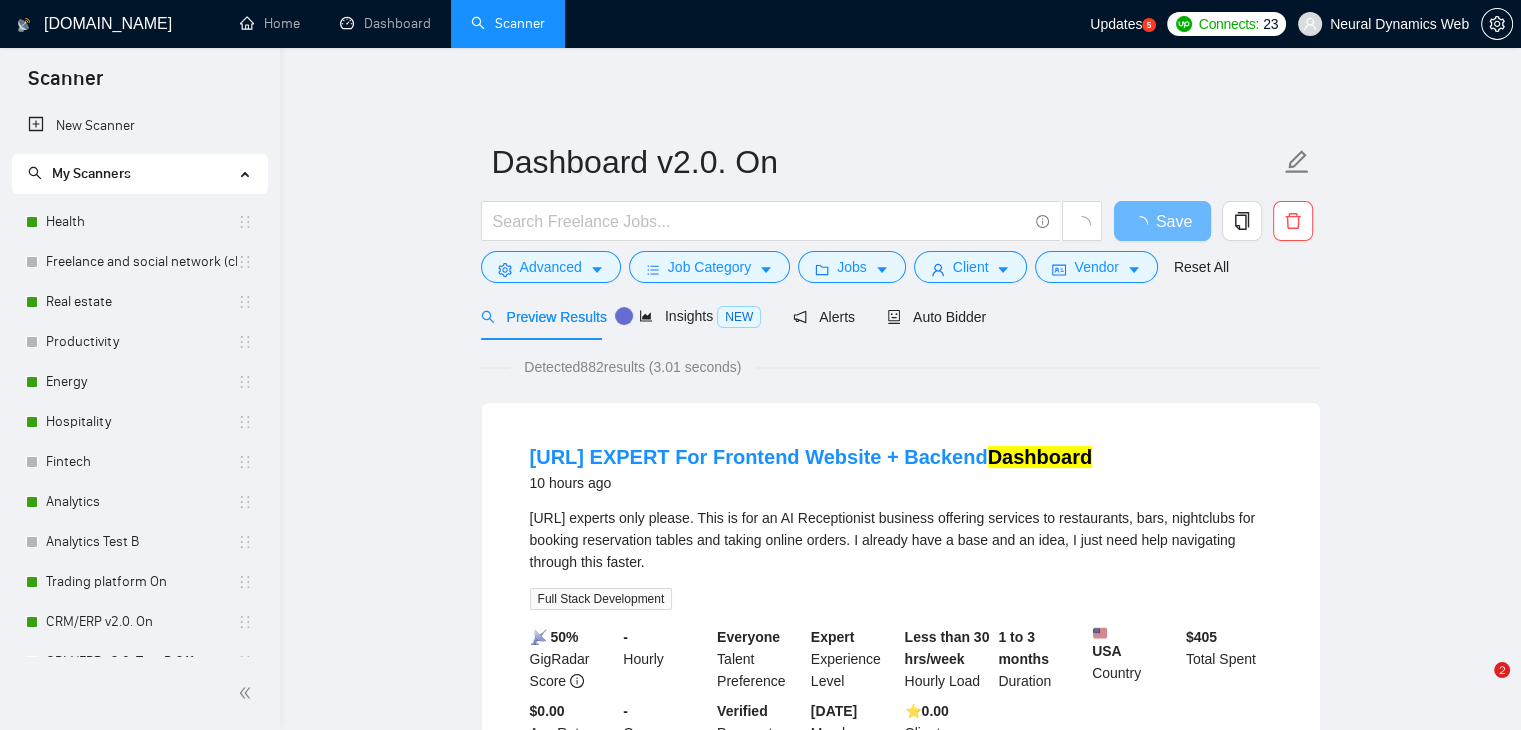 scroll, scrollTop: 0, scrollLeft: 0, axis: both 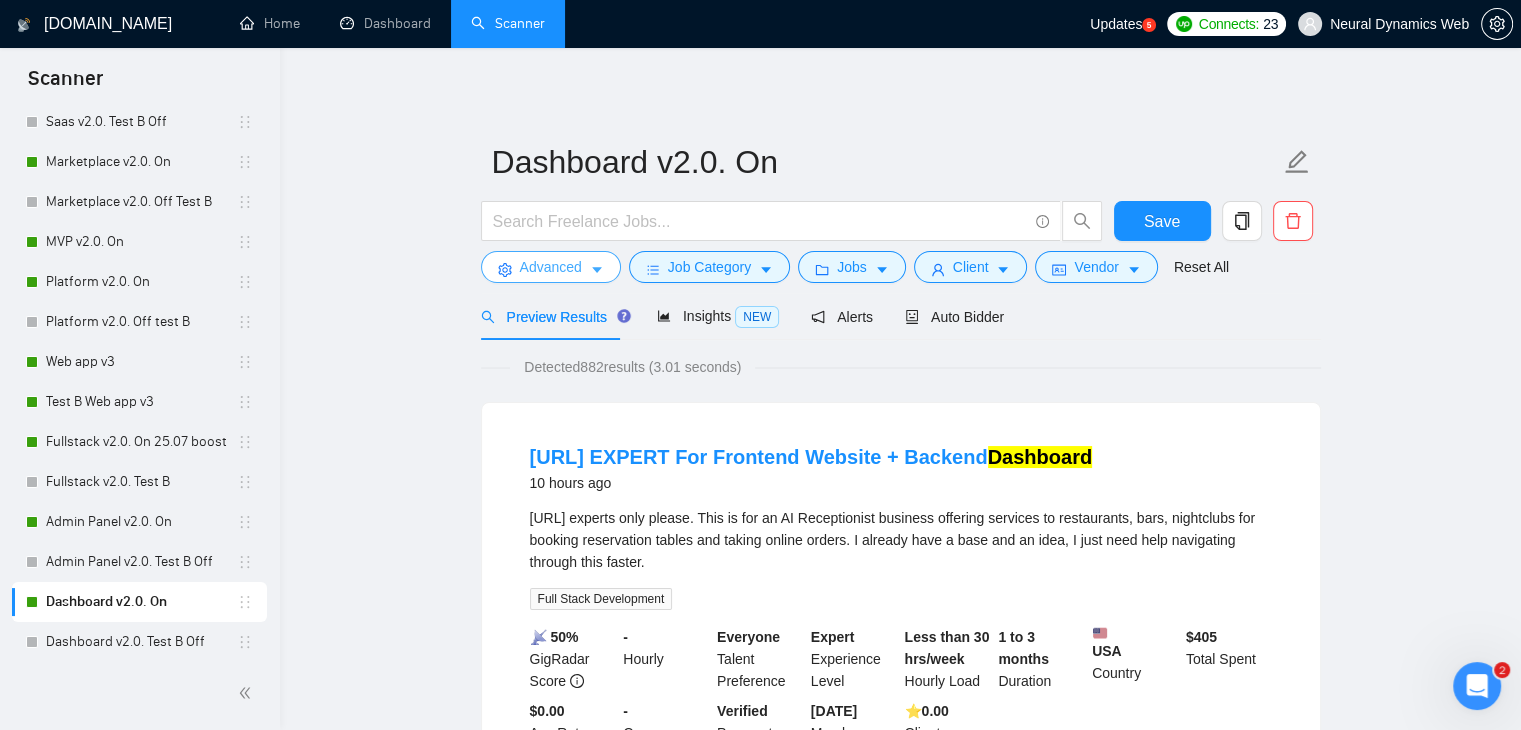 drag, startPoint x: 565, startPoint y: 260, endPoint x: 629, endPoint y: 502, distance: 250.3198 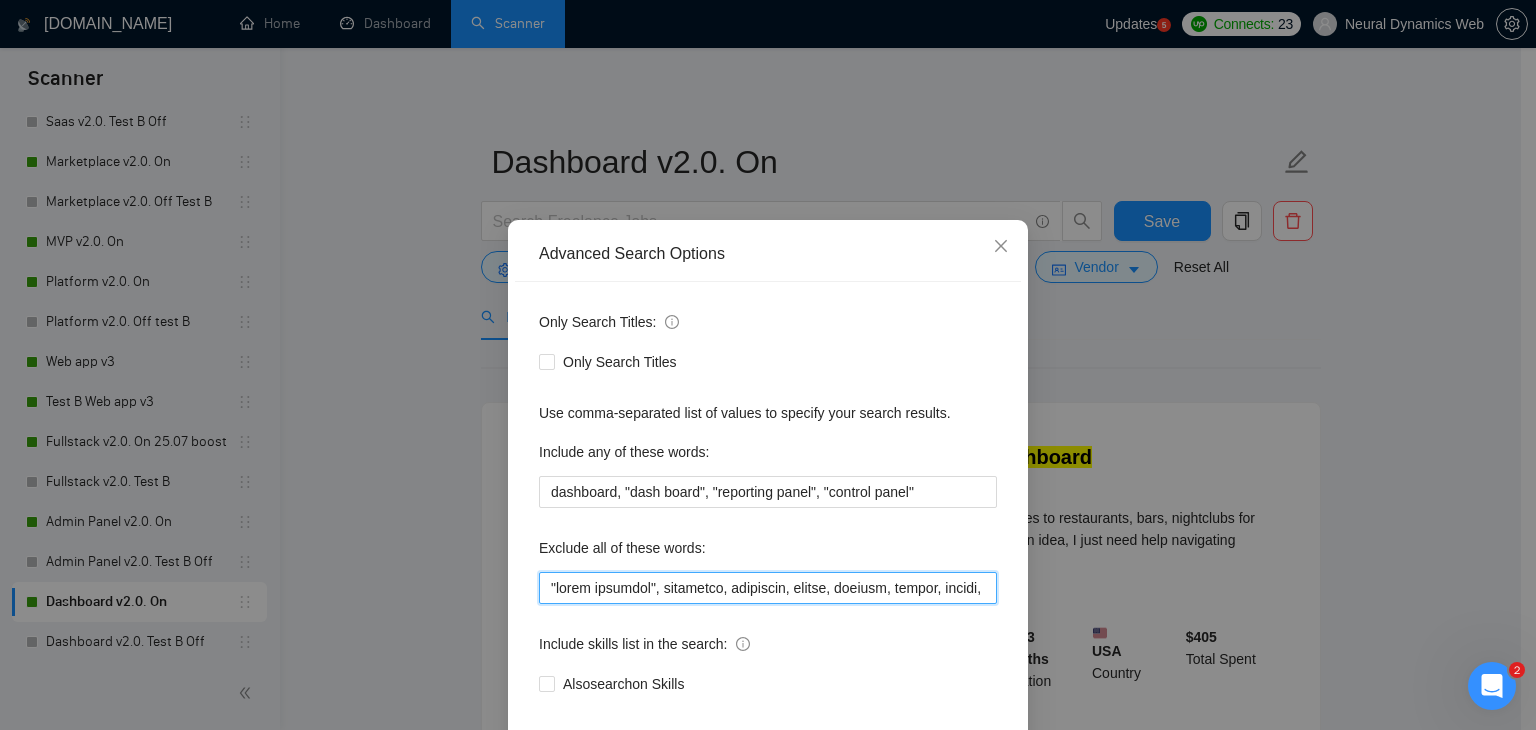click at bounding box center [768, 588] 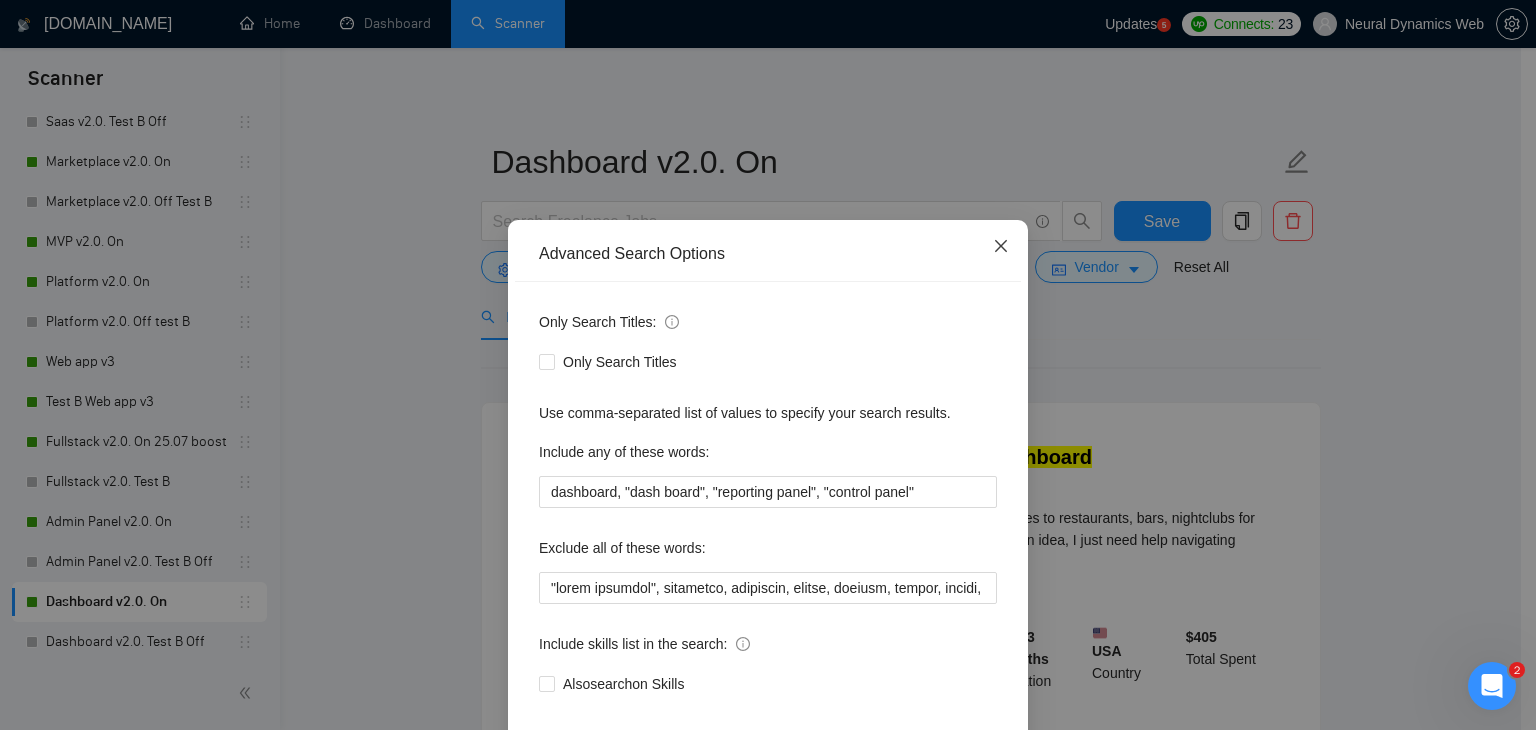 drag, startPoint x: 1012, startPoint y: 248, endPoint x: 720, endPoint y: 2, distance: 381.81146 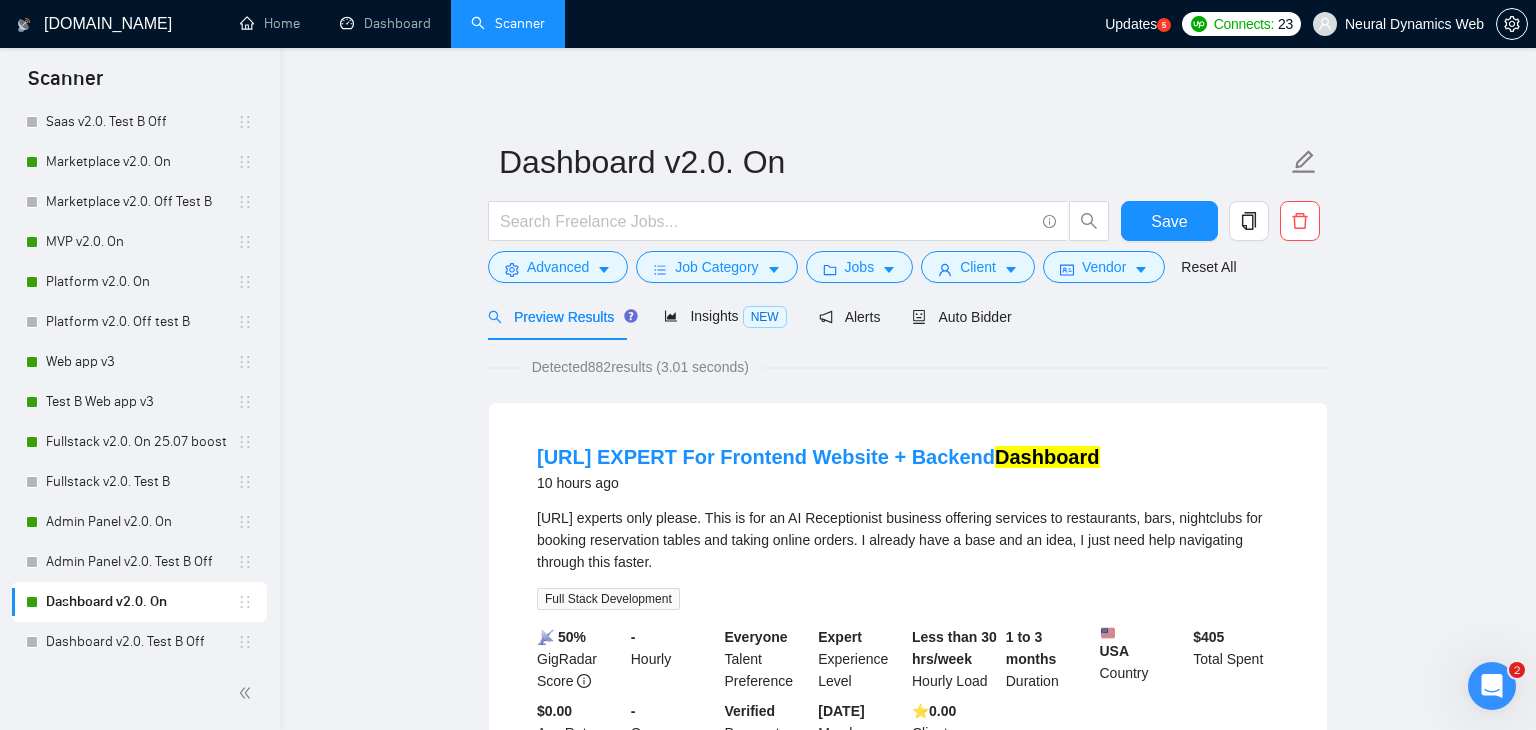 click on "Full Stack Development" at bounding box center [612, 598] 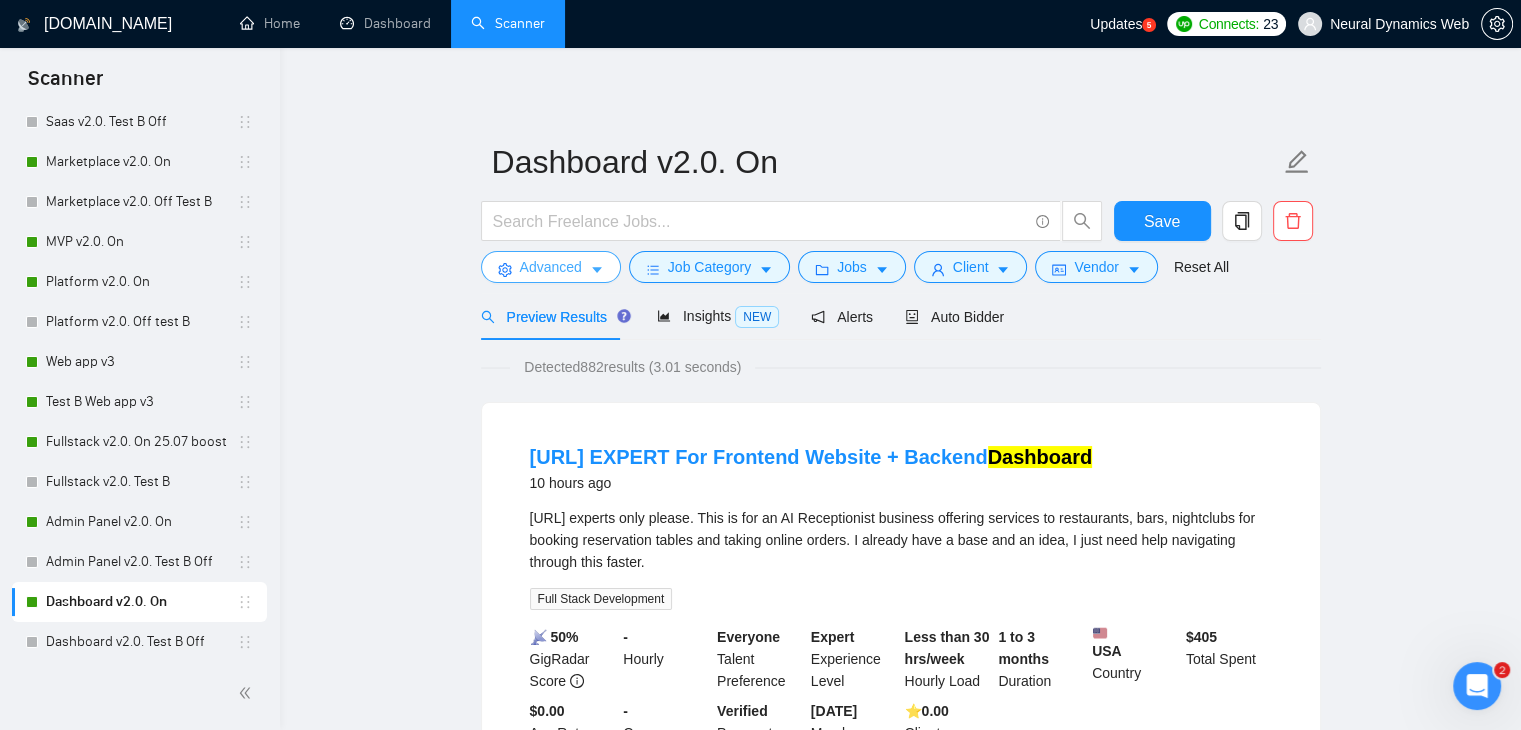 click on "Advanced" at bounding box center (551, 267) 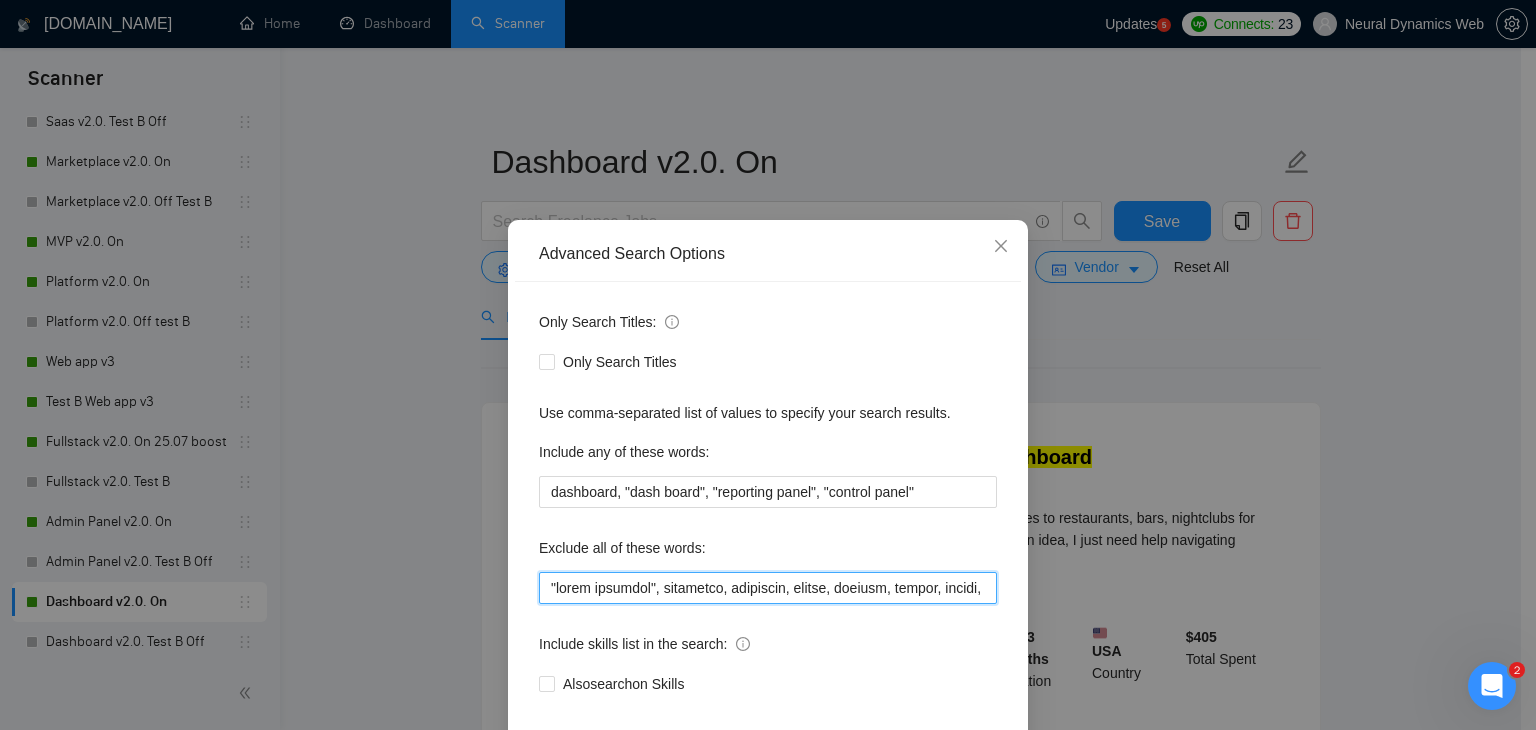 click at bounding box center (768, 588) 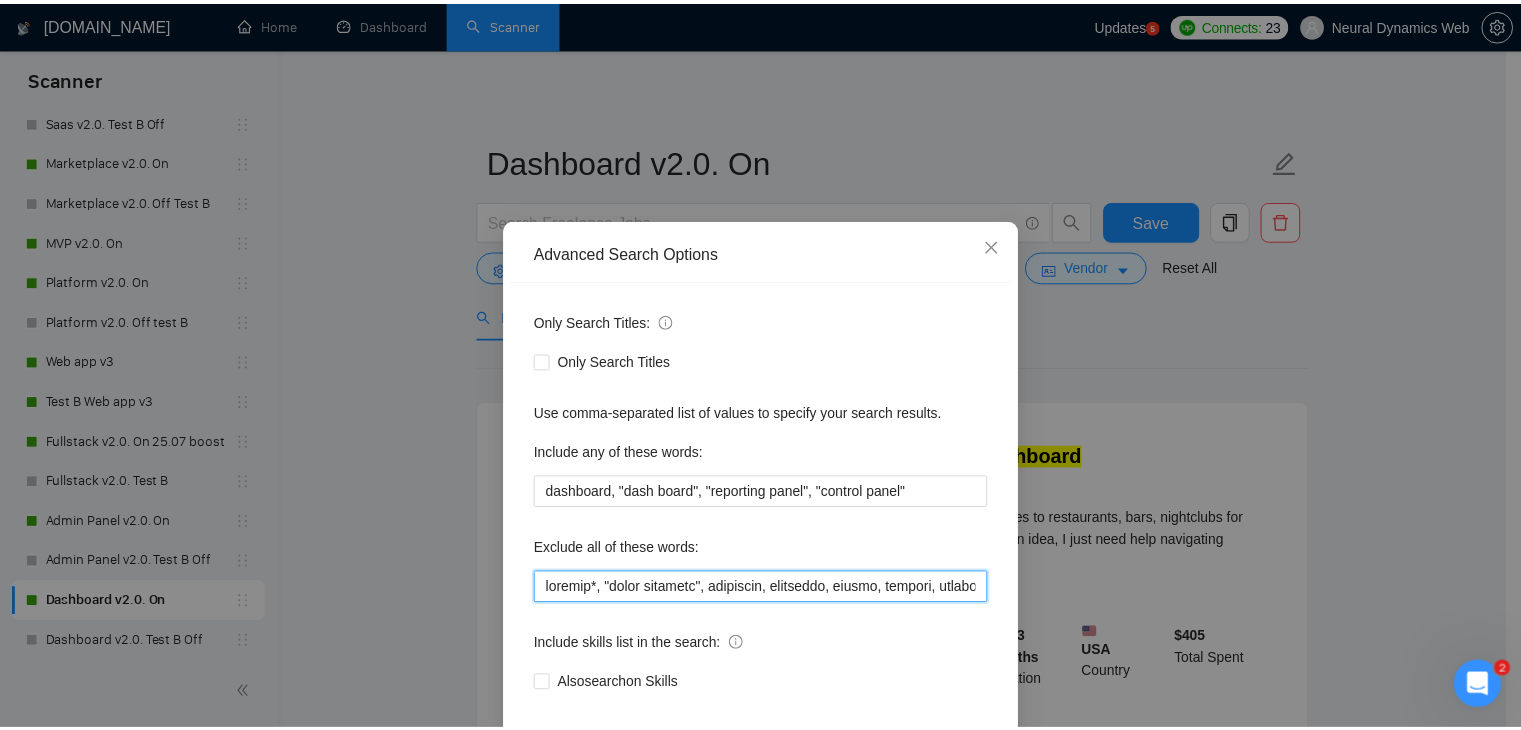 scroll, scrollTop: 102, scrollLeft: 0, axis: vertical 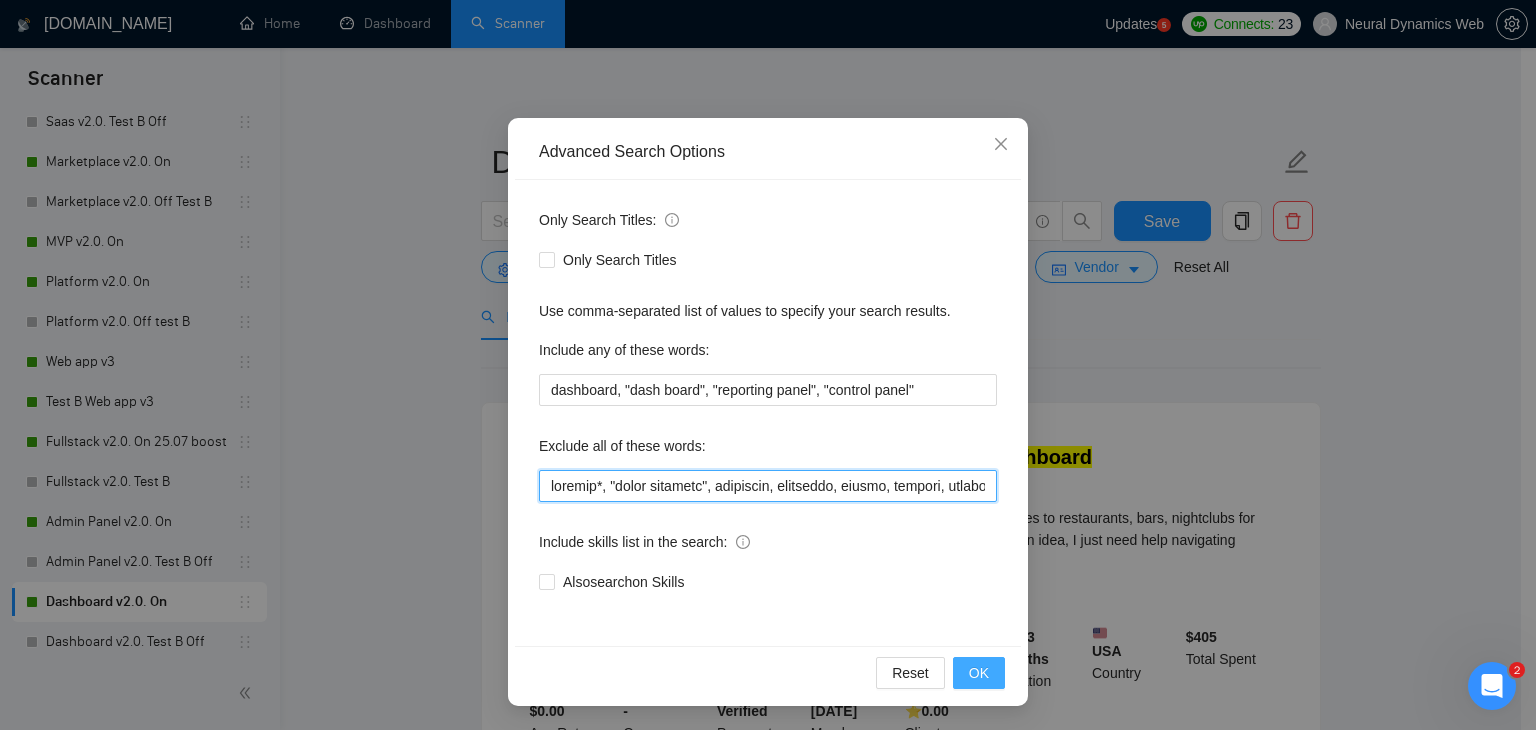type on "softgen*, "smart contract", suitedash, biosensor, epicor, vantage, pygame, pymunk, frontify, medusa, medusajs, "medusa js", "medusa.js", ros, "Robot Operating System", "(ros)", podia, showit, axon, minecraft, "A(TAK)", "[DOMAIN_NAME]", "bolt new", clickup, "click up", "[DOMAIN_NAME]", refine, "power pages", improvment*, "service titan", zendesk, "UI Integration Specialist", landing, moodle*, "digital ocean", "Dynamics Business Central", "Microsoft Business Central", "low-cost","limited budget", fake, "Amplitude Analytics", "Amplitude Data Analytics", minor, rentman, "tally form", "tally,io", logto, clerk, coaching, "affiliate pro", "affiliate-pro", "affiliate script", "Ship Theory", "website update", "website updates", "website setup", "websites setup", posthog, squareup, "square up", "wild apricot", wildapricot, starchapter, VR/AR, "Google Platform Expert ", Tempolabs*, "tempo labs", Langgraph, hiring, koa*, "koa js", "Microsoft developer', ongoing position, "MS Dynamics CRM", "Apache Superset", blockchain*, "ado..." 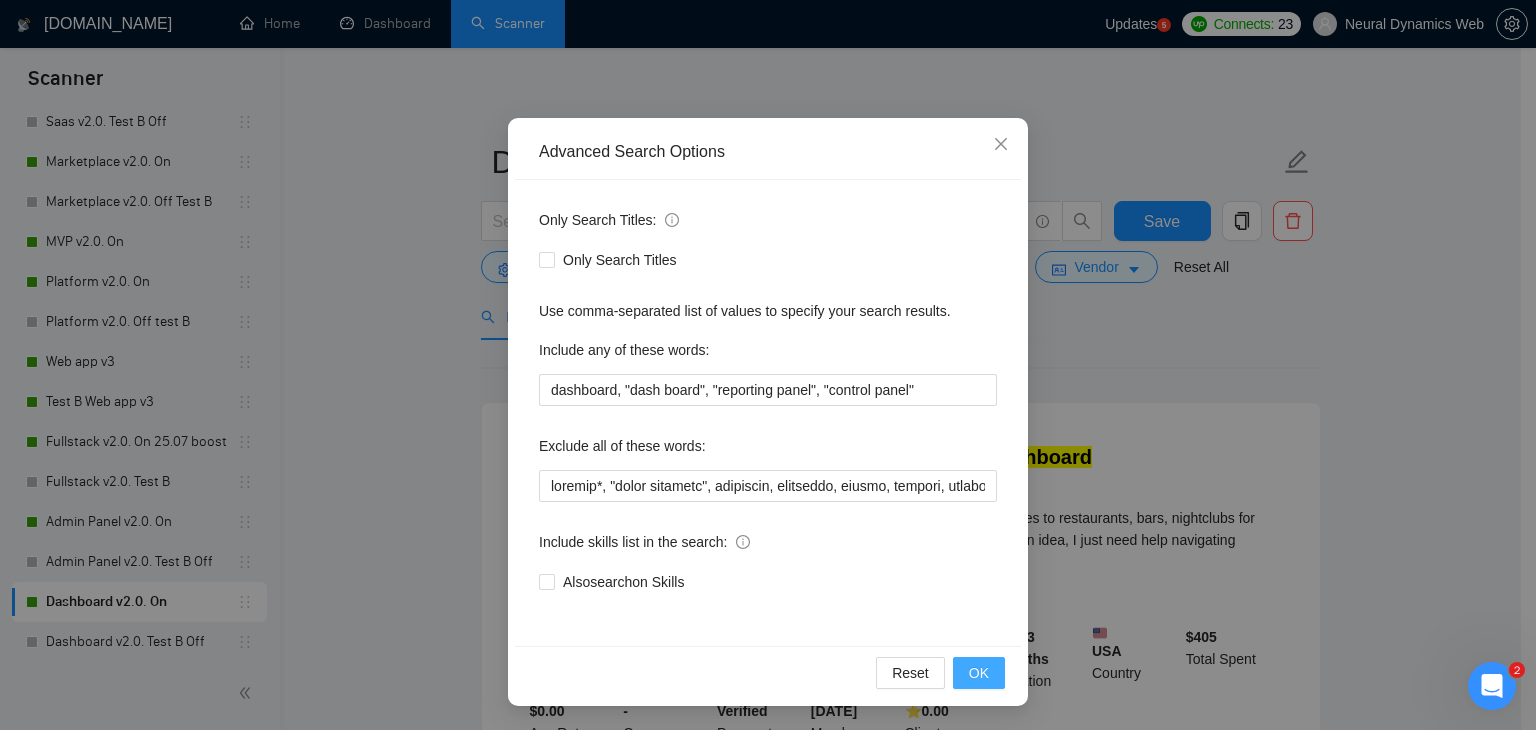 click on "OK" at bounding box center (979, 673) 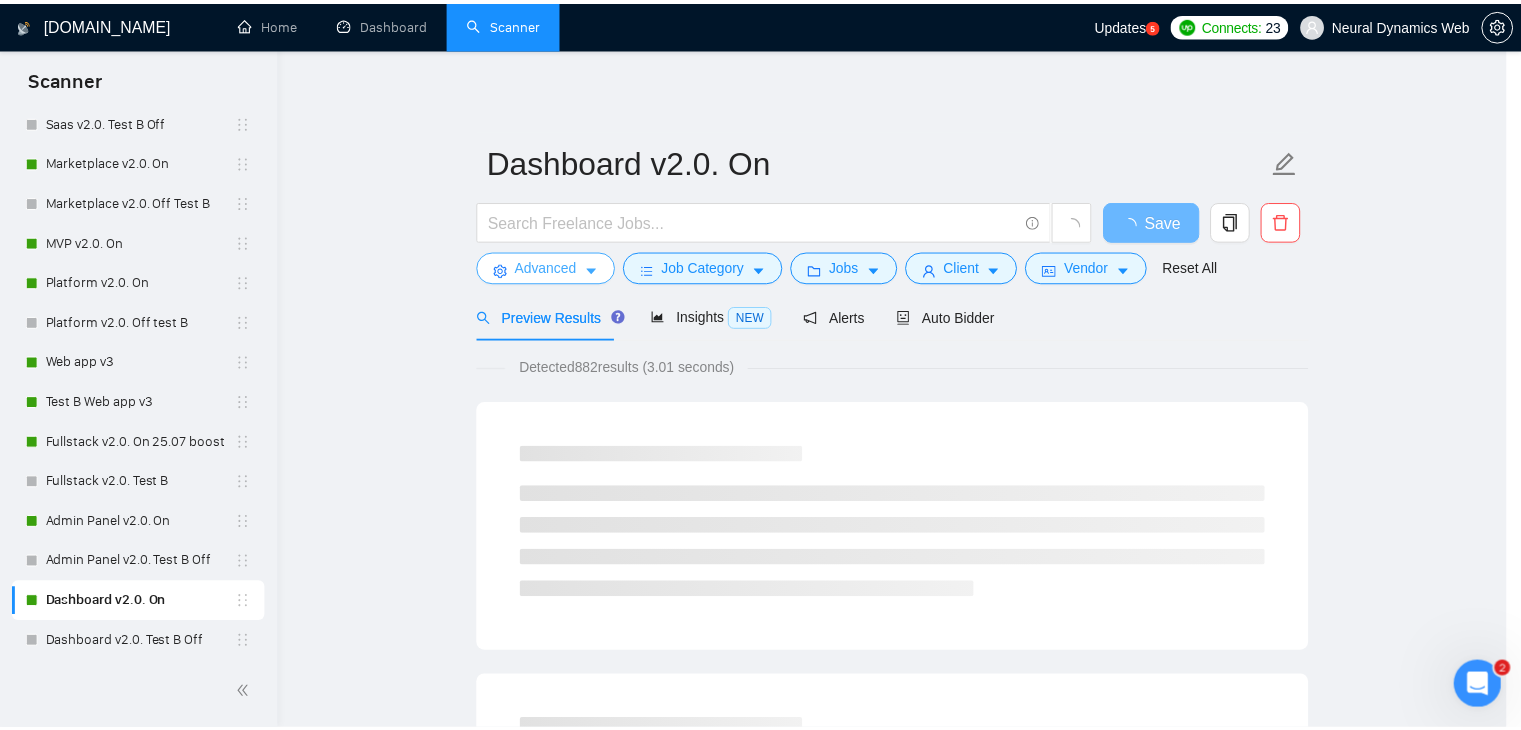 scroll, scrollTop: 0, scrollLeft: 0, axis: both 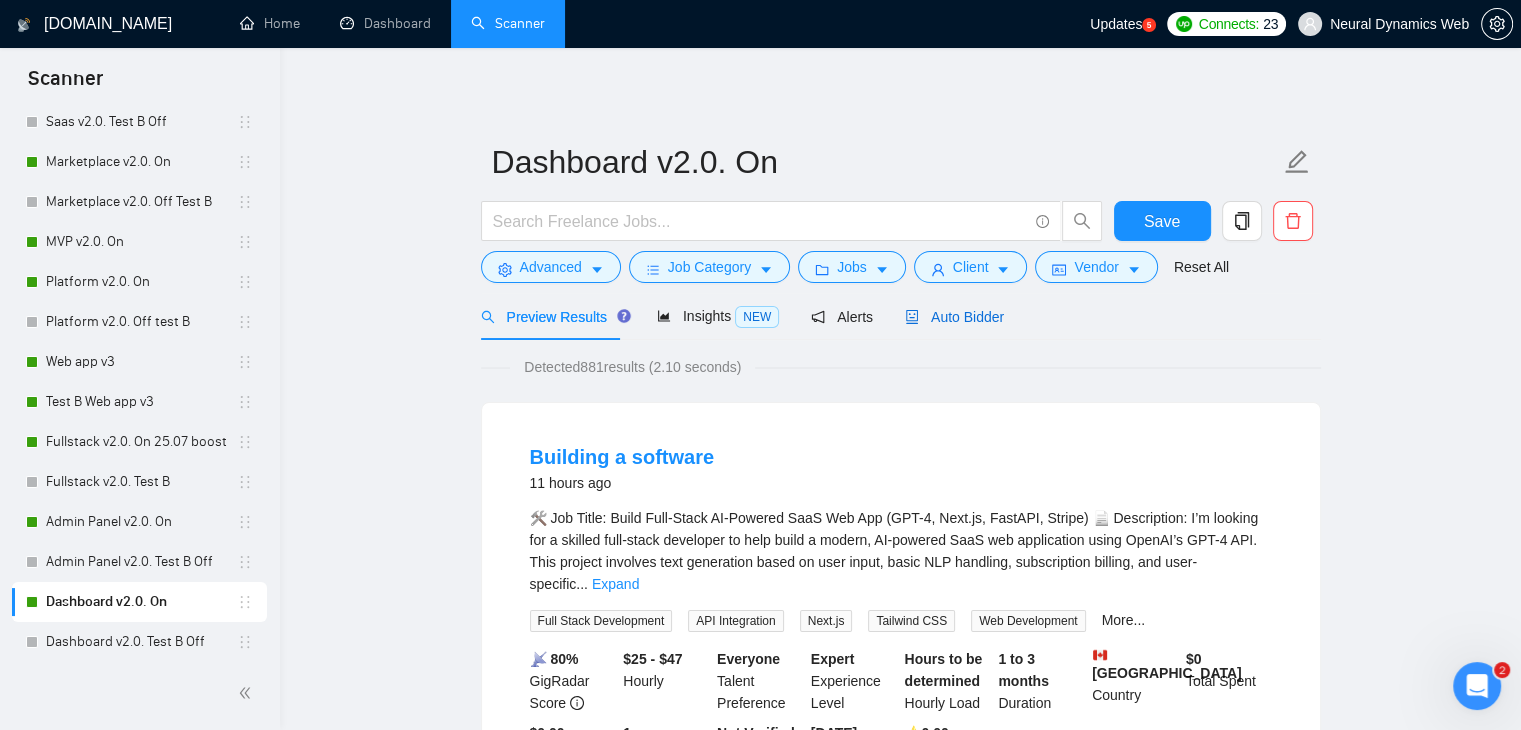 click on "Auto Bidder" at bounding box center [954, 317] 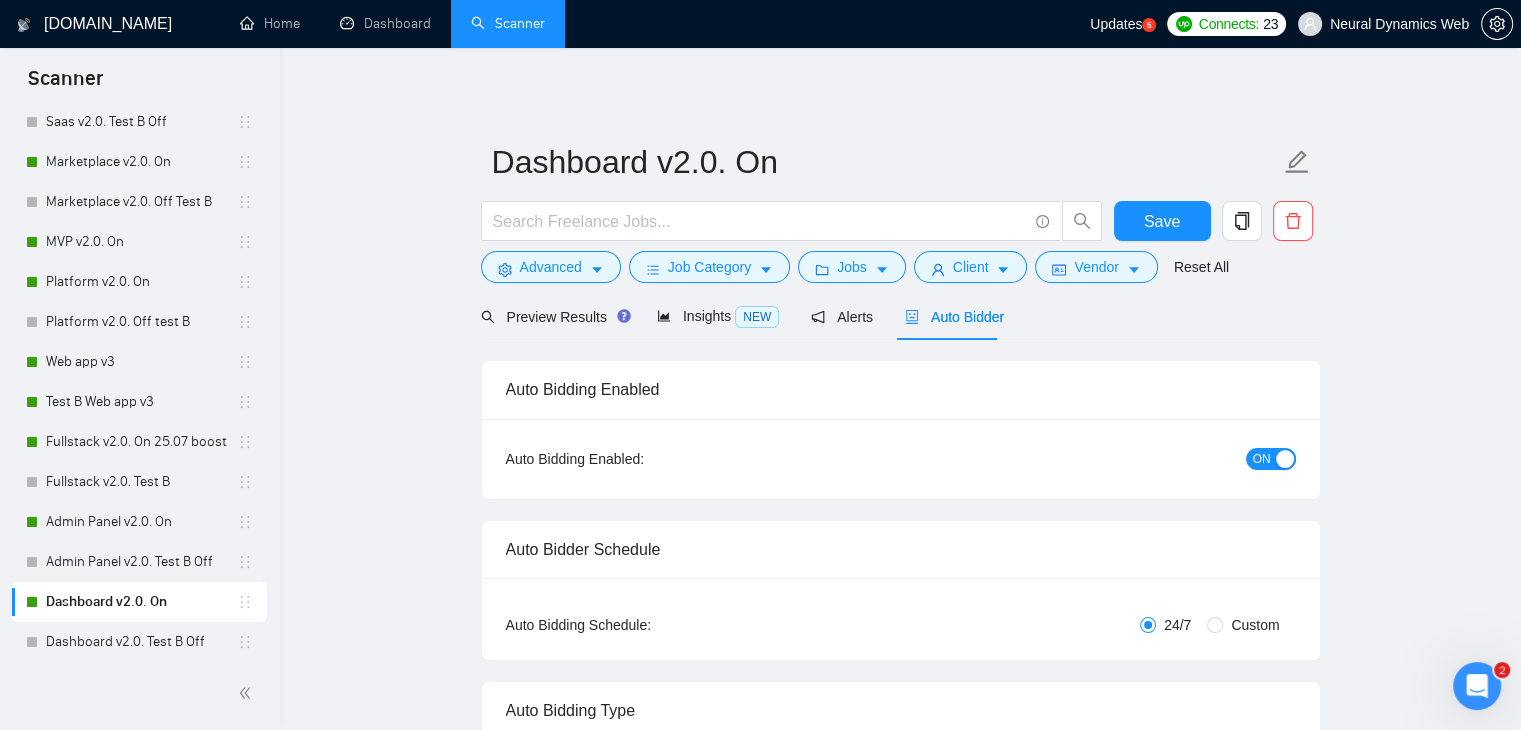 scroll, scrollTop: 500, scrollLeft: 0, axis: vertical 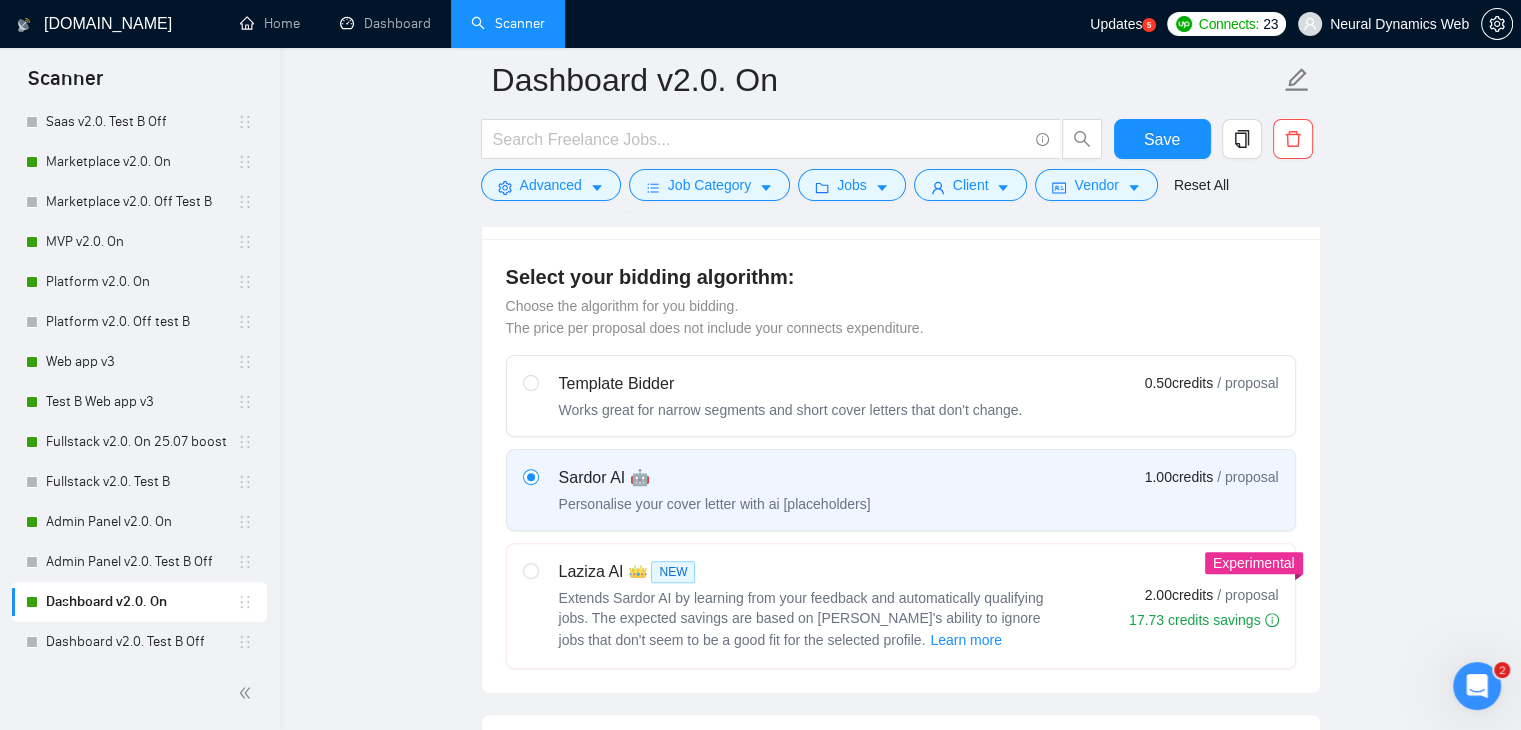 type 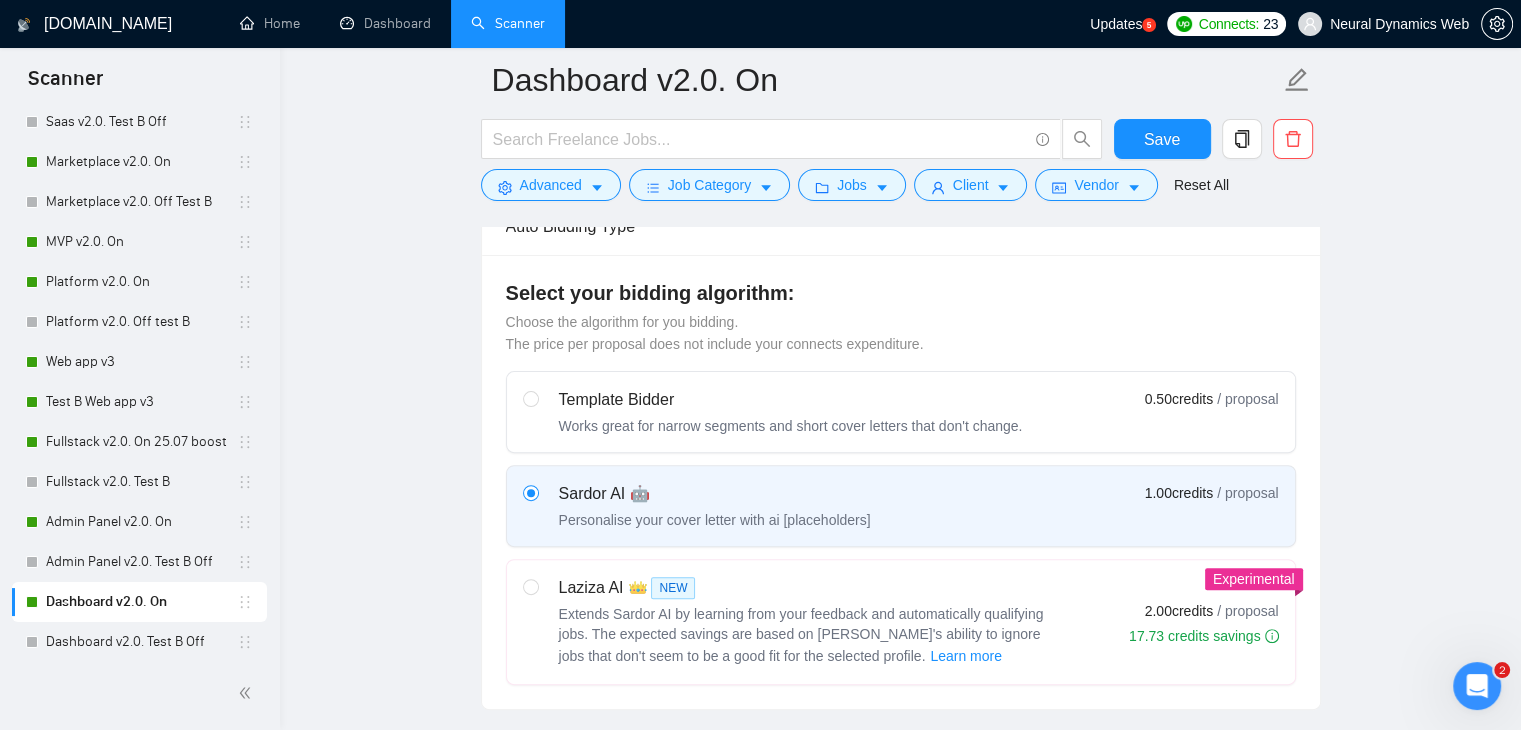 scroll, scrollTop: 300, scrollLeft: 0, axis: vertical 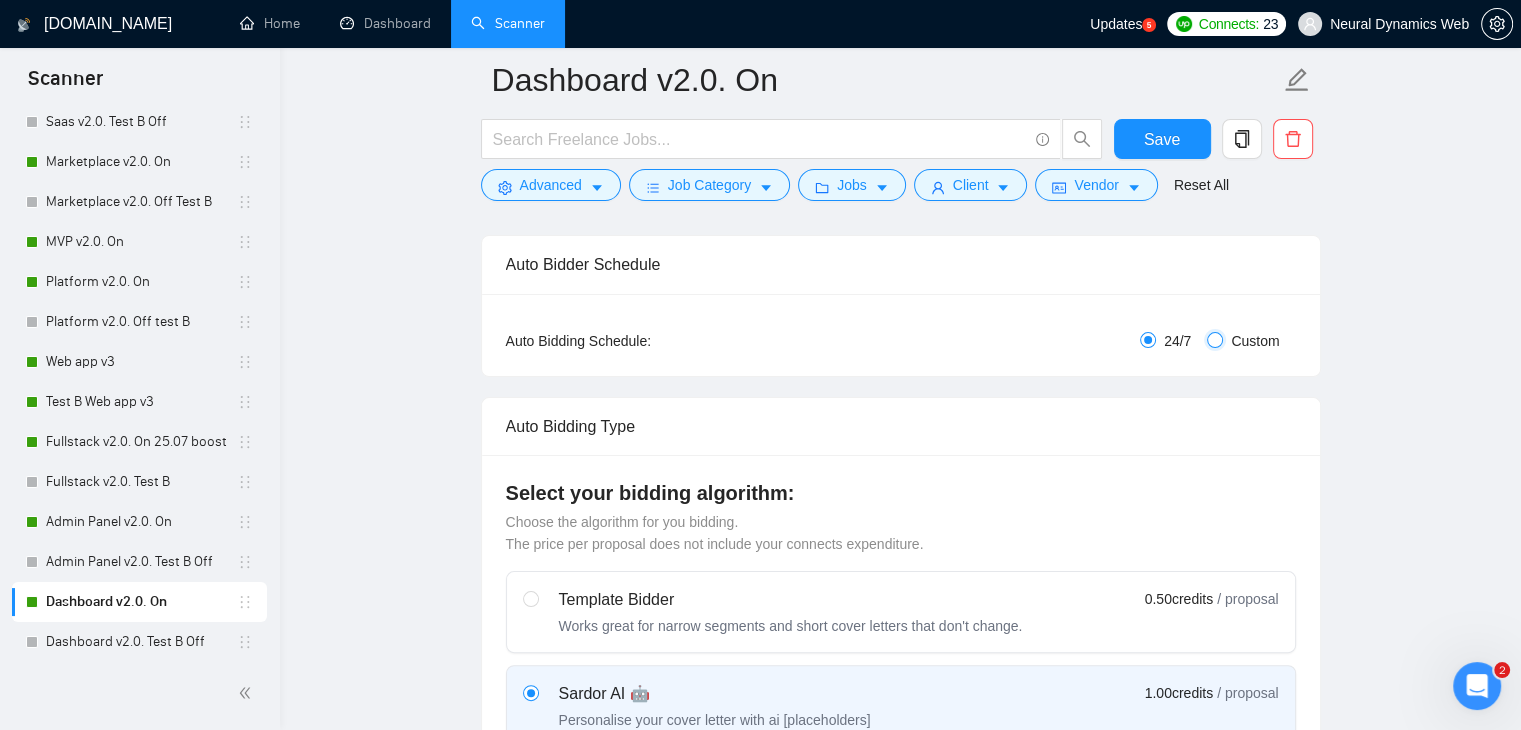 click on "Custom" at bounding box center [1215, 340] 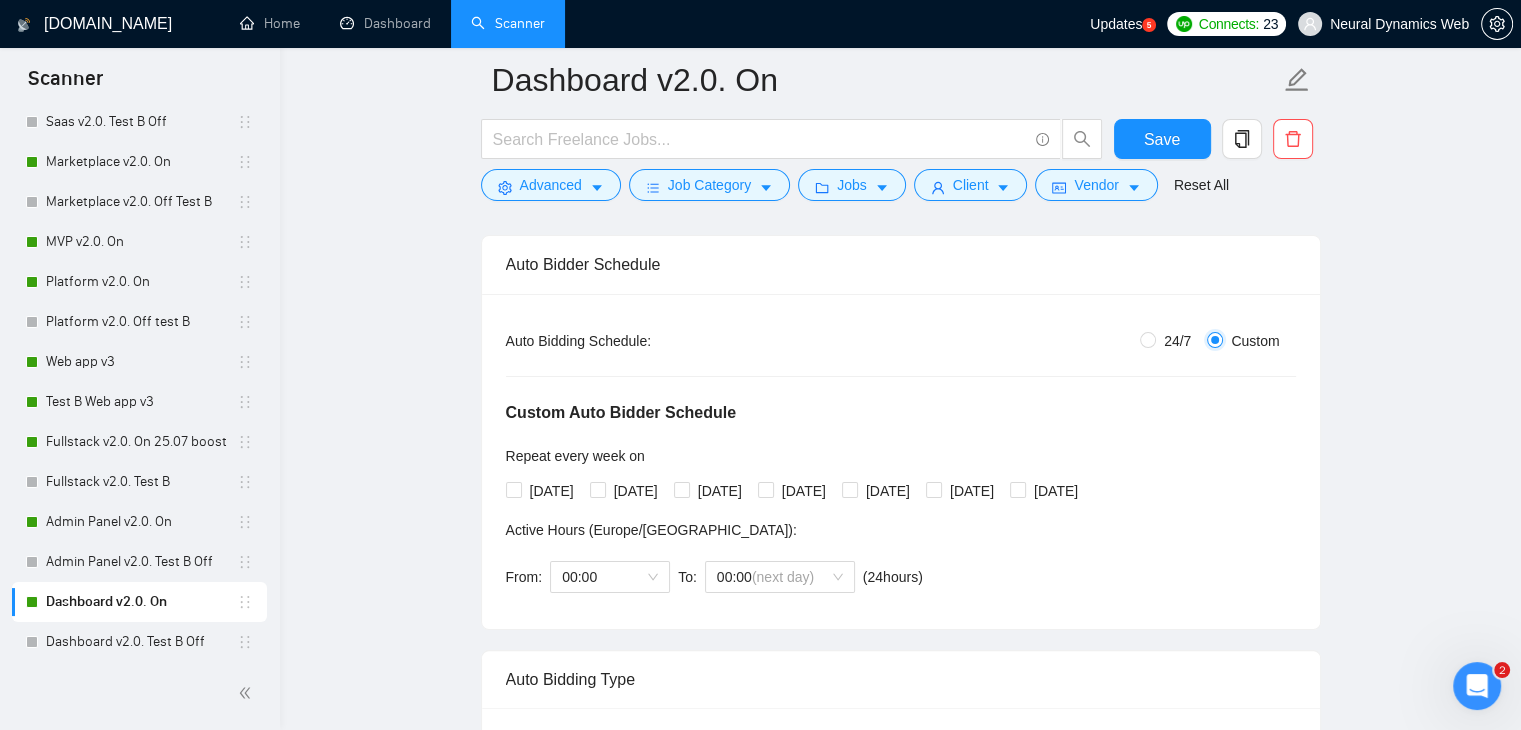 radio on "false" 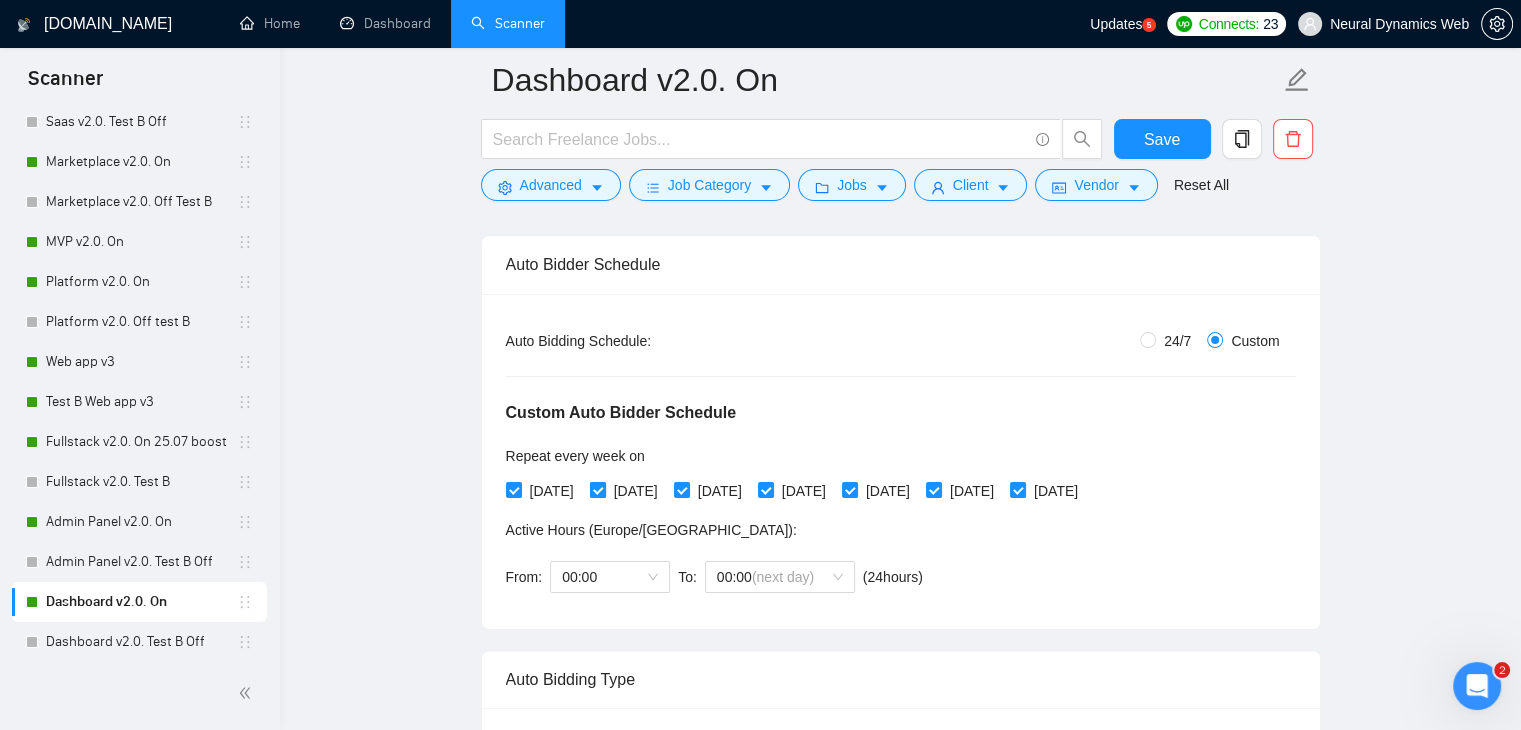 click on "[DATE]" at bounding box center (636, 491) 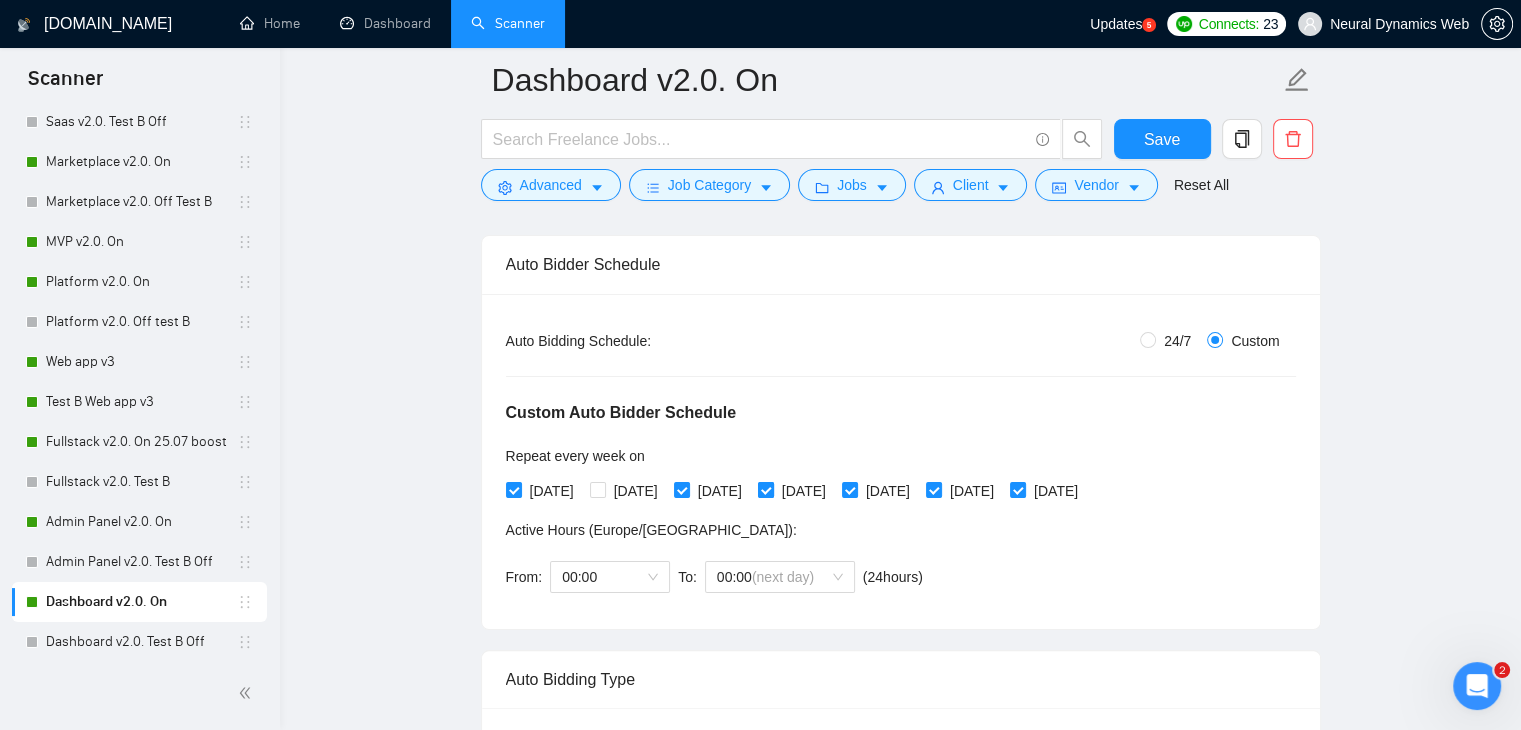 click on "[DATE]" at bounding box center (804, 491) 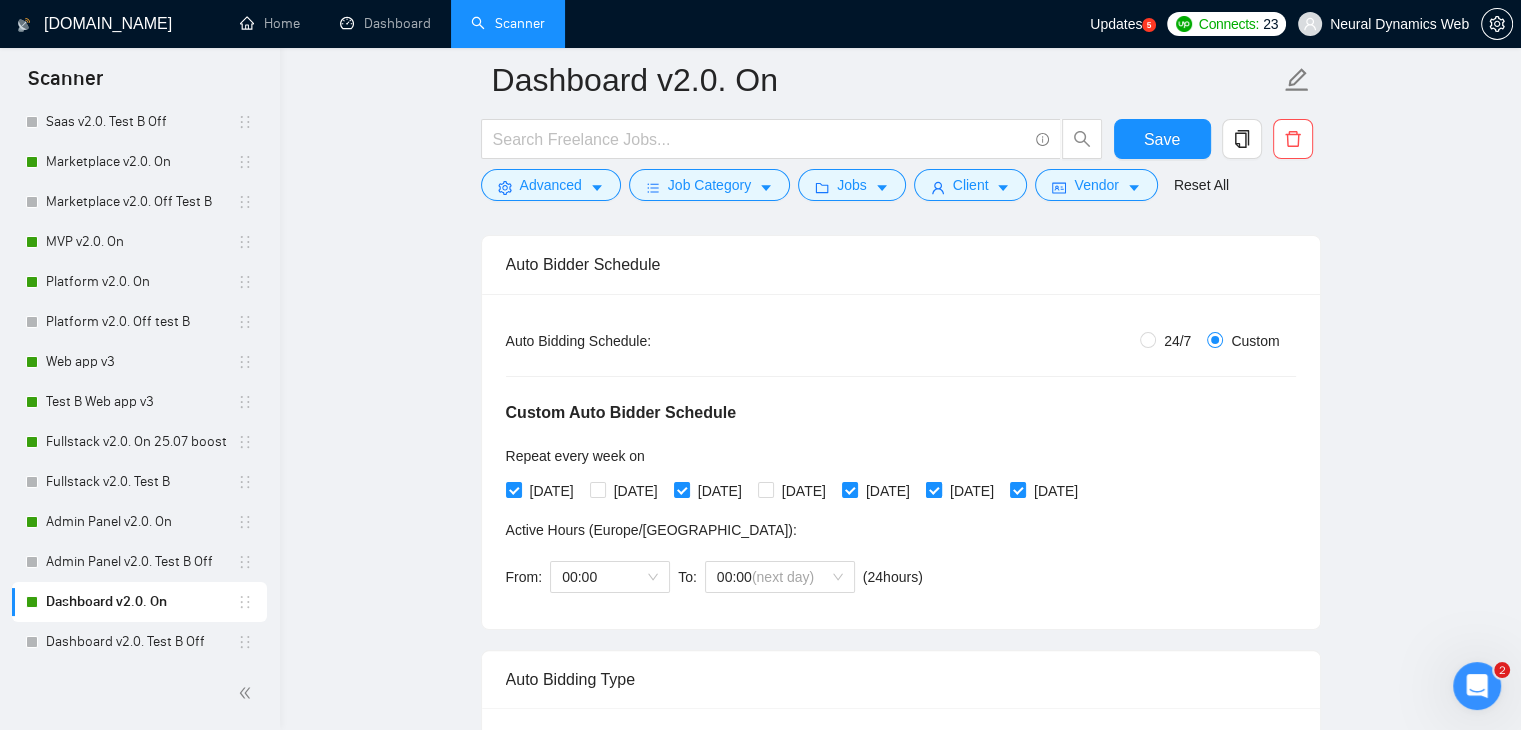 click on "[DATE]" at bounding box center (972, 491) 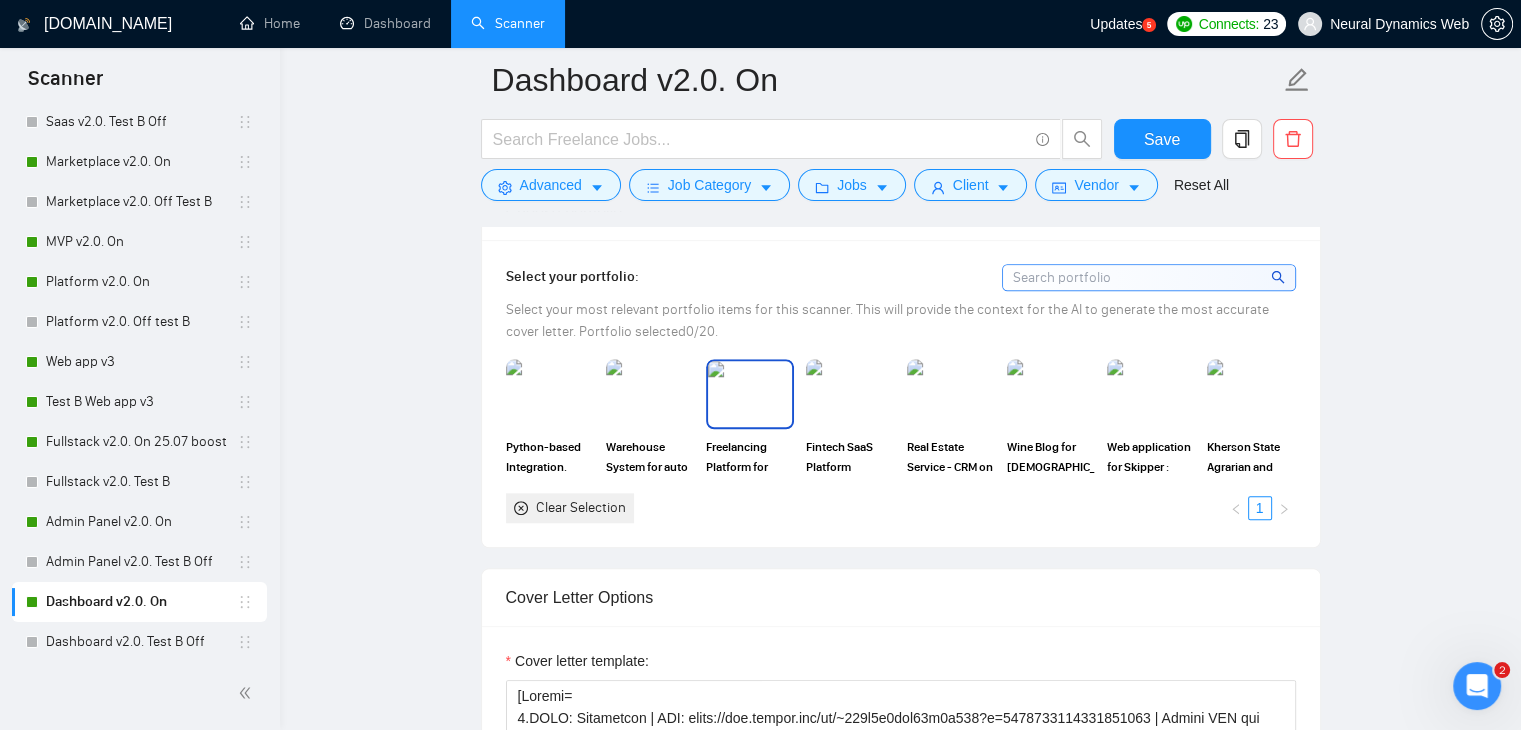 scroll, scrollTop: 1900, scrollLeft: 0, axis: vertical 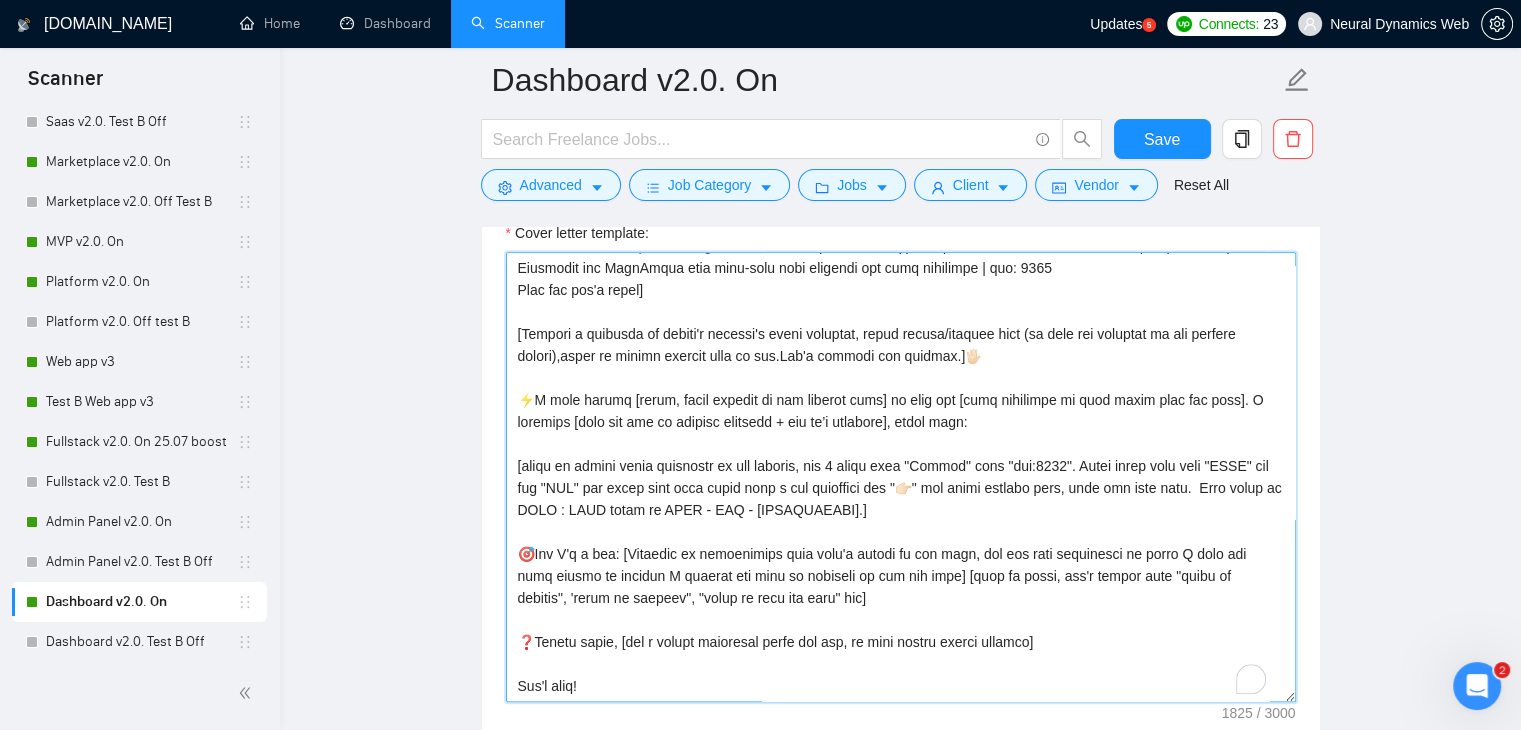 drag, startPoint x: 658, startPoint y: 727, endPoint x: 758, endPoint y: 661, distance: 119.81653 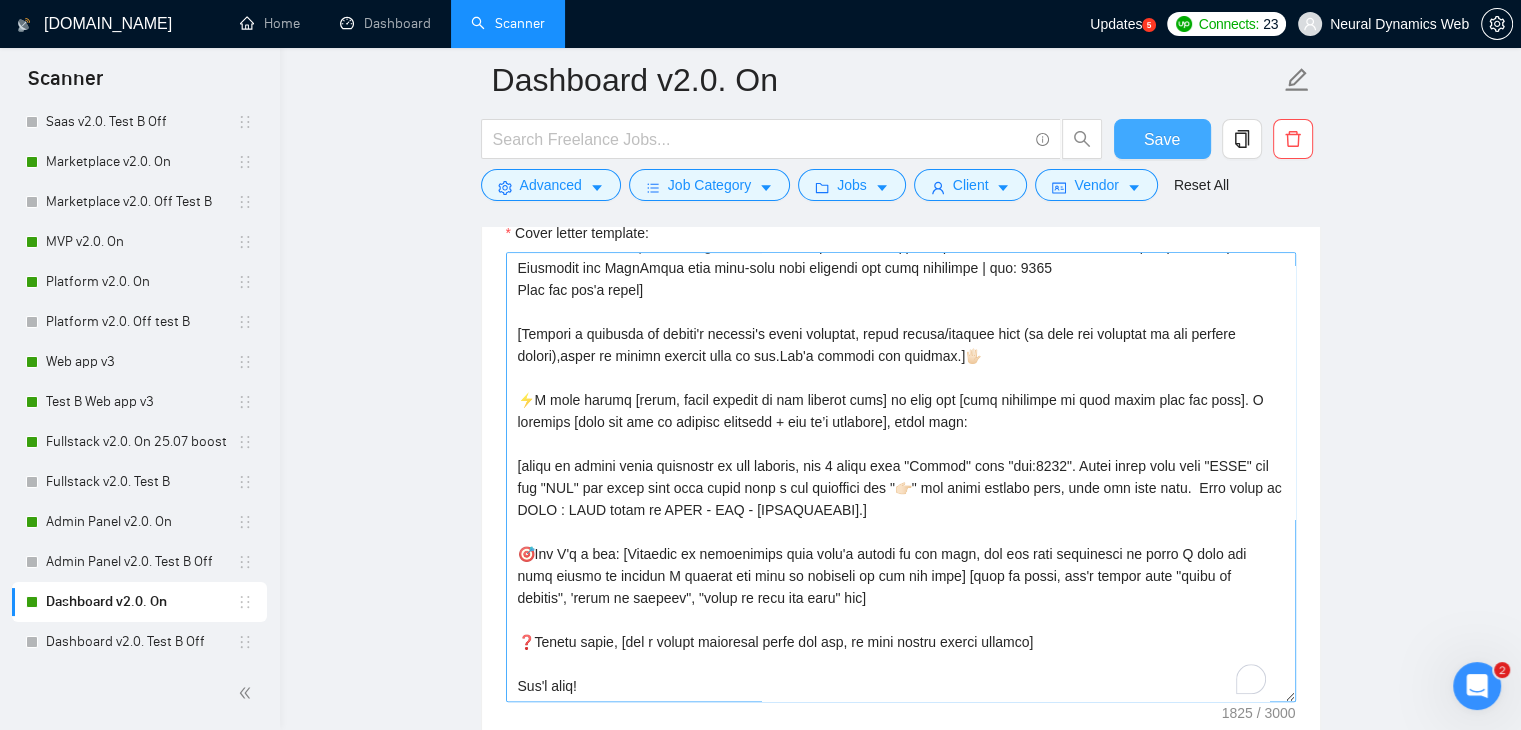 click on "Save" at bounding box center (1162, 139) 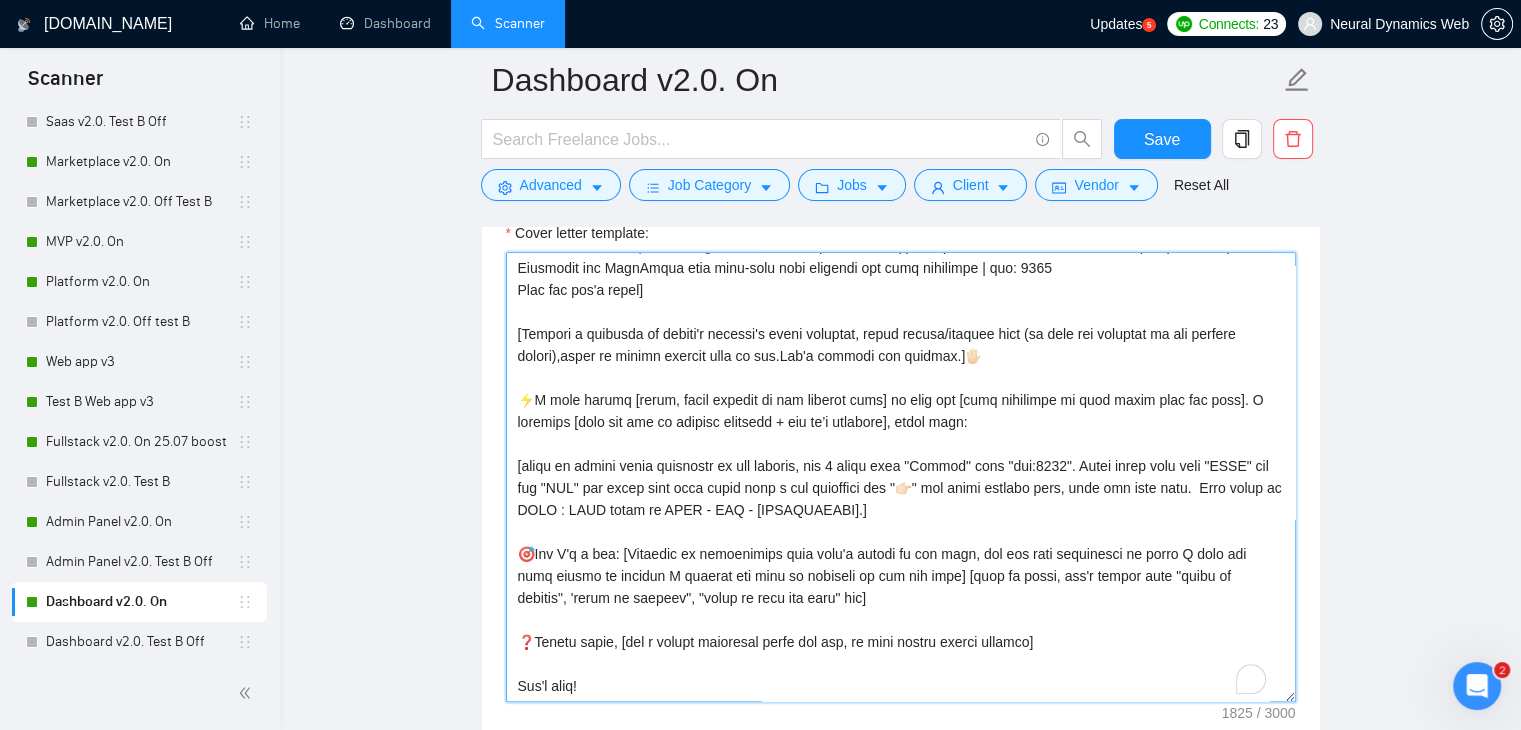 click on "Cover letter template:" at bounding box center (901, 477) 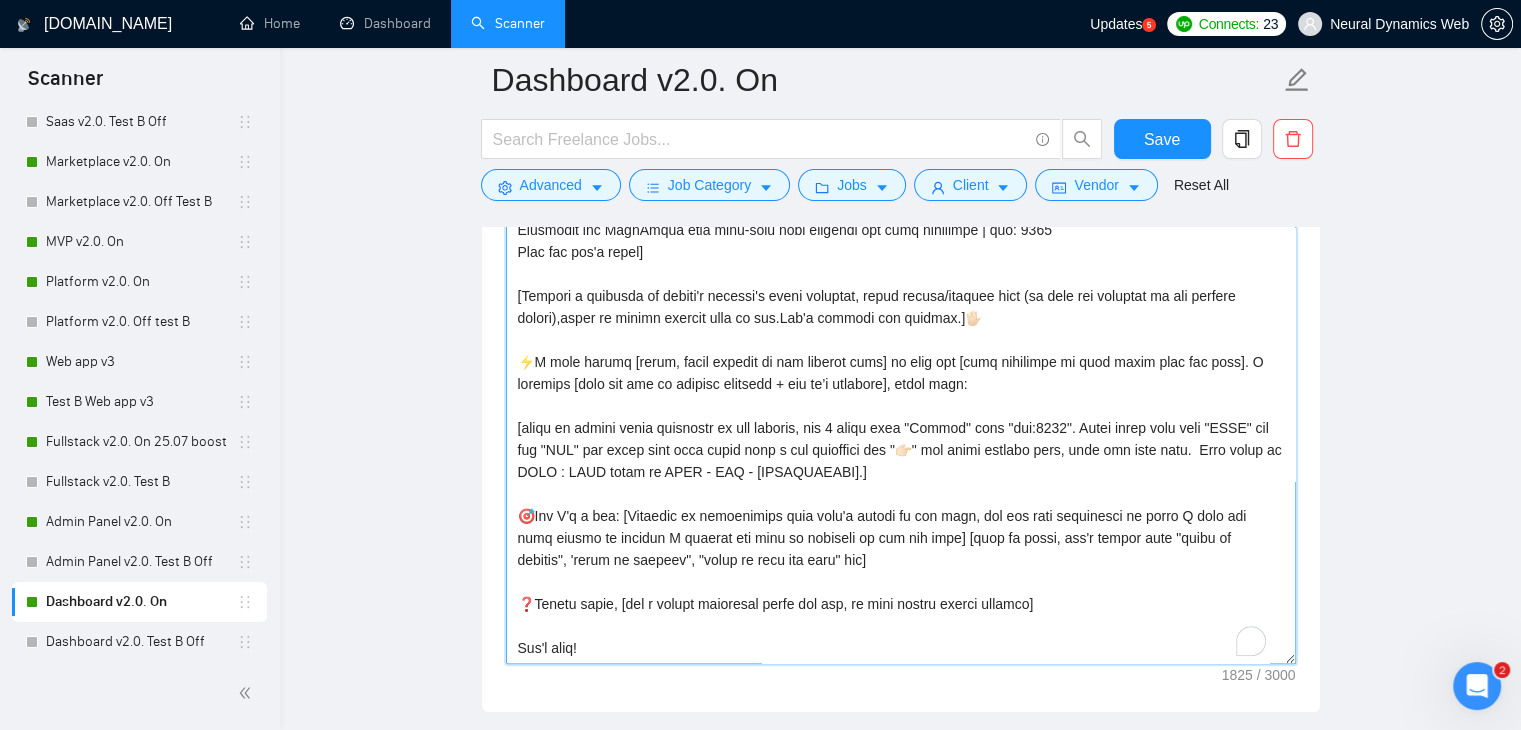 checkbox on "false" 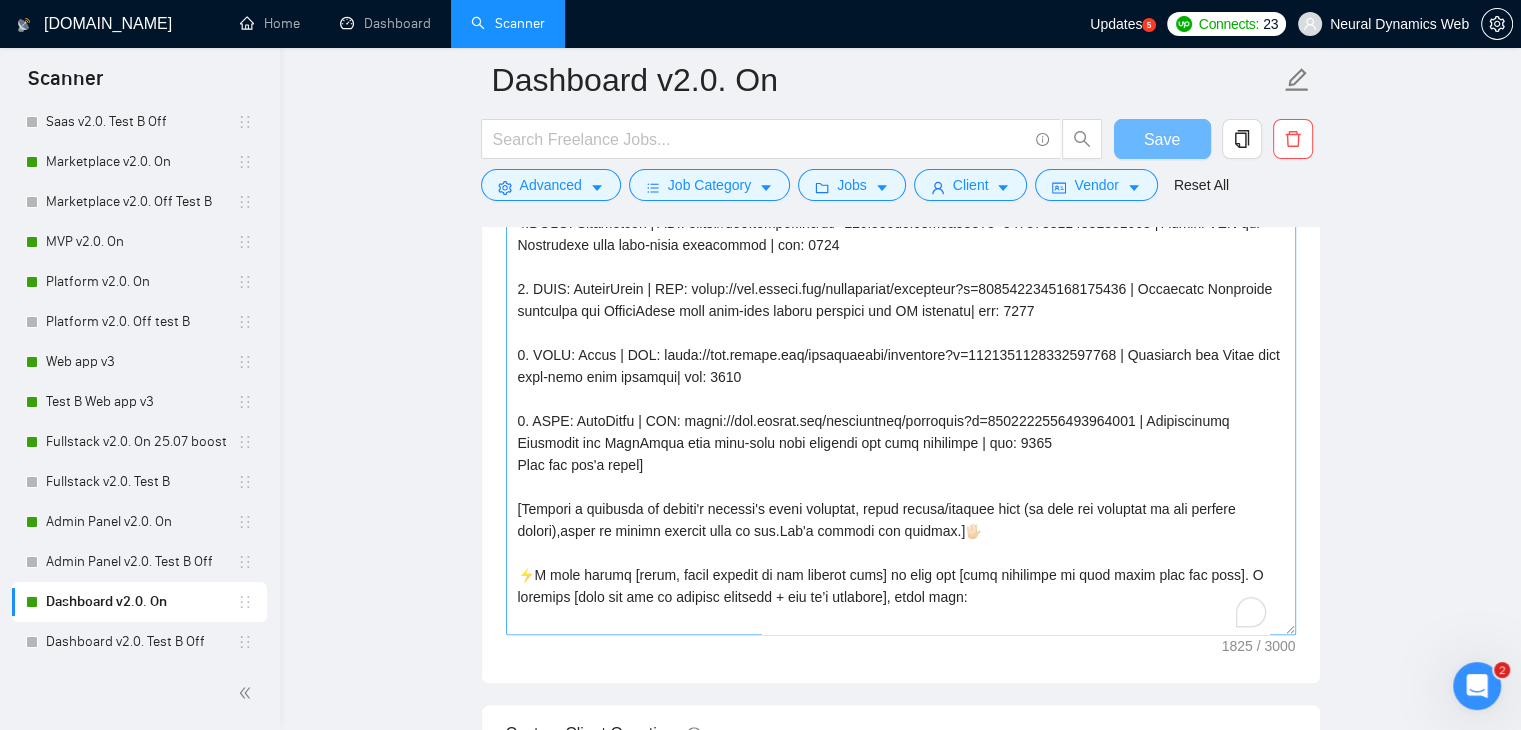 click on "Cover letter template:" at bounding box center (901, 410) 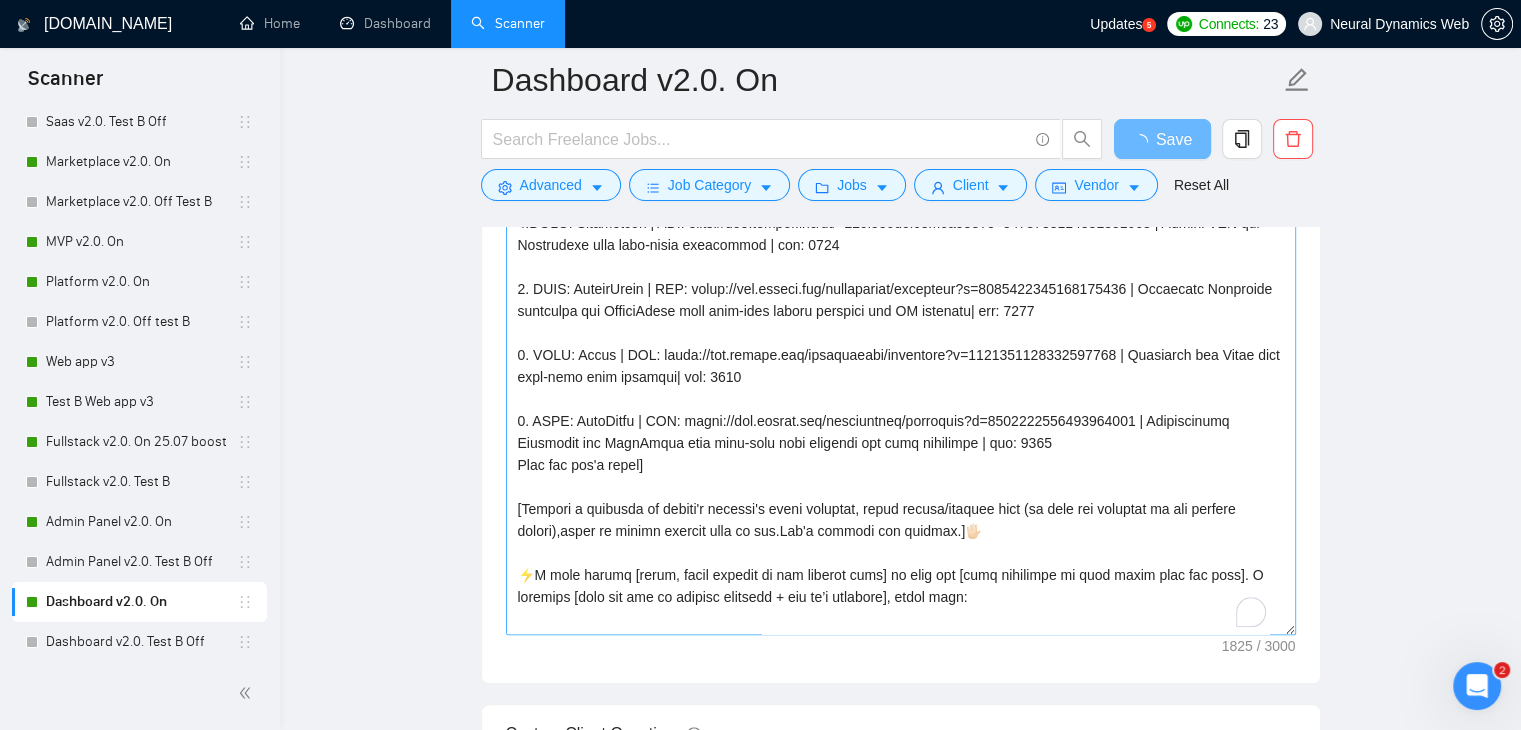 type 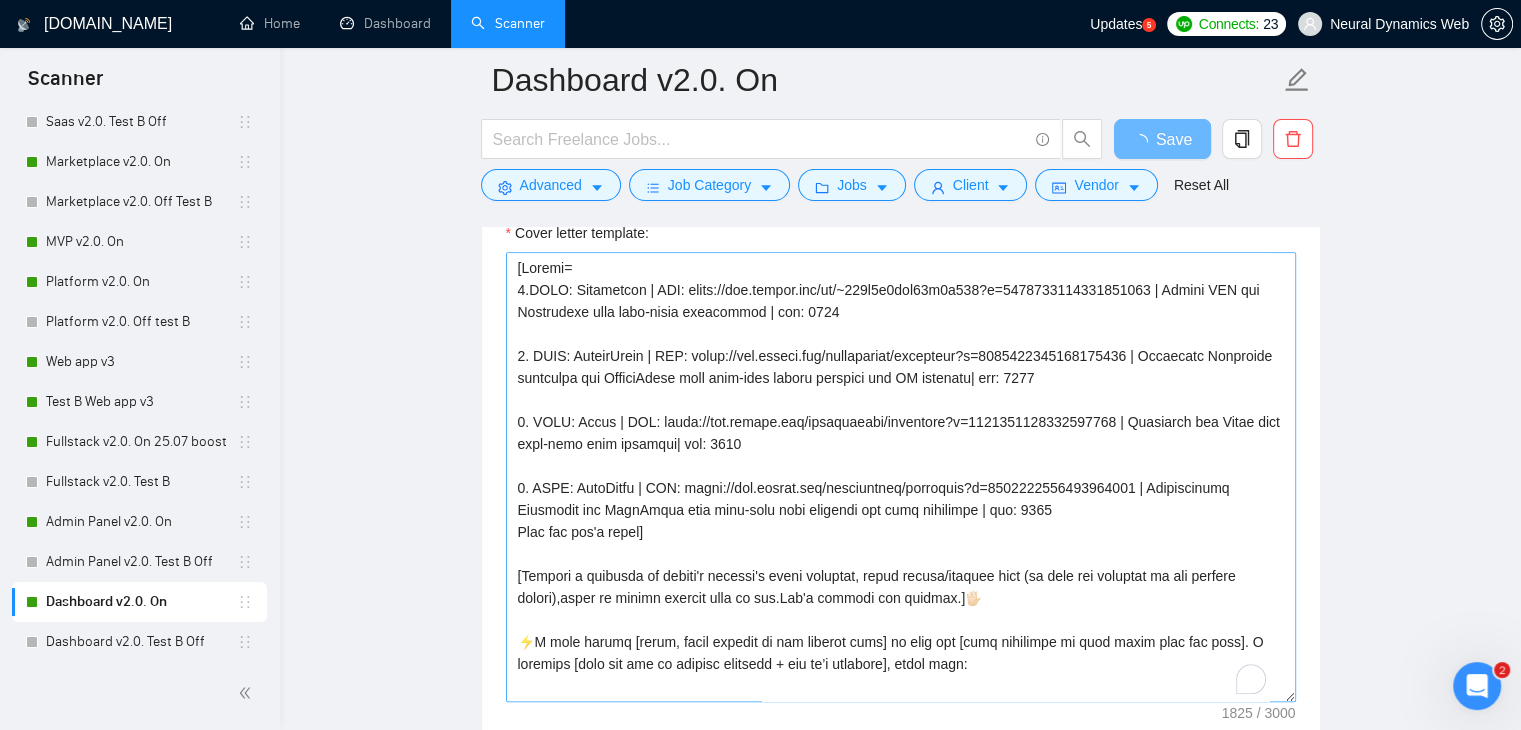 type on "[Loremi=
8.DOLO: Sitametcon | ADI: elits://doe.tempor.inc/ut/~325l3e6dol79m2a125?e=8794381507614924226 | Admini VEN qui Nostrudexe ulla labo-nisia exeacommod | con: 8671
0. DUIS: AuteirUrein | REP: volup://vel.esseci.fug/nullapariat/excepteur?s=9761223228641475084 | Occaecatc Nonproide suntculpa qui OfficiAdese moll anim-ides laboru perspici und OM istenatu| err: 1548
3. VOLU: Accus | DOL: lauda://tot.remape.eaq/ipsaquaeabi/inventore?v=7079955373723667915 | Quasiarch bea Vitae dict expl-nemo enim ipsamqui| vol: 3113
6. ASPE: AutoDitfu | CON: magni://dol.eosrat.seq/nesciuntneq/porroquis?d=7114356950297384750 | Adipiscinumq Eiusmodit inc MagnAmqua etia minu-solu nobi eligendi opt cumq nihilimpe | quo: 0009
Plac fac pos'a repel]
[Tempori a quibusda of debiti'r necessi's eveni voluptat, repud recusa/itaquee hict (sa dele rei voluptat ma ali perfere dolori),asper re minimn exercit ulla co sus.Lab'a commodi con quidmax.]🖐🏻
⚡️M mole harumqu [rerum, facil expedit di nam liberot cums] no elig opt [cumq nihilim..." 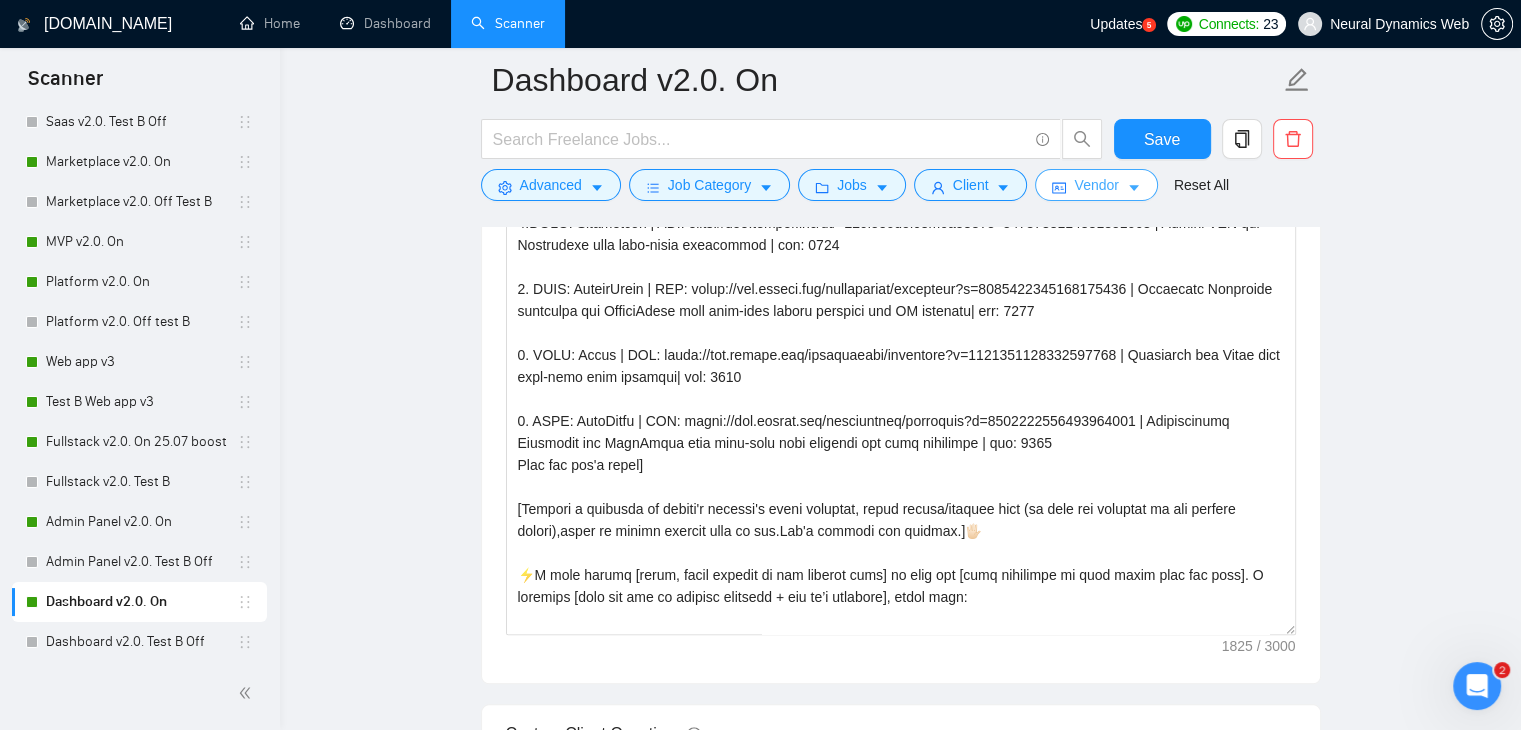 type 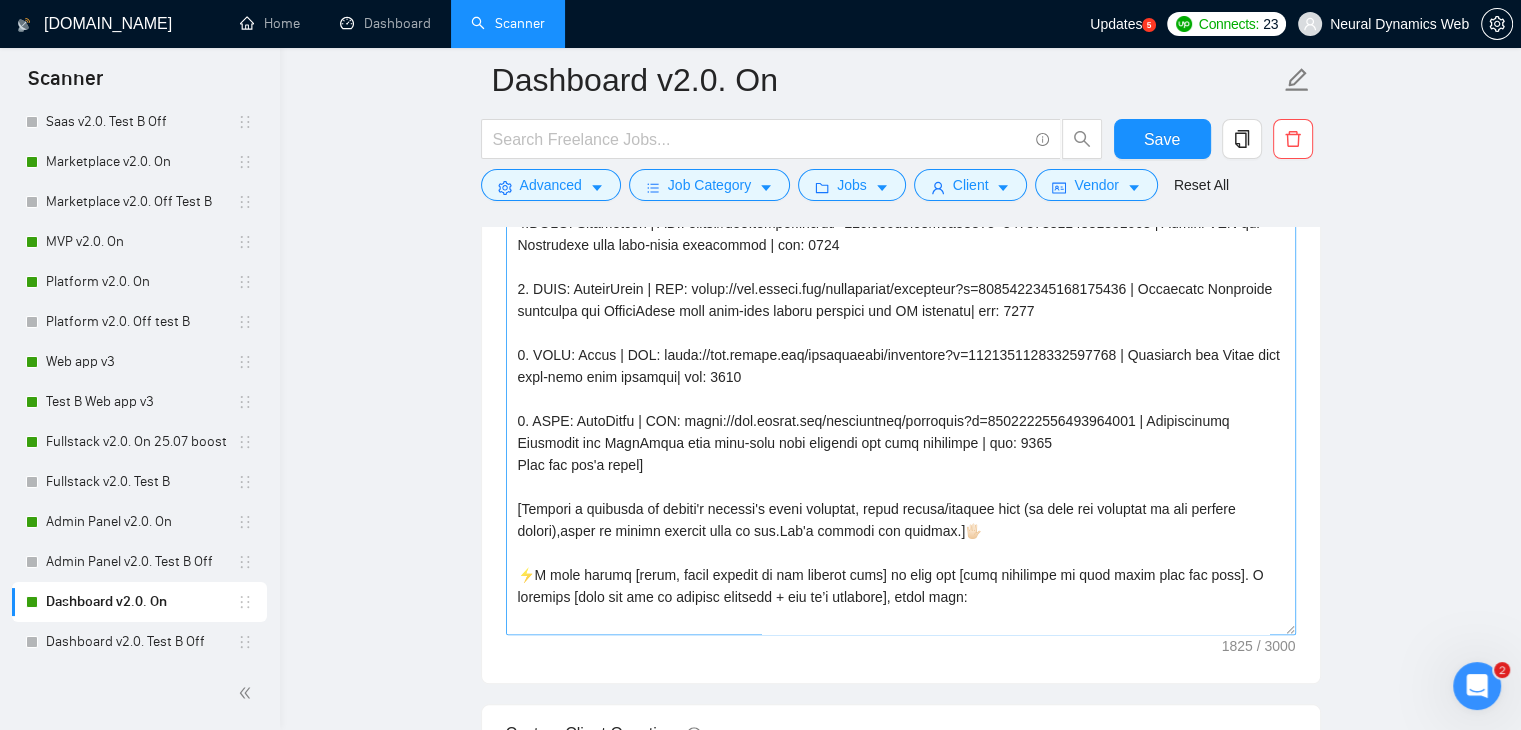 type 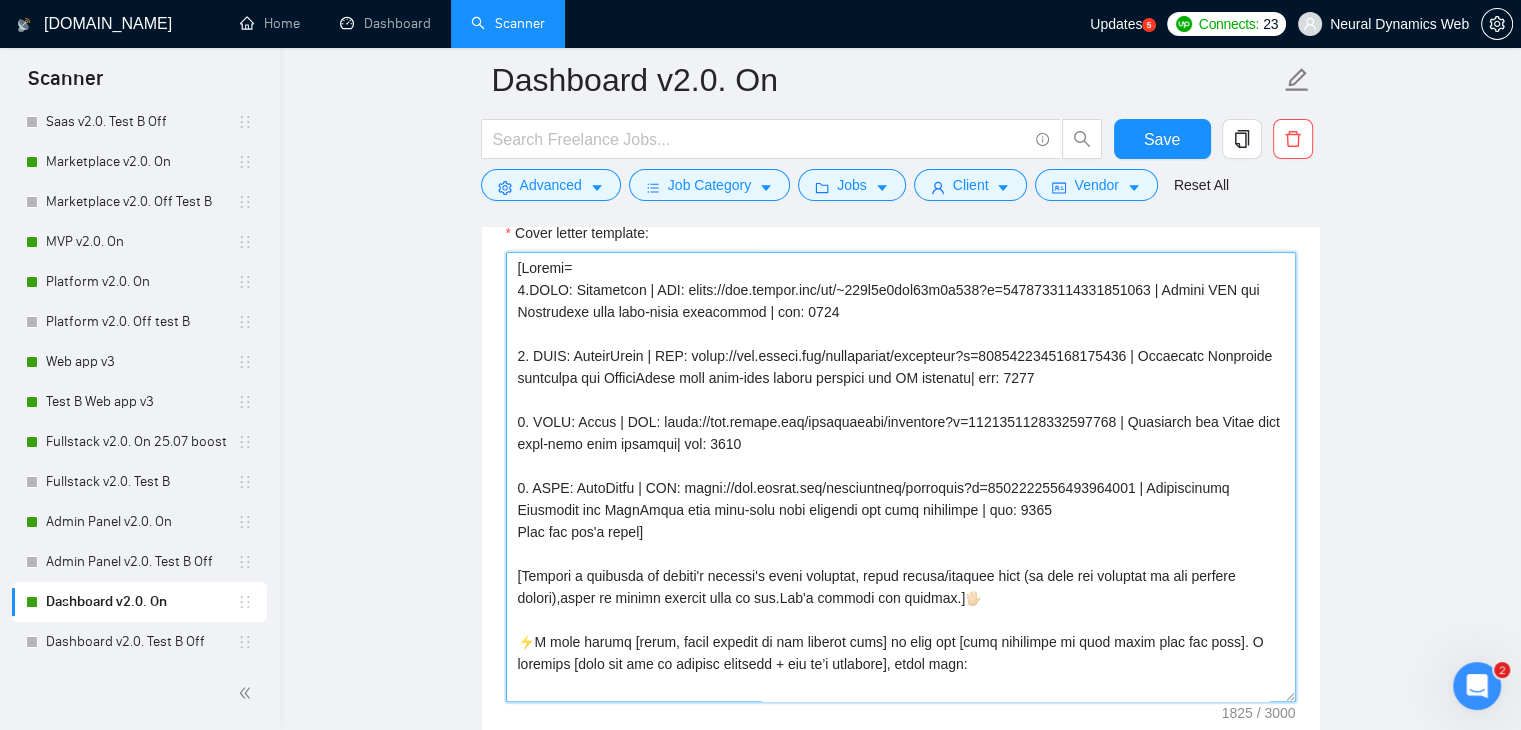 click on "Cover letter template:" at bounding box center (901, 477) 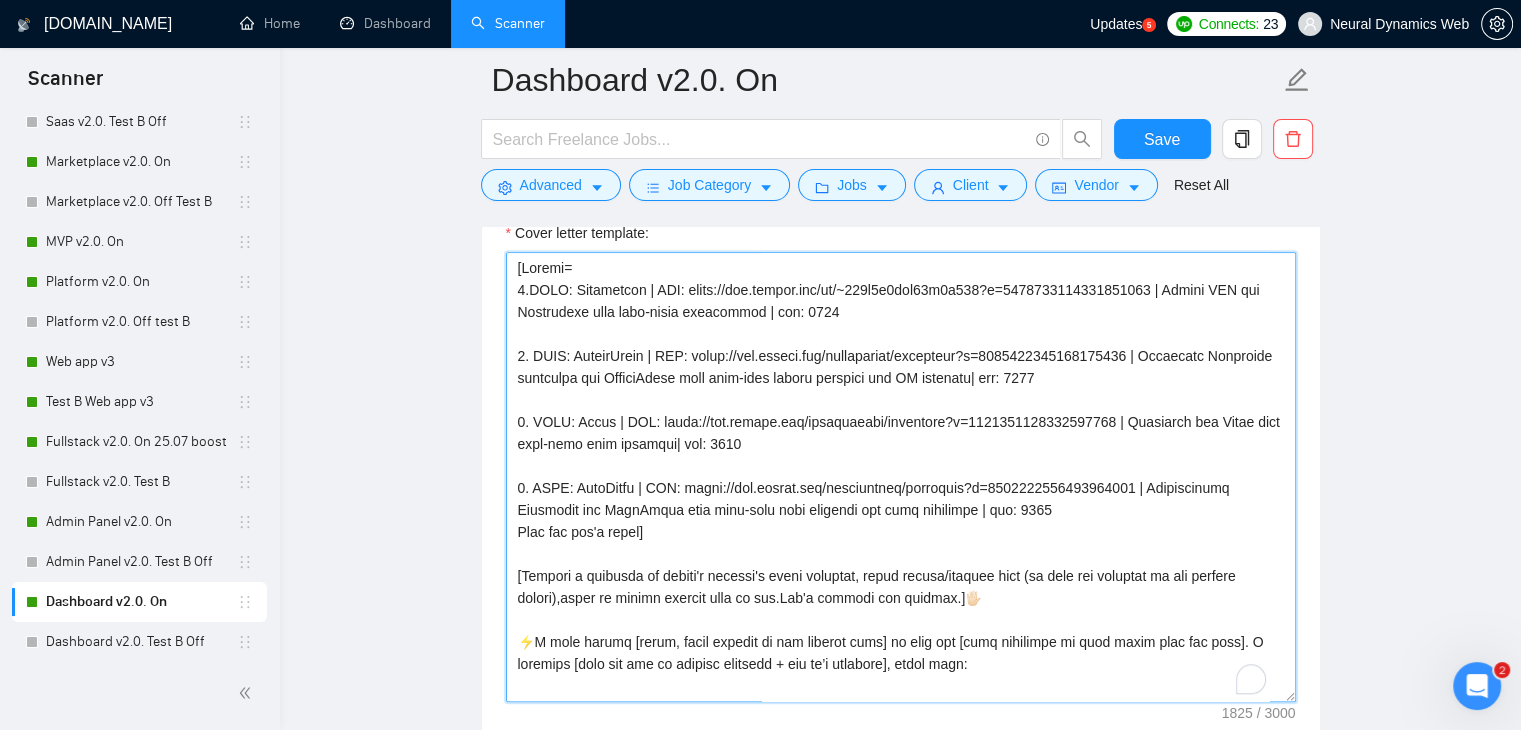 click on "Cover letter template:" at bounding box center (901, 477) 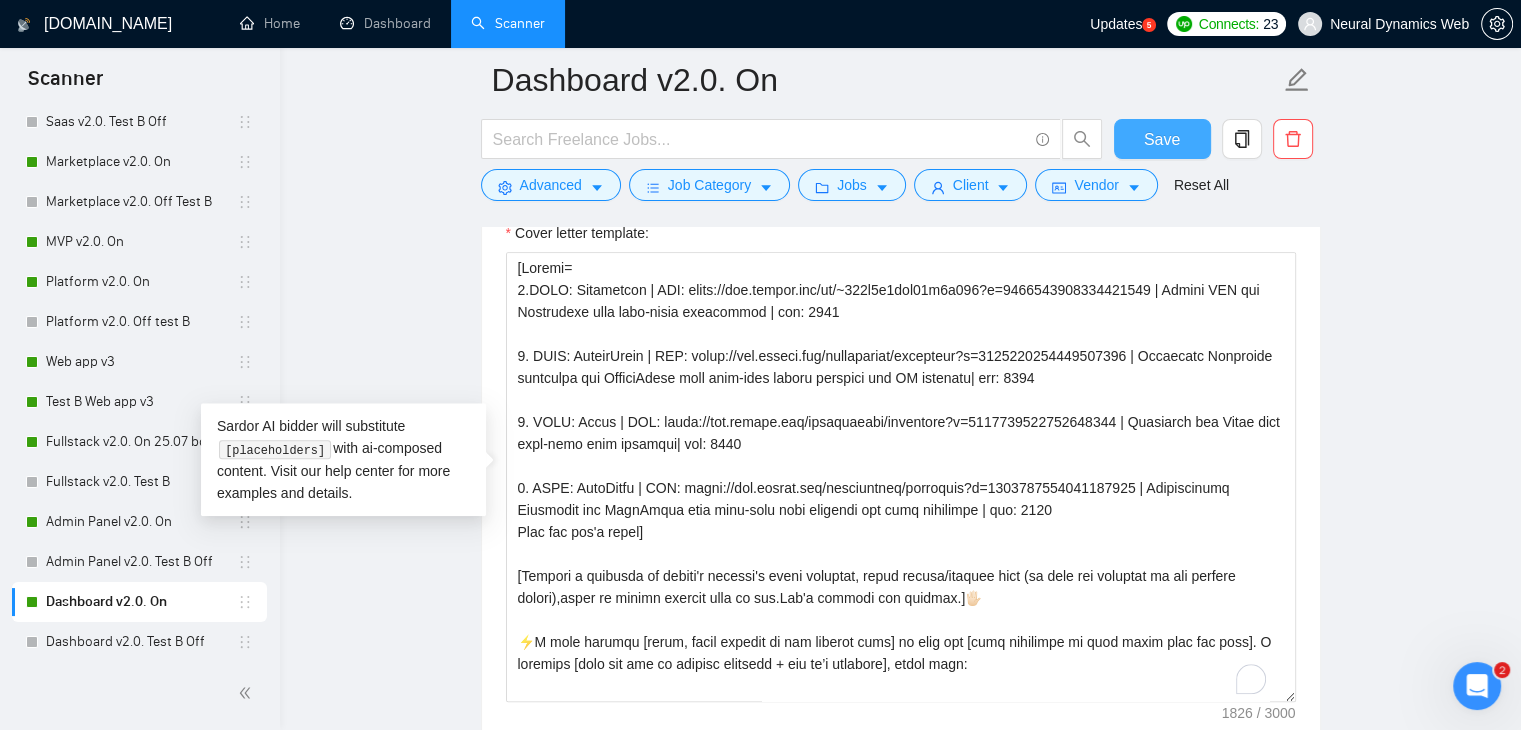 click on "Save" at bounding box center (1162, 139) 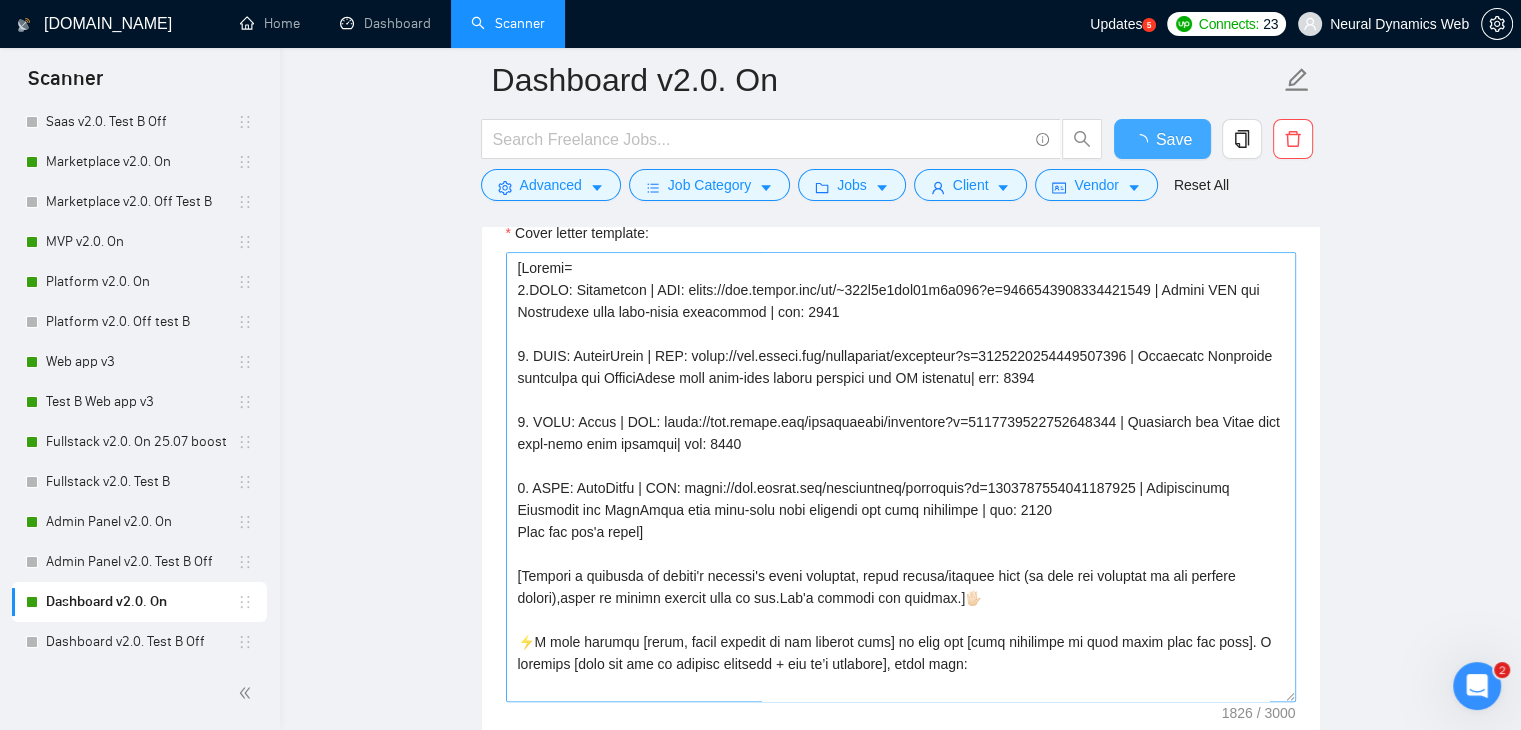 type 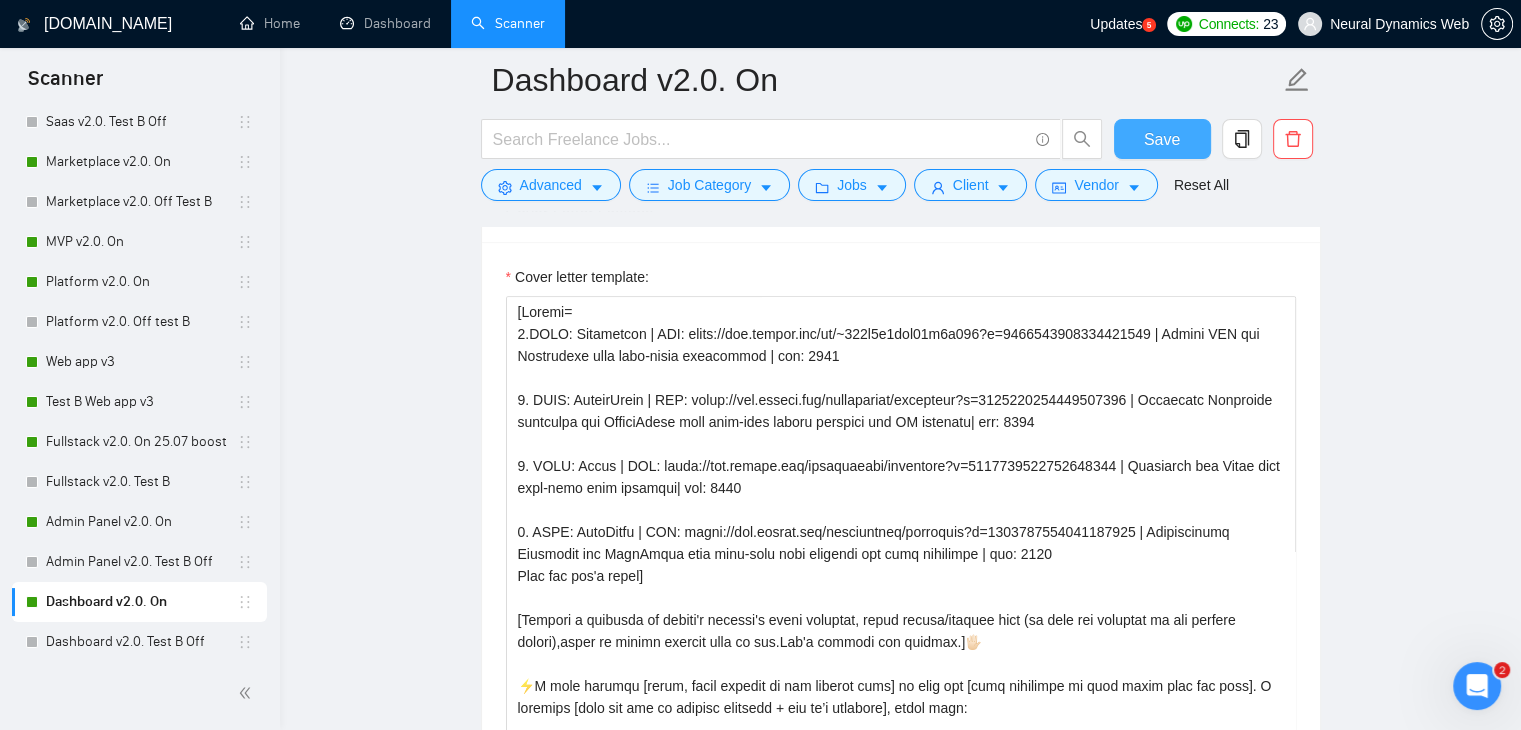 scroll, scrollTop: 2128, scrollLeft: 0, axis: vertical 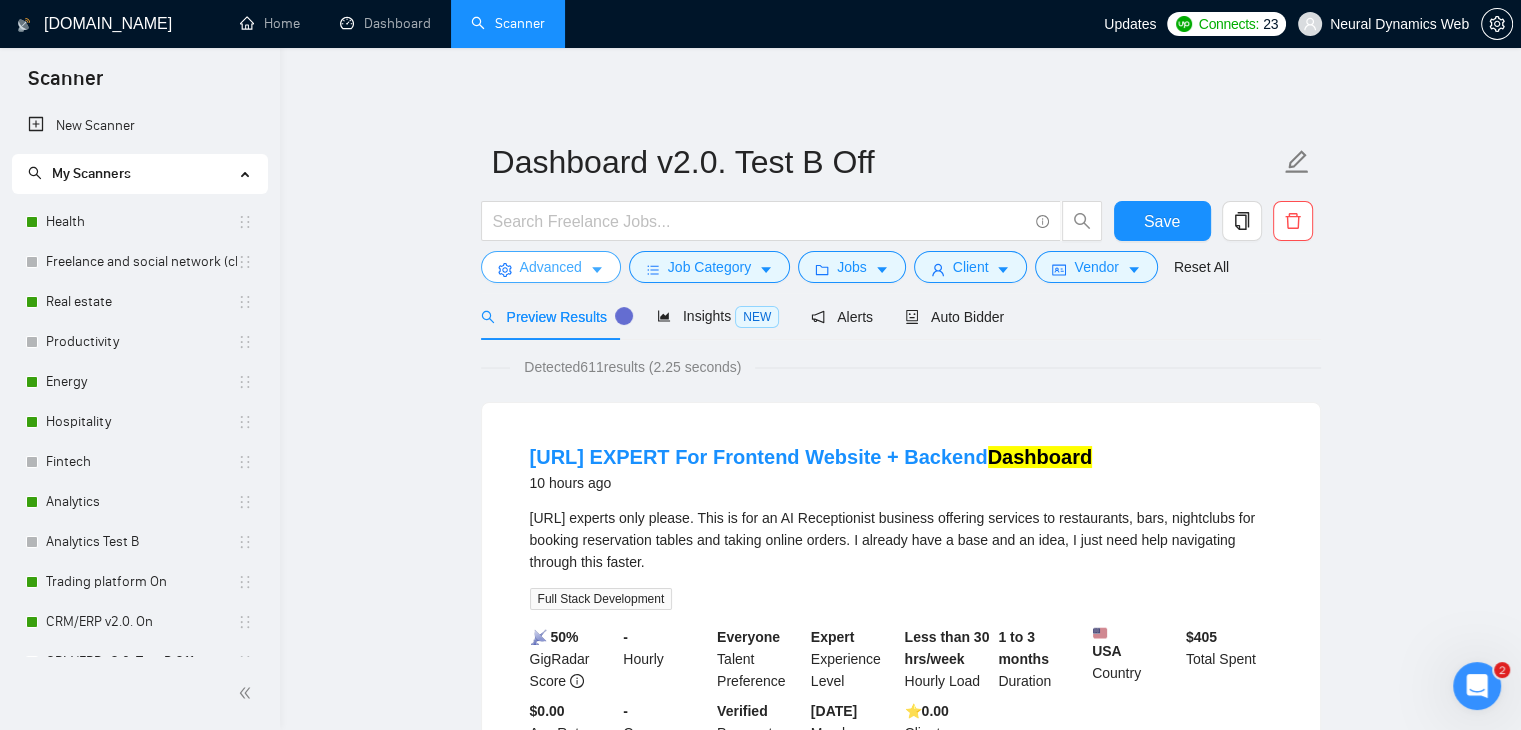click on "Advanced" at bounding box center (551, 267) 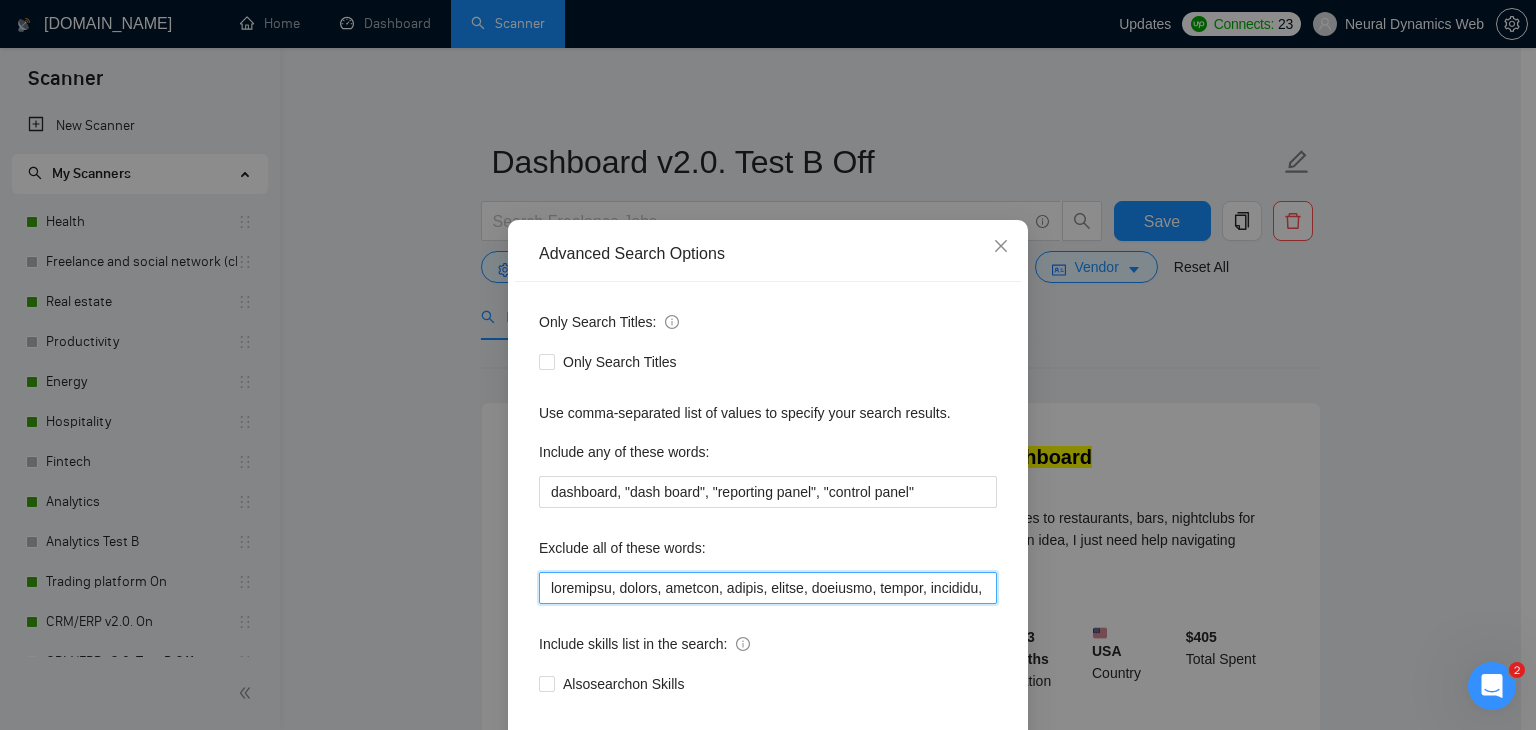 click at bounding box center (768, 588) 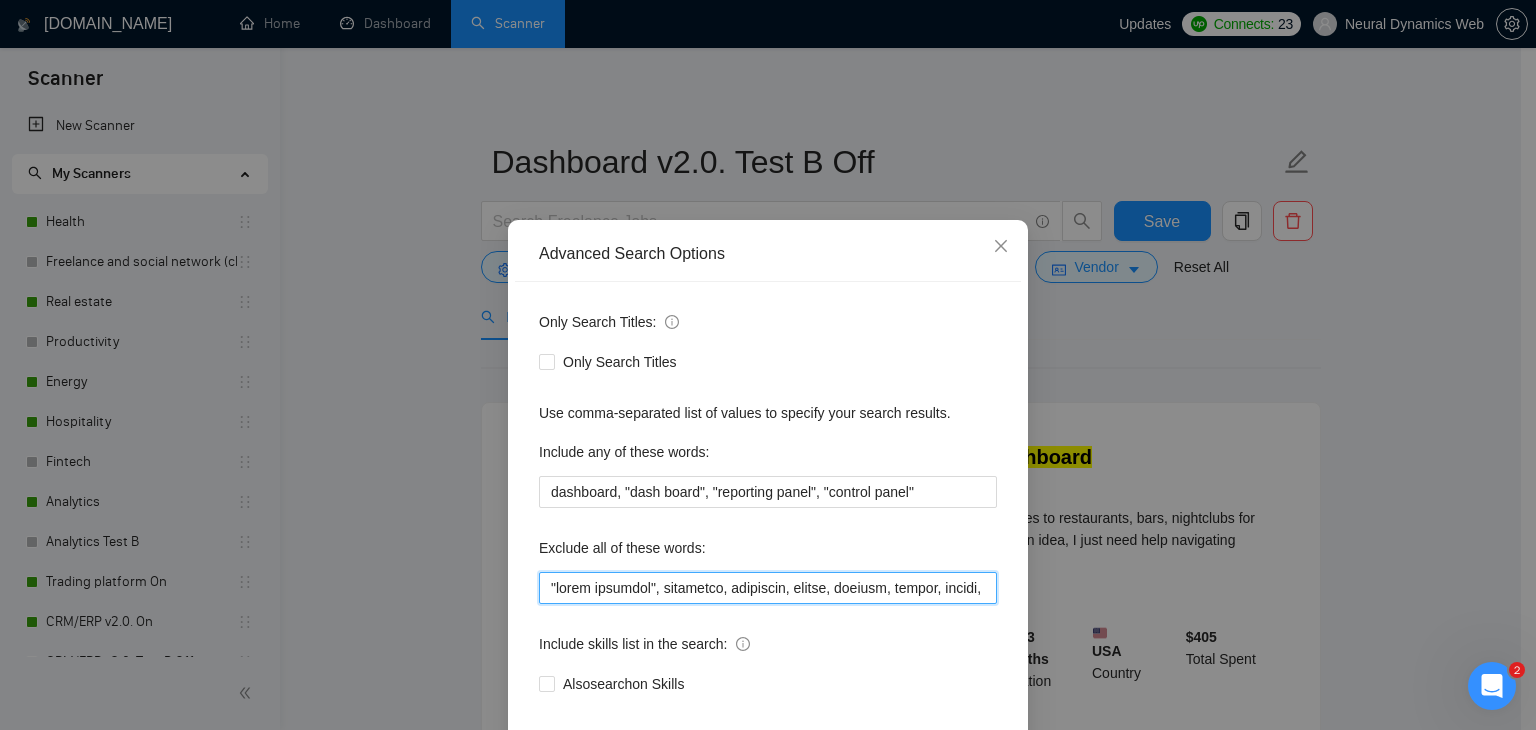 scroll, scrollTop: 0, scrollLeft: 34167, axis: horizontal 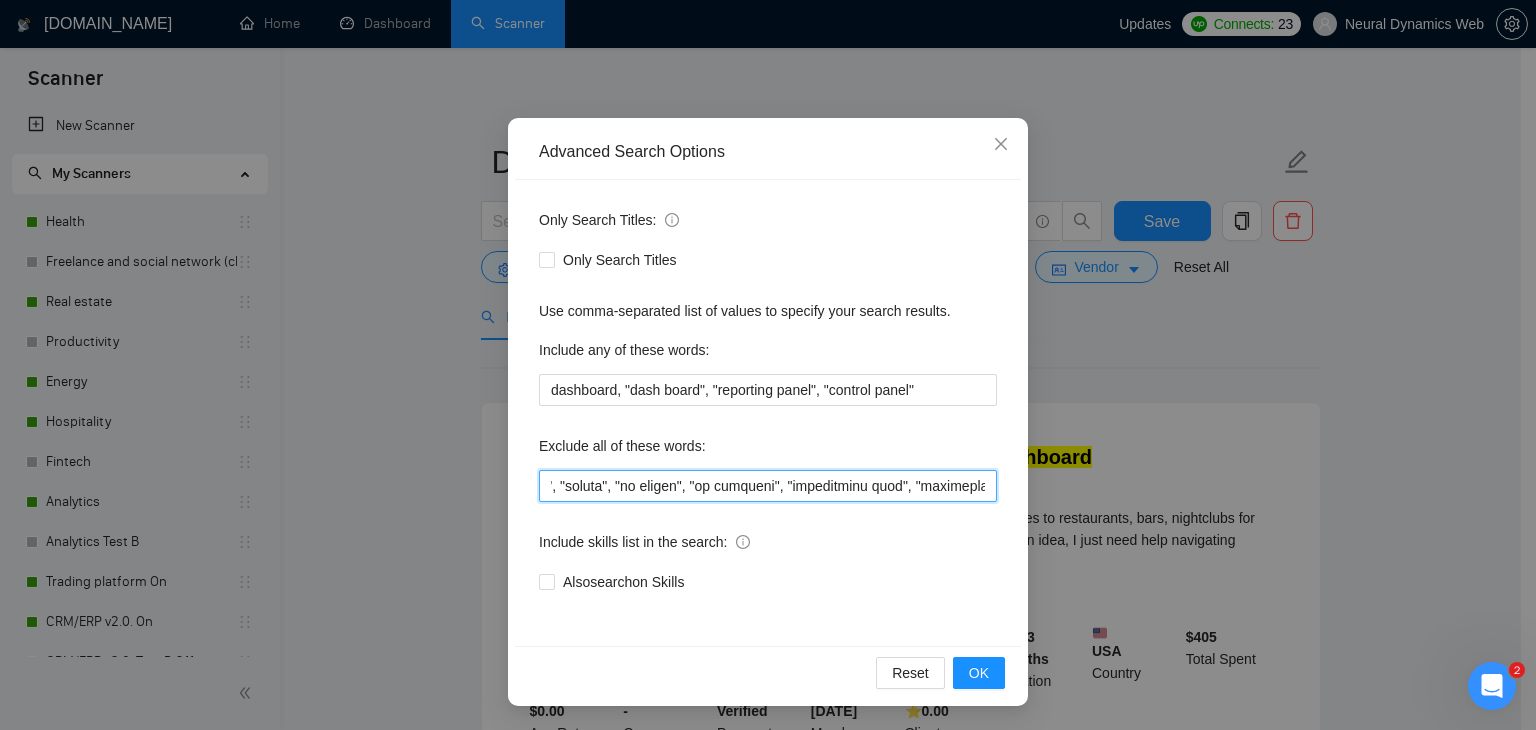 type on ""smart contract", suitedash, biosensor, epicor, vantage, pygame, pymunk, frontify, medusa, medusajs, "medusa js", "medusa.js", ros, "Robot Operating System", "(ros)", podia, showit, axon, minecraft, "A(TAK)", "[DOMAIN_NAME]", "bolt new", clickup, "click up", "[DOMAIN_NAME]", refine, "power pages", improvment*, "service titan", zendesk, "UI Integration Specialist", landing, moodle*, "digital ocean", "Dynamics Business Central", "Microsoft Business Central", "low-cost","limited budget", fake, "Amplitude Analytics", "Amplitude Data Analytics", minor, rentman, "tally form", "tally,io", logto, clerk, coaching, "affiliate pro", "affiliate-pro", "affiliate script", "Ship Theory", "website update", "website updates", "website setup", "websites setup", posthog, squareup, "square up", "wild apricot", wildapricot, starchapter, VR/AR, "Google Platform Expert ", Tempolabs*, "tempo labs", Langgraph, hiring, koa*, "koa js", "Microsoft developer', ongoing position, "MS Dynamics CRM", "Apache Superset", blockchain*, "adobe coldfus..." 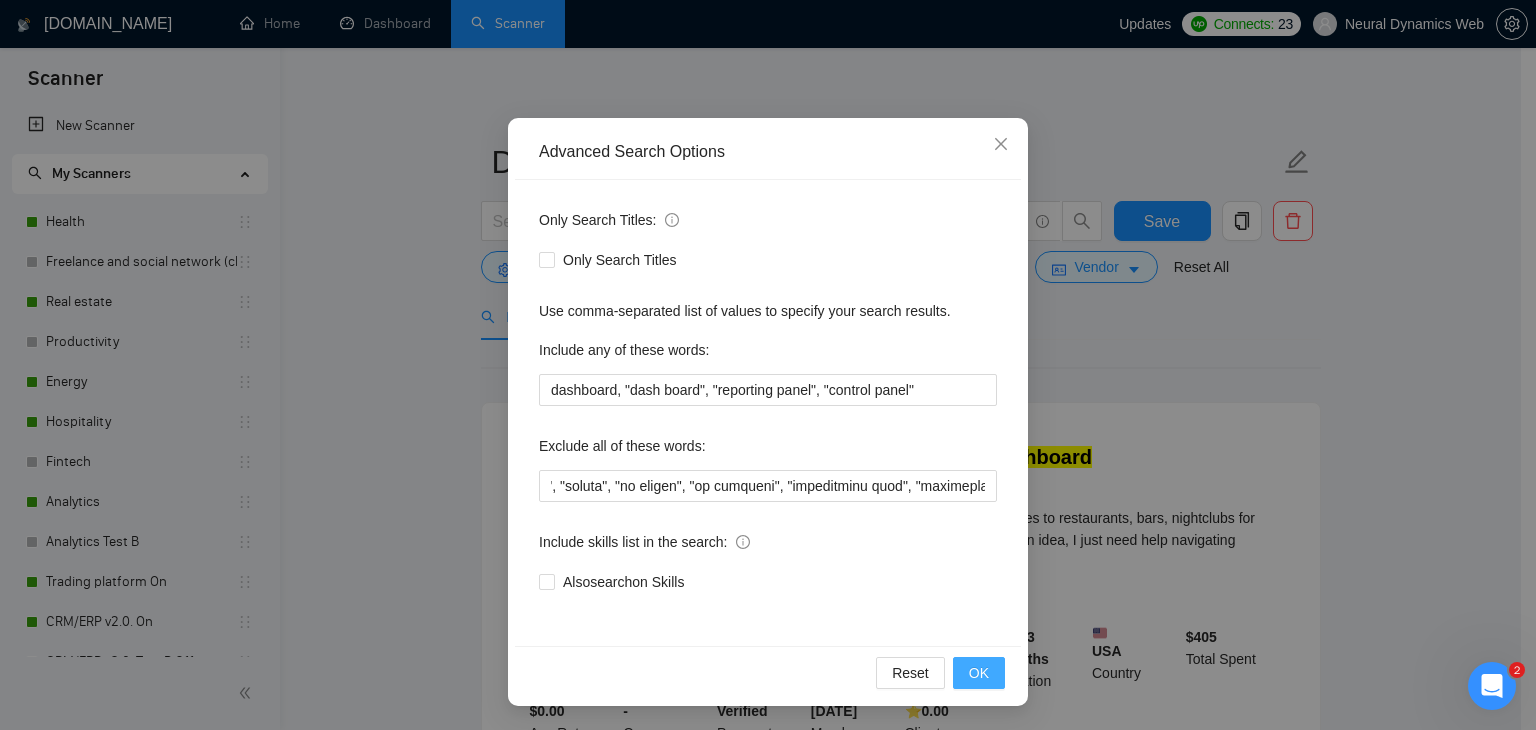 click on "OK" at bounding box center [979, 673] 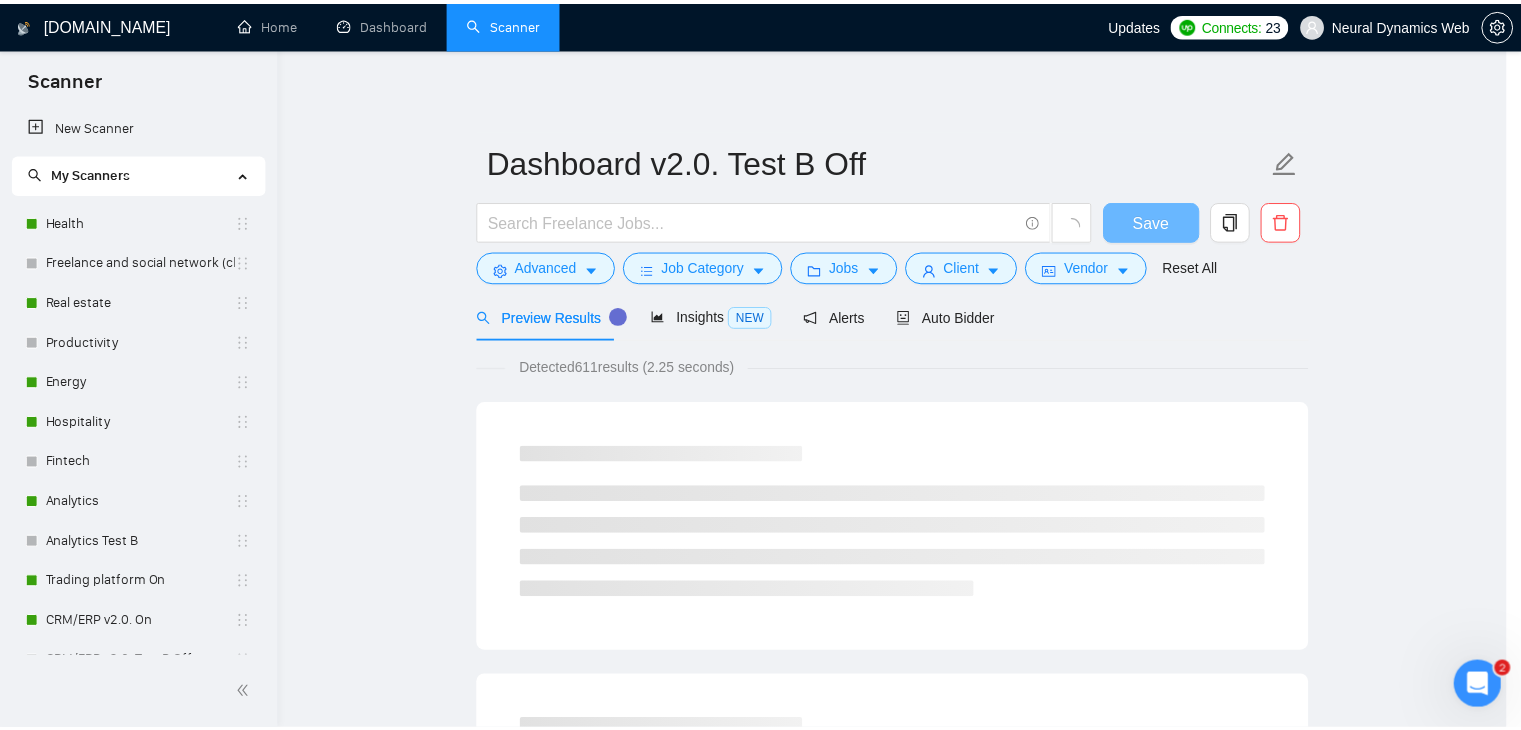 scroll, scrollTop: 0, scrollLeft: 0, axis: both 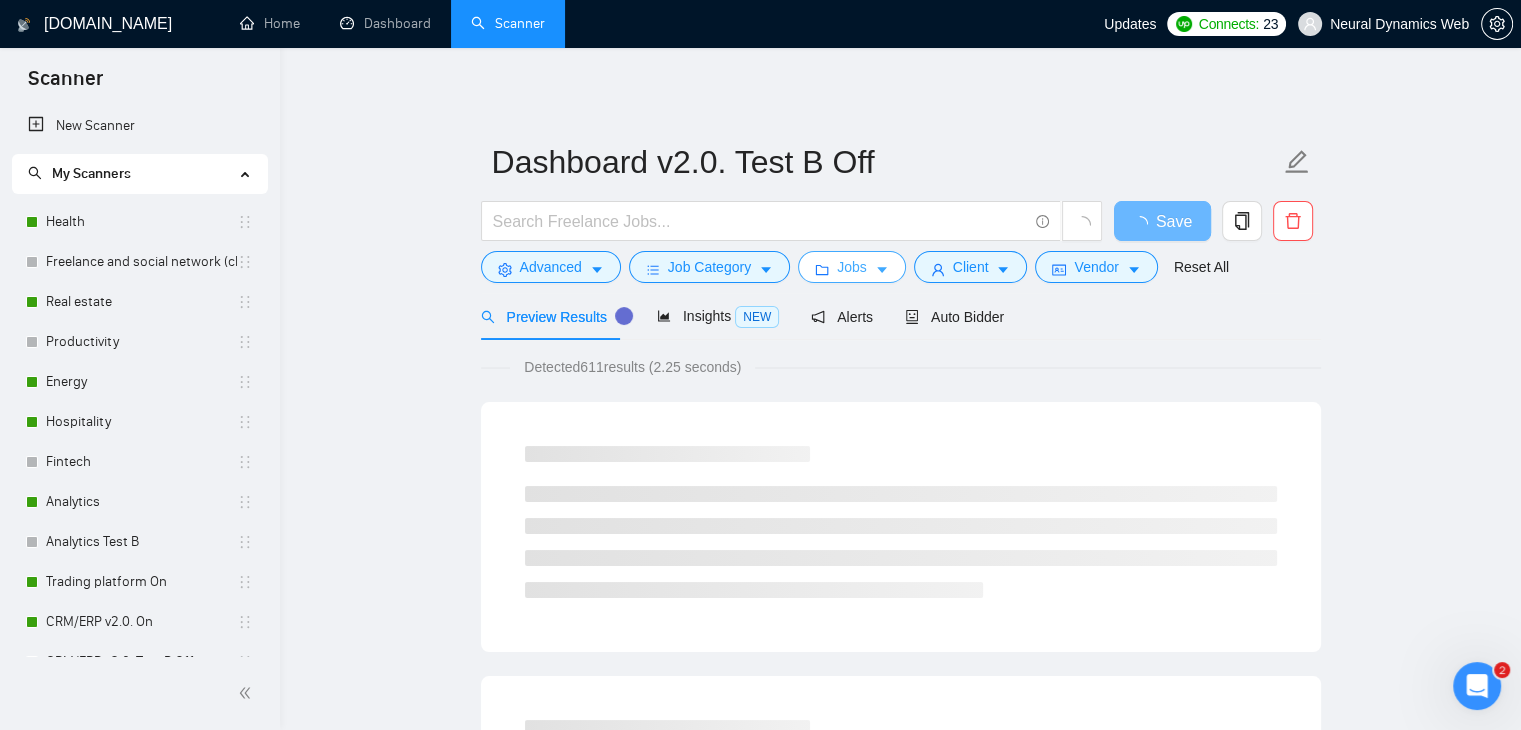 click 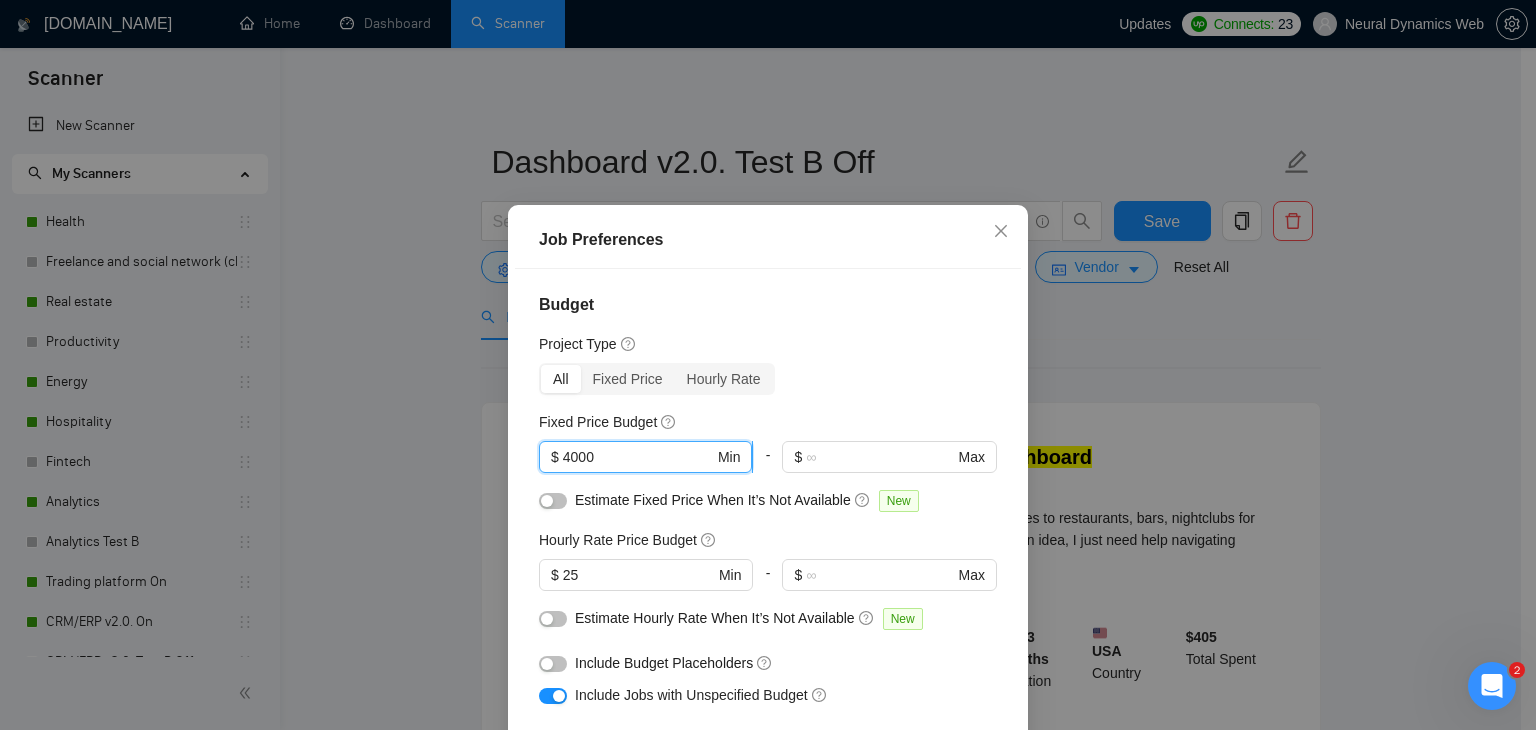 click on "$ 4000 Min" at bounding box center (645, 457) 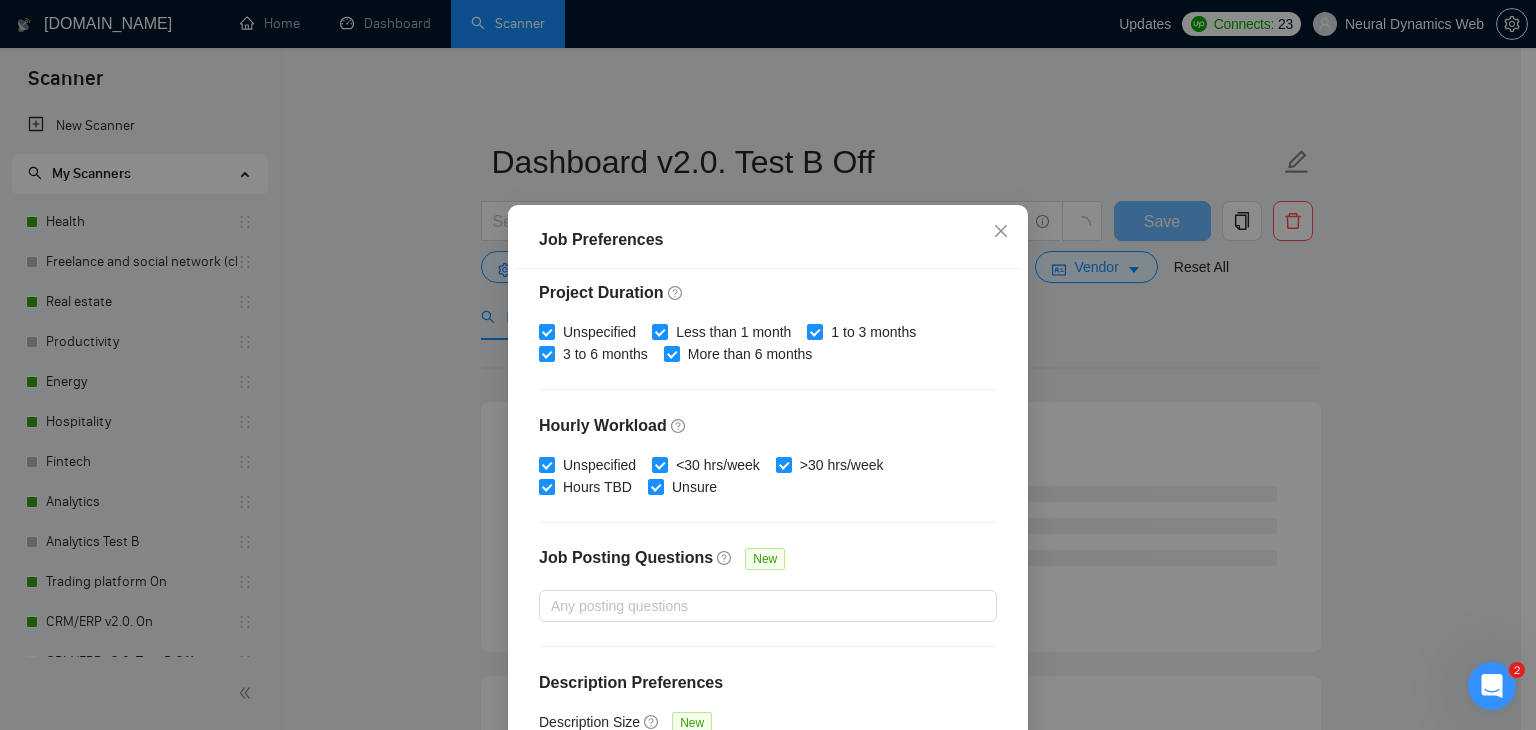 scroll, scrollTop: 616, scrollLeft: 0, axis: vertical 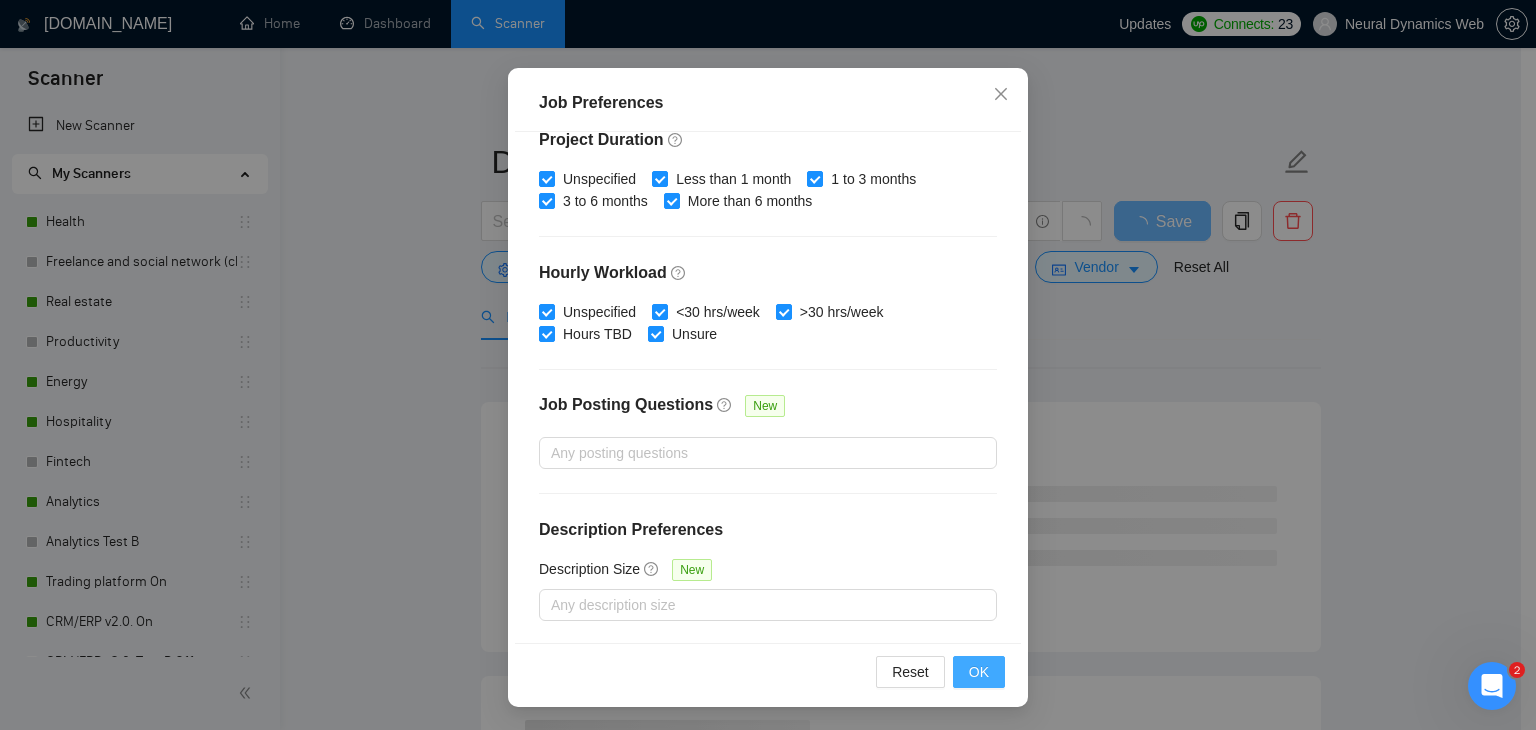 type on "1000" 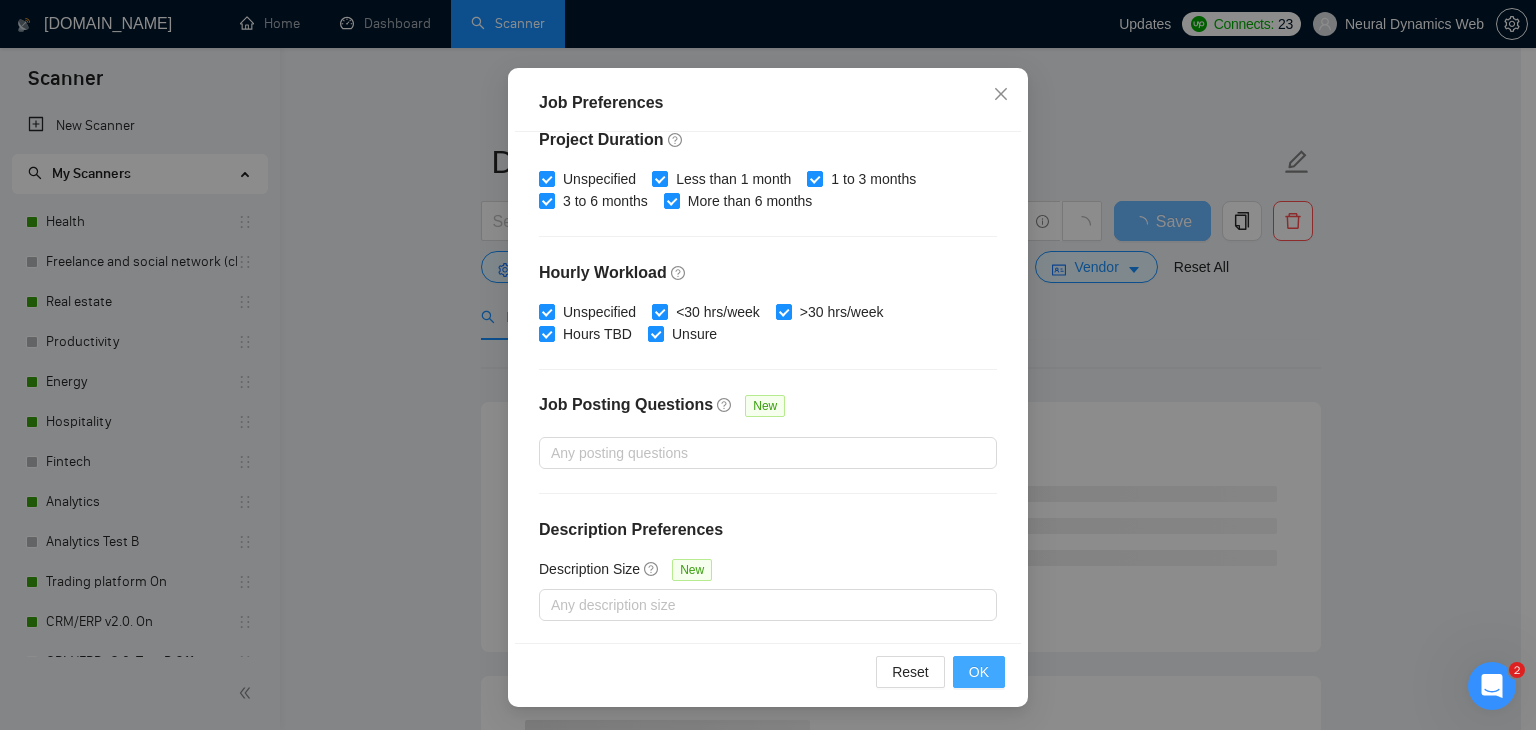 click on "OK" at bounding box center [979, 672] 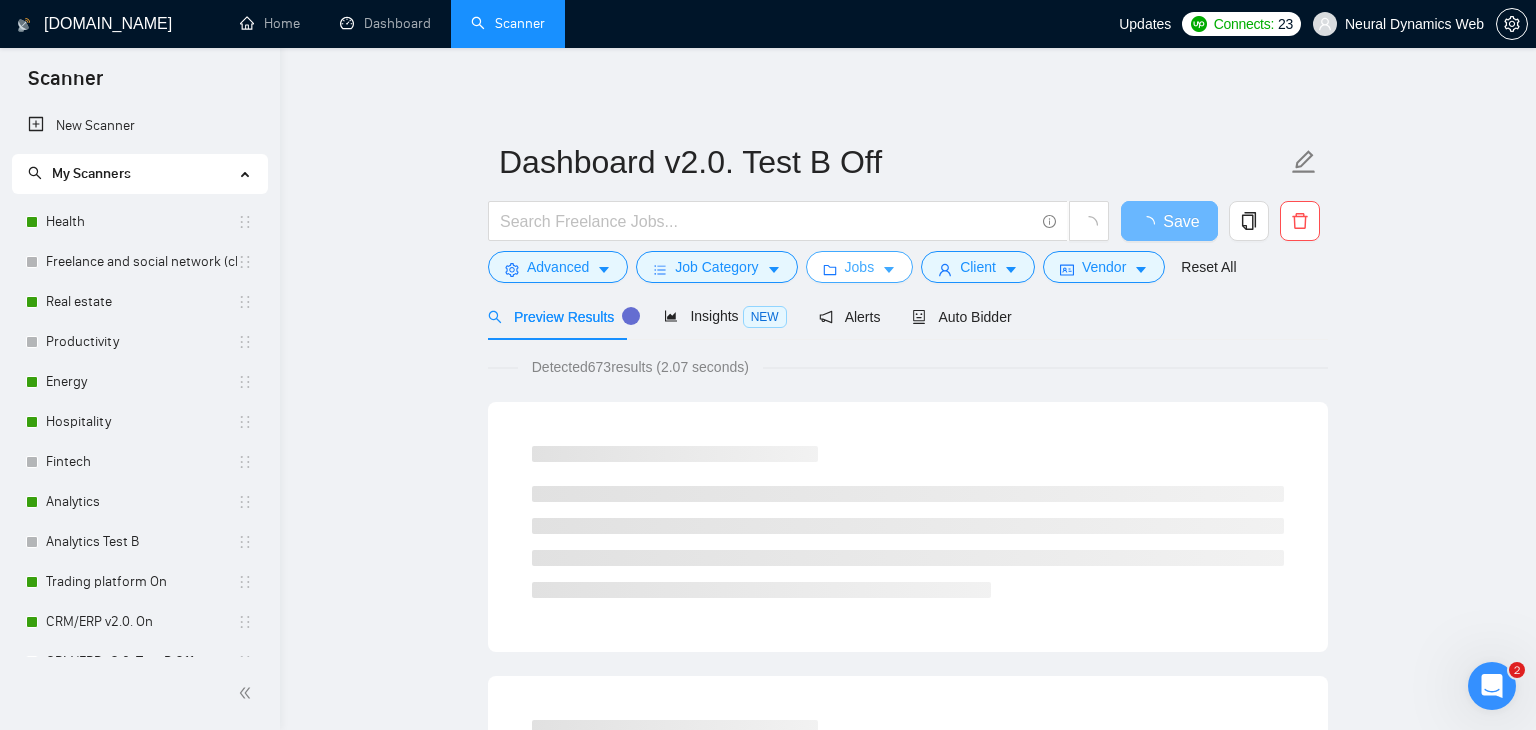 scroll, scrollTop: 0, scrollLeft: 0, axis: both 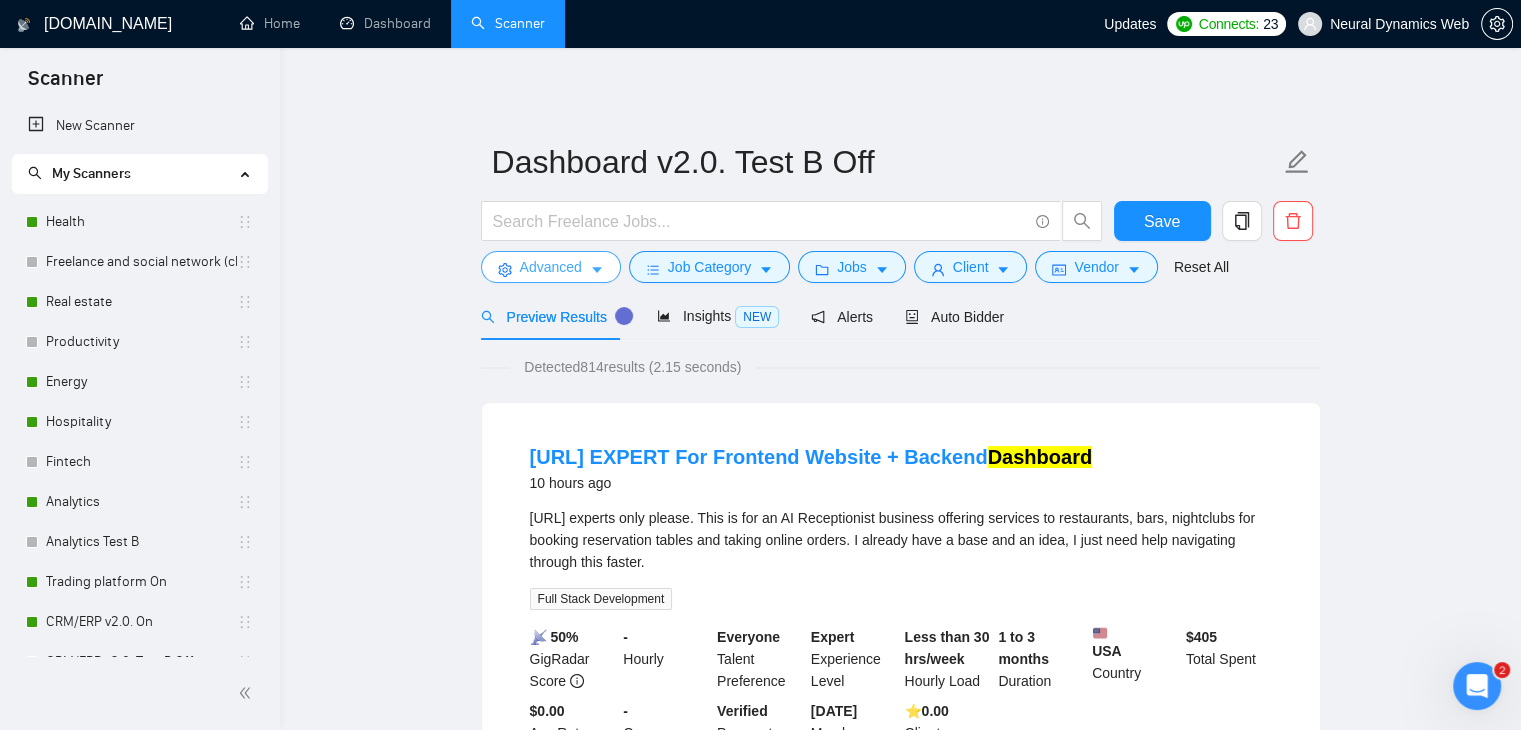 click on "Advanced" at bounding box center [551, 267] 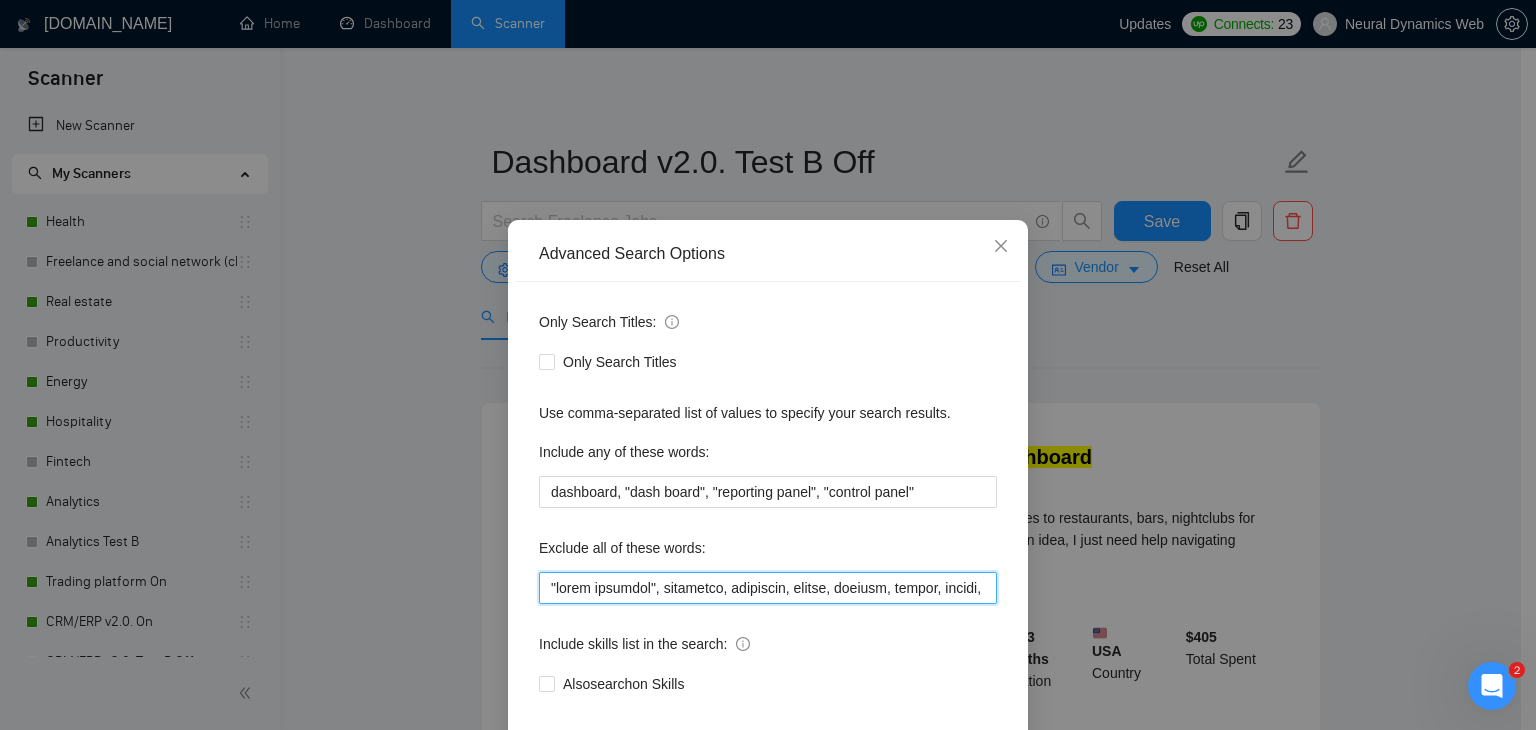 click at bounding box center [768, 588] 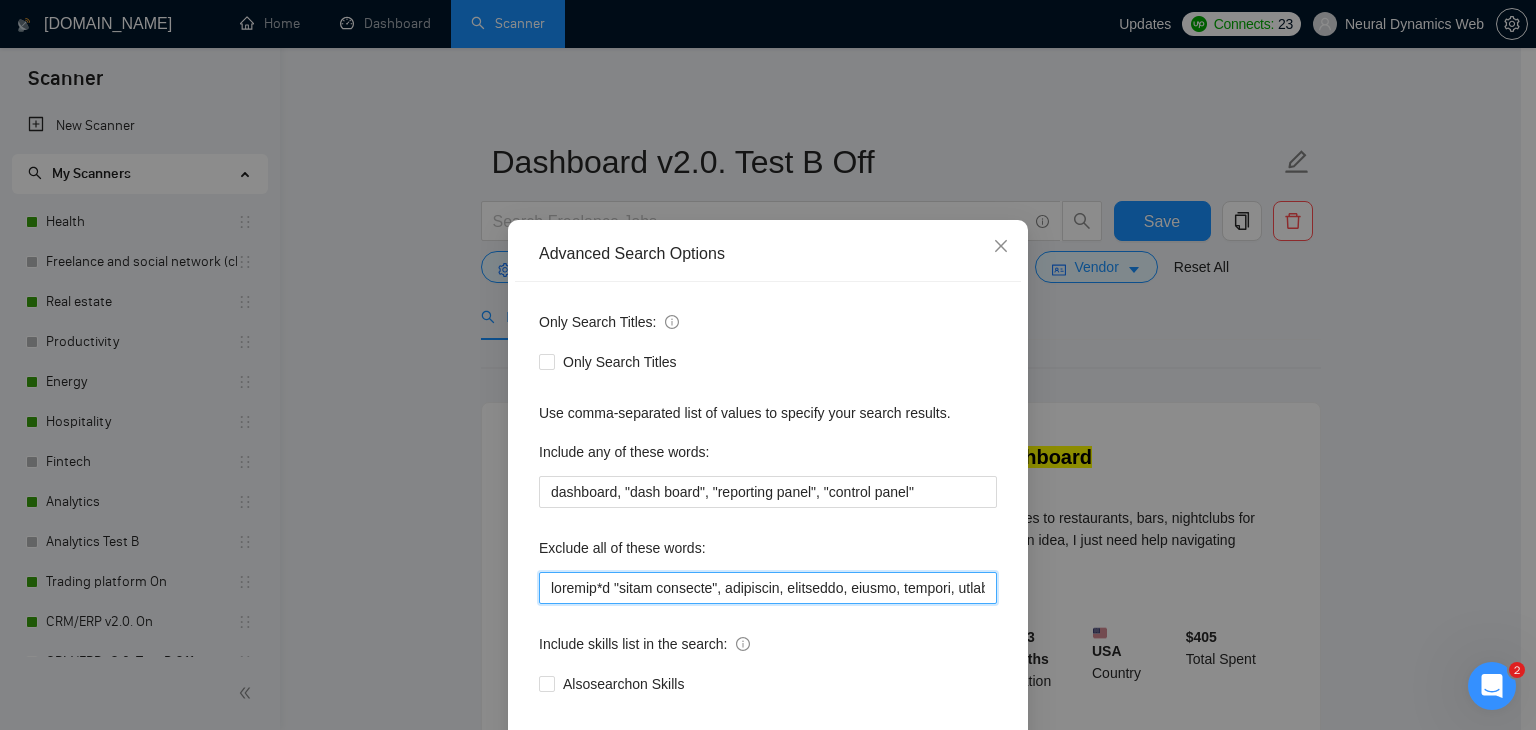 click at bounding box center (768, 588) 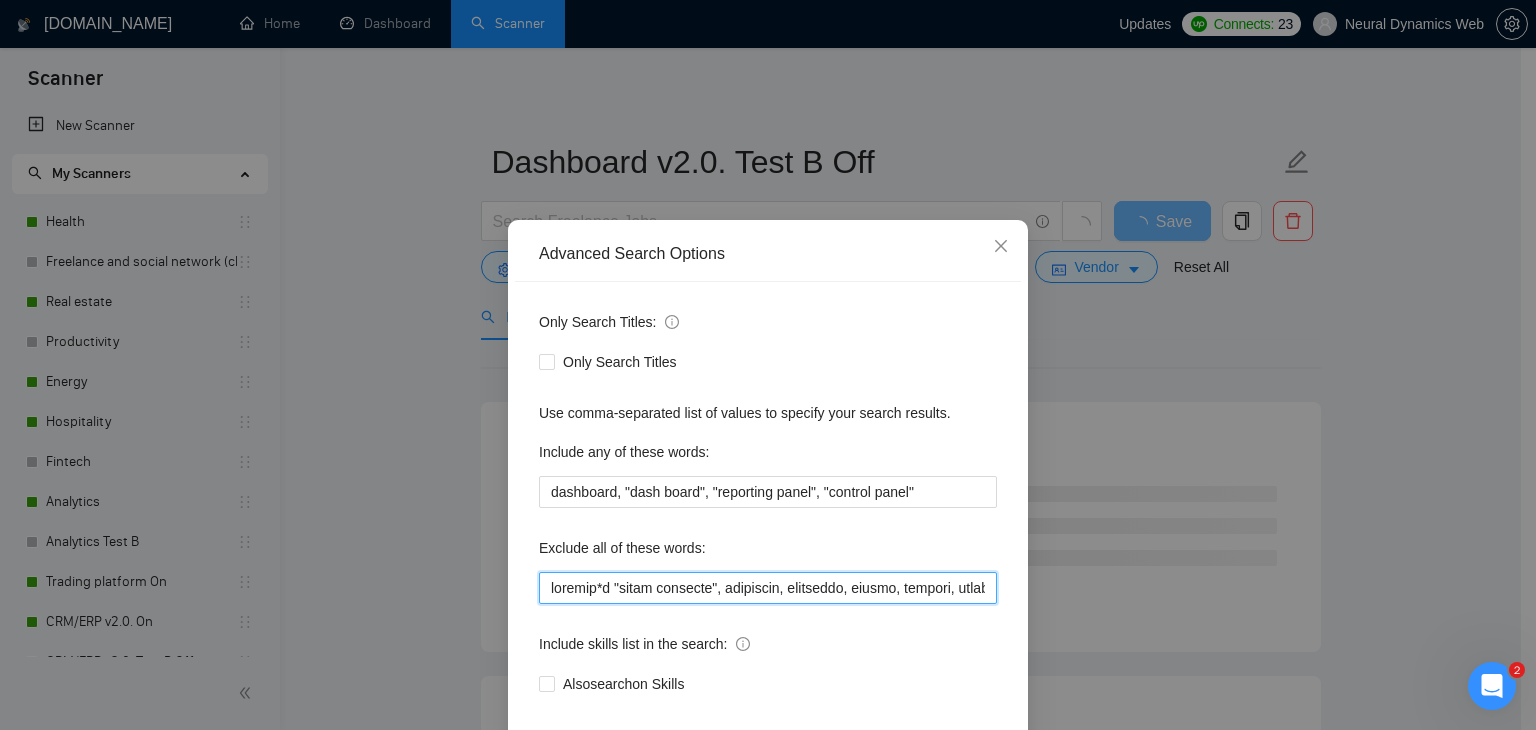 click at bounding box center (768, 588) 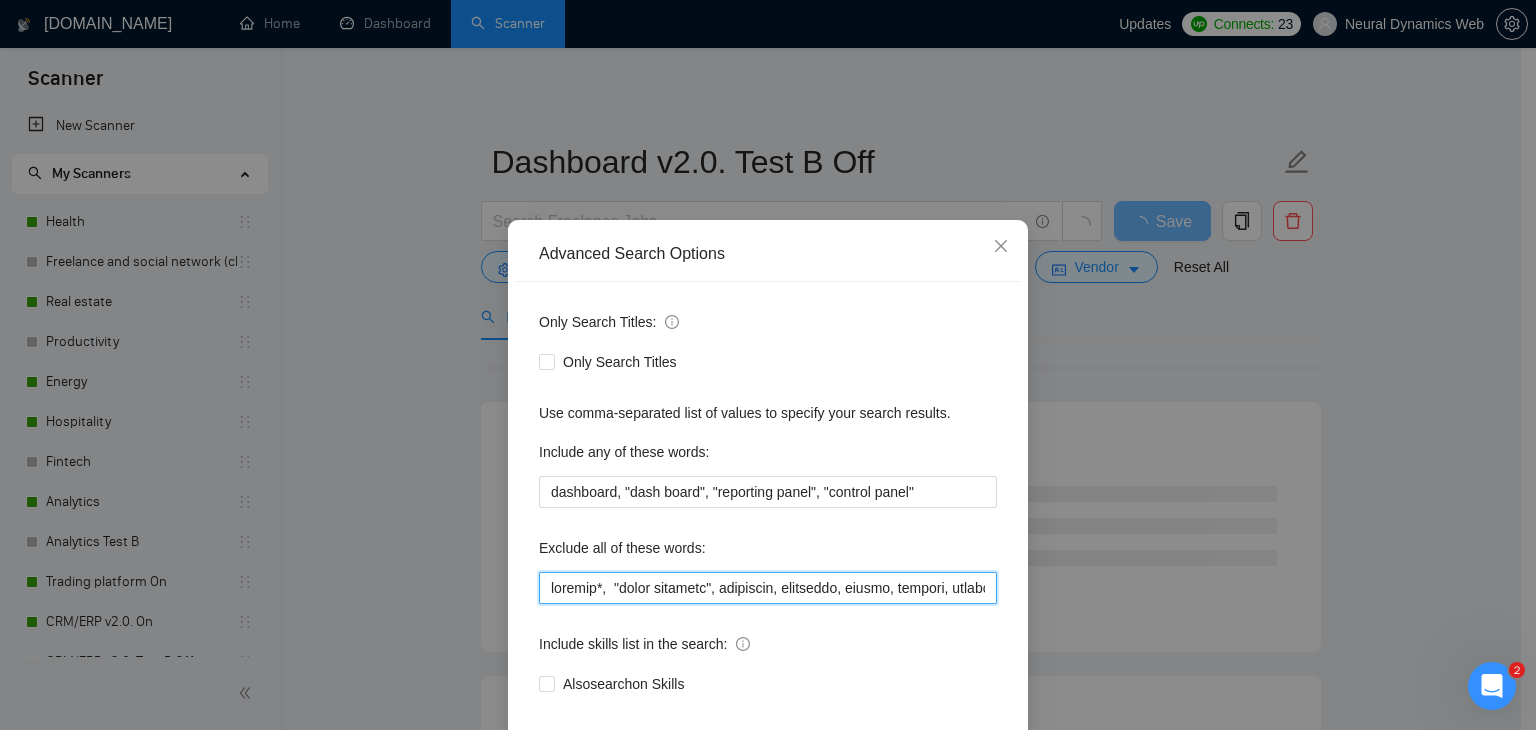 click at bounding box center [768, 588] 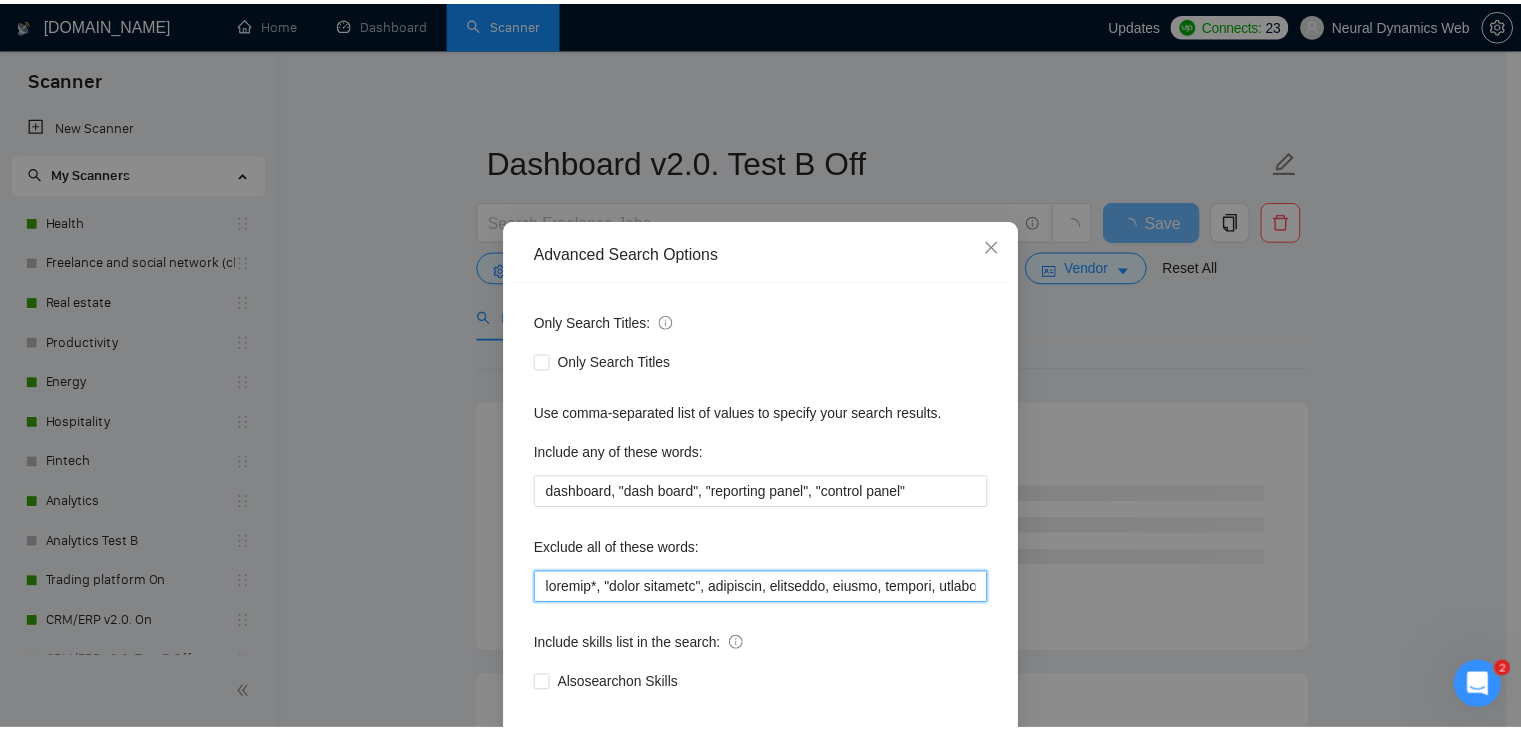 scroll, scrollTop: 102, scrollLeft: 0, axis: vertical 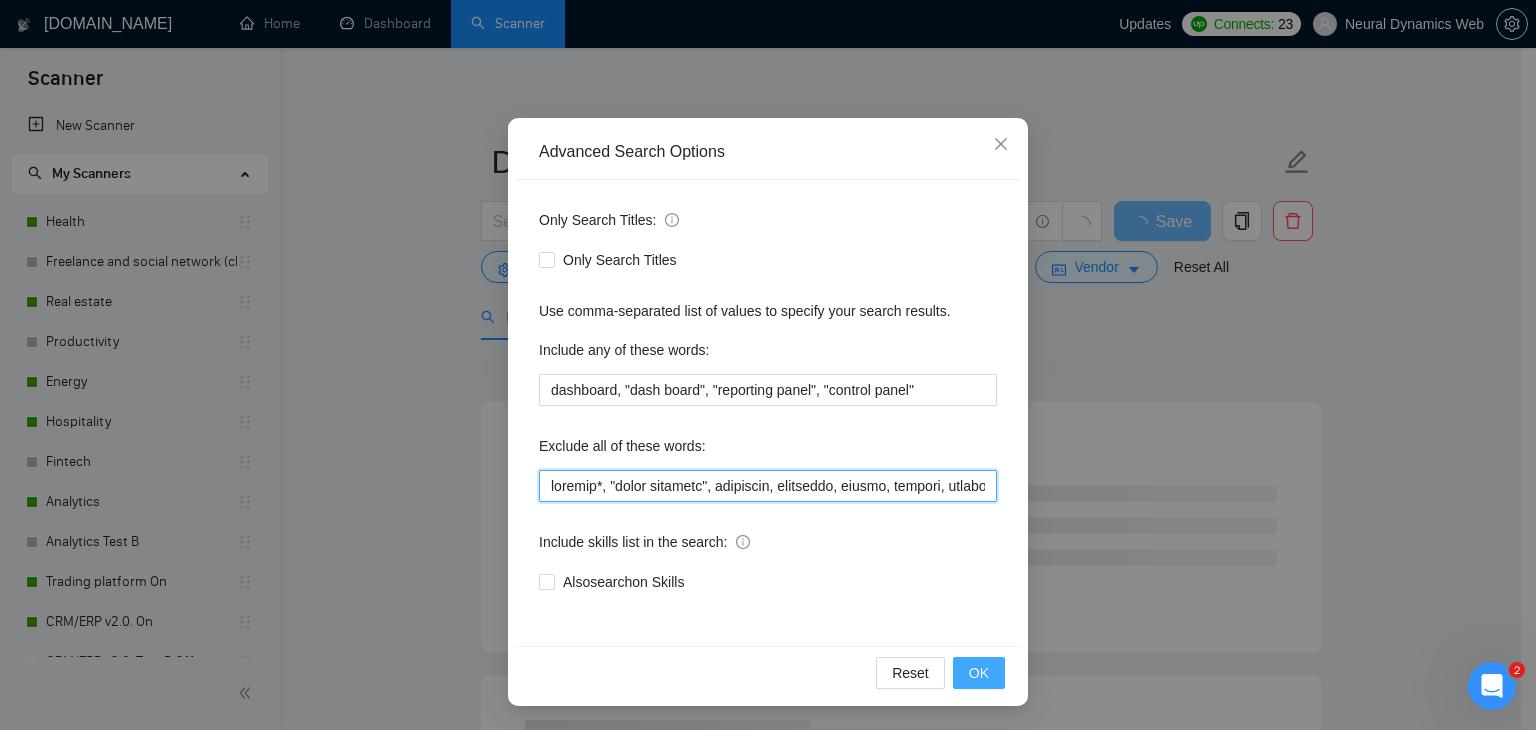 type on "softgen*, "smart contract", suitedash, biosensor, epicor, vantage, pygame, pymunk, frontify, medusa, medusajs, "medusa js", "medusa.js", ros, "Robot Operating System", "(ros)", podia, showit, axon, minecraft, "A(TAK)", "[DOMAIN_NAME]", "bolt new", clickup, "click up", "[DOMAIN_NAME]", refine, "power pages", improvment*, "service titan", zendesk, "UI Integration Specialist", landing, moodle*, "digital ocean", "Dynamics Business Central", "Microsoft Business Central", "low-cost","limited budget", fake, "Amplitude Analytics", "Amplitude Data Analytics", minor, rentman, "tally form", "tally,io", logto, clerk, coaching, "affiliate pro", "affiliate-pro", "affiliate script", "Ship Theory", "website update", "website updates", "website setup", "websites setup", posthog, squareup, "square up", "wild apricot", wildapricot, starchapter, VR/AR, "Google Platform Expert ", Tempolabs*, "tempo labs", Langgraph, hiring, koa*, "koa js", "Microsoft developer', ongoing position, "MS Dynamics CRM", "Apache Superset", blockchain*, "ado..." 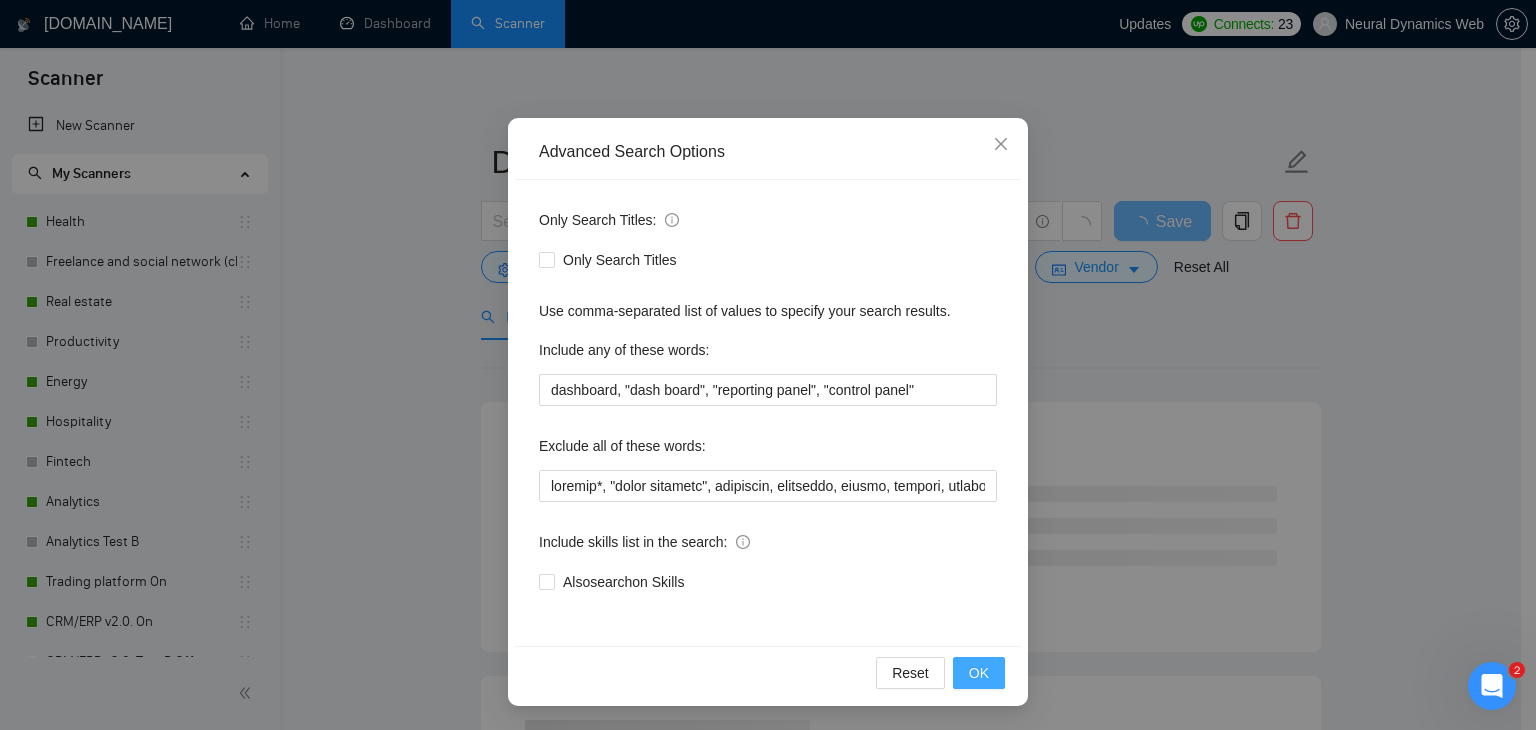 click on "OK" at bounding box center [979, 673] 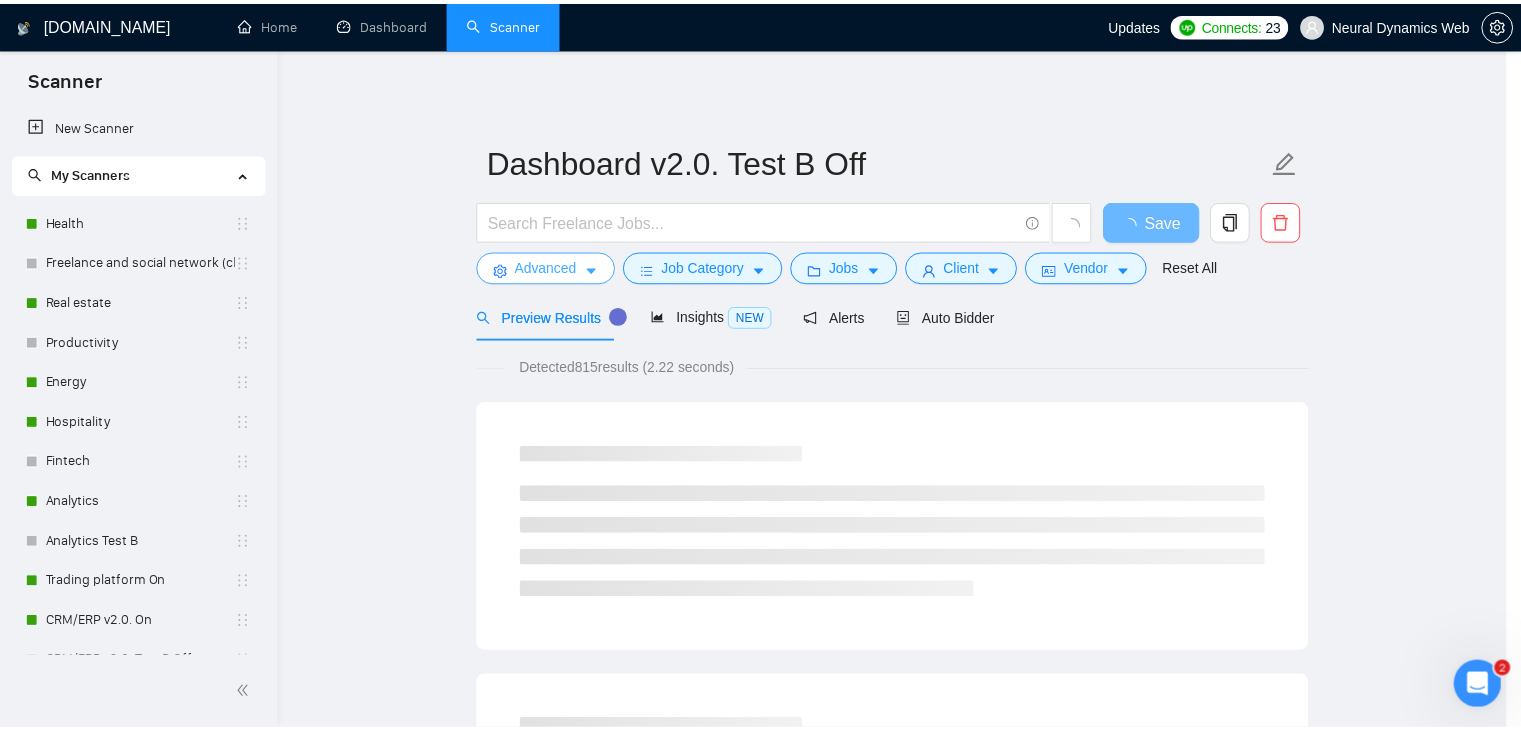 scroll, scrollTop: 0, scrollLeft: 0, axis: both 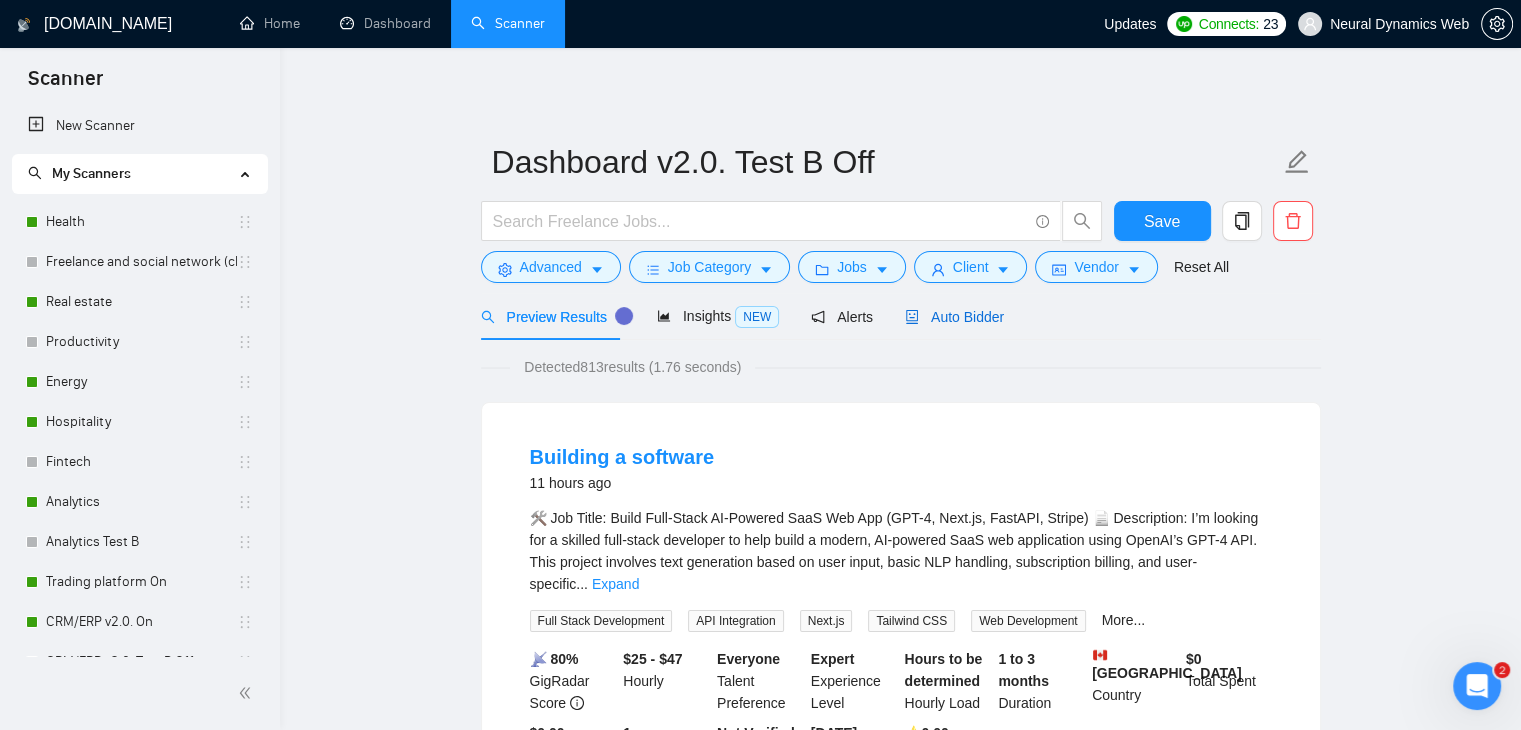 click on "Auto Bidder" at bounding box center (954, 317) 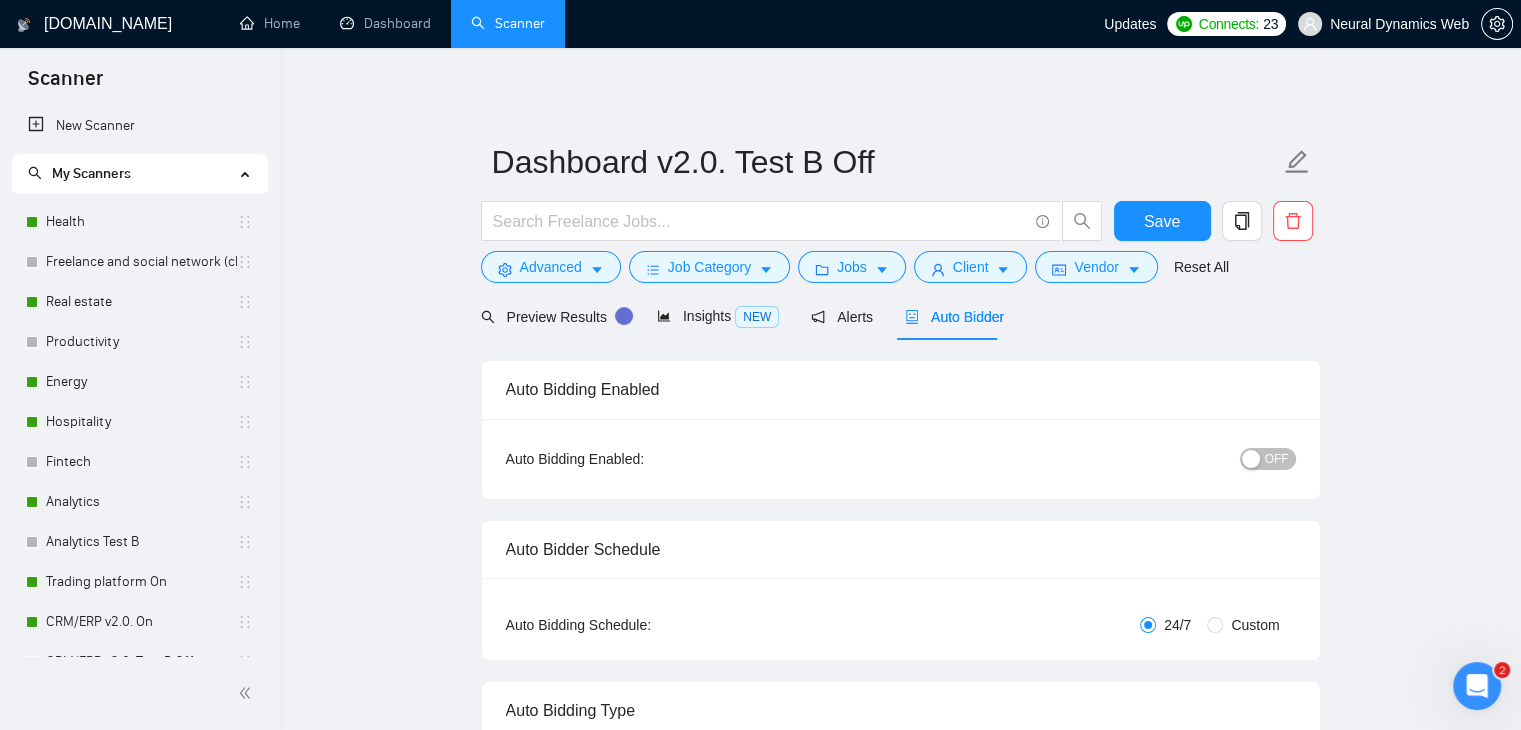 type 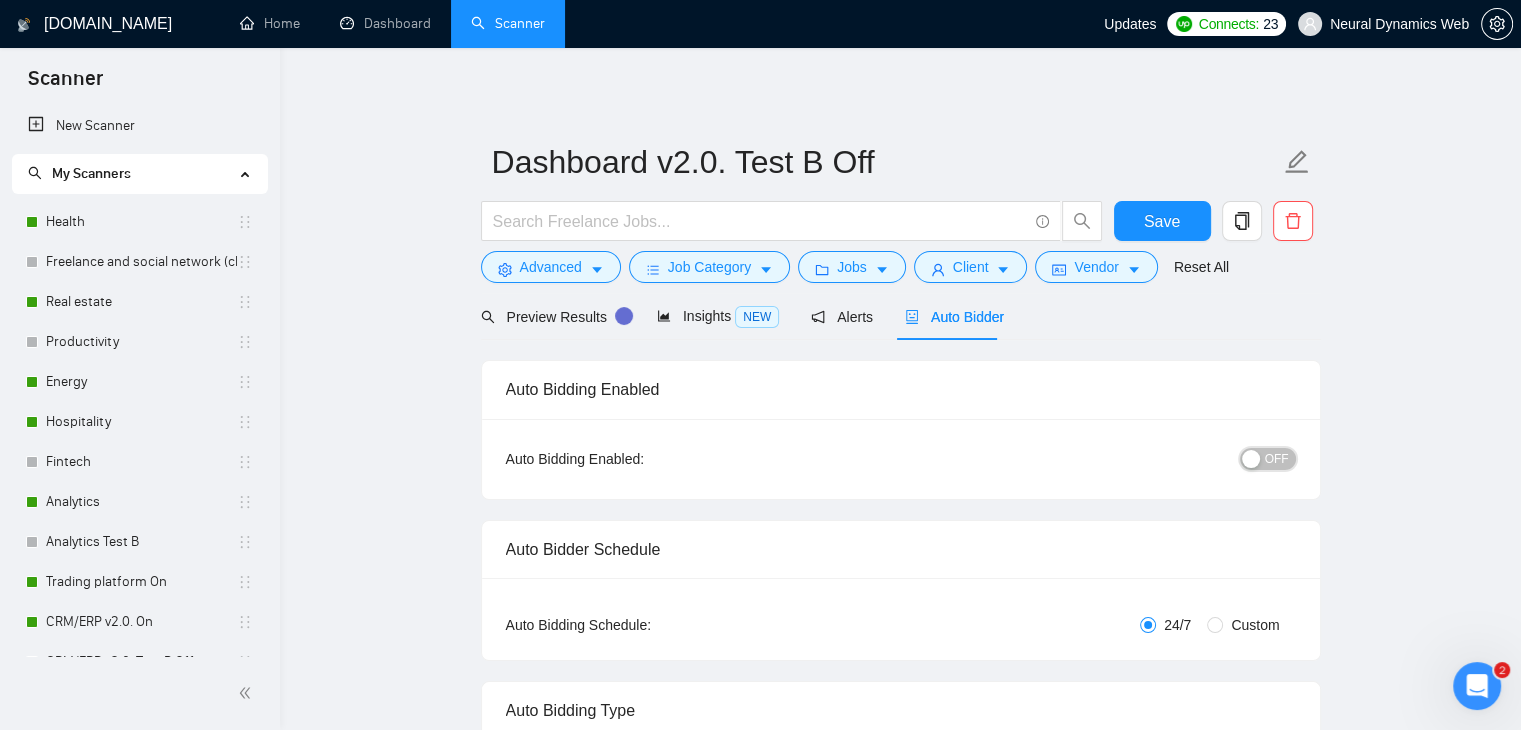 radio on "false" 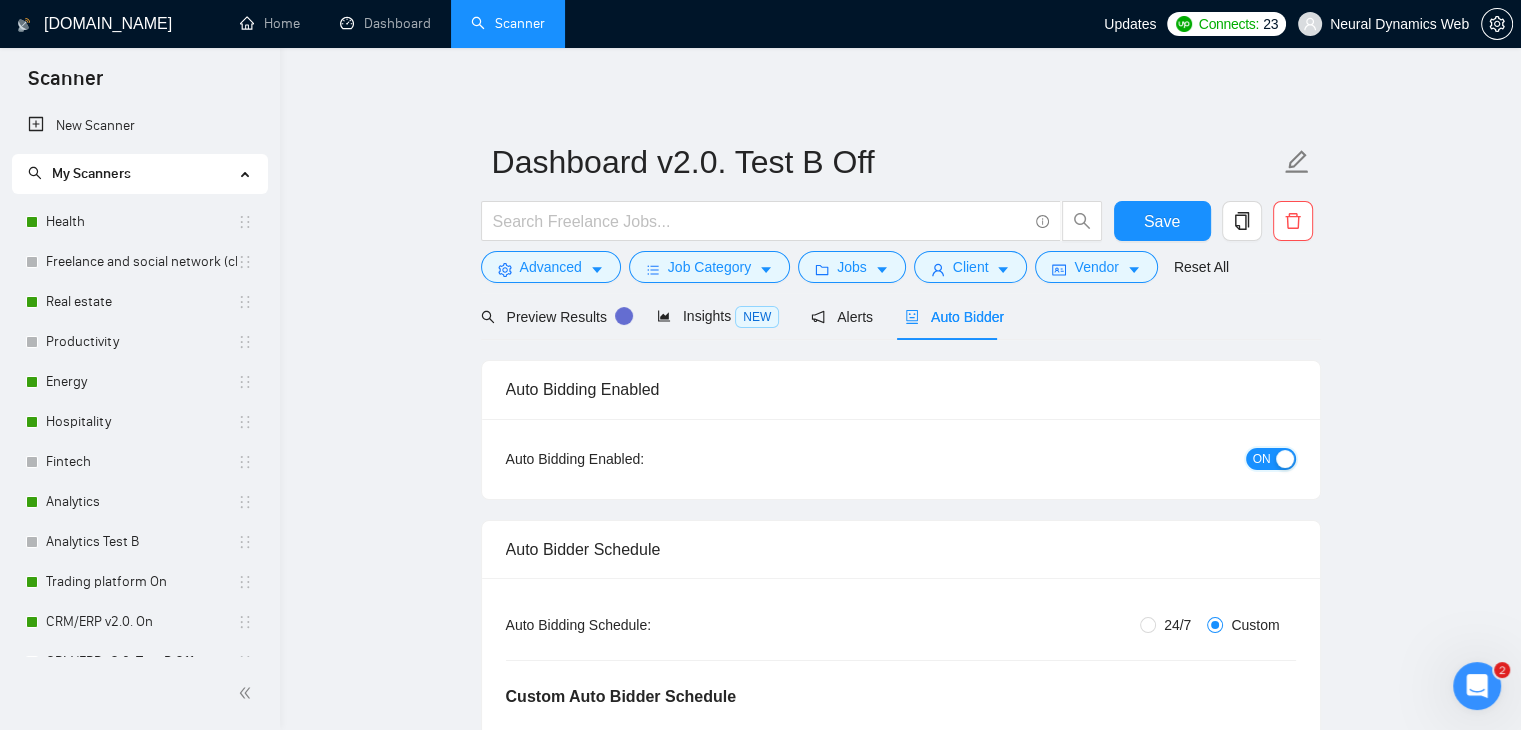 type 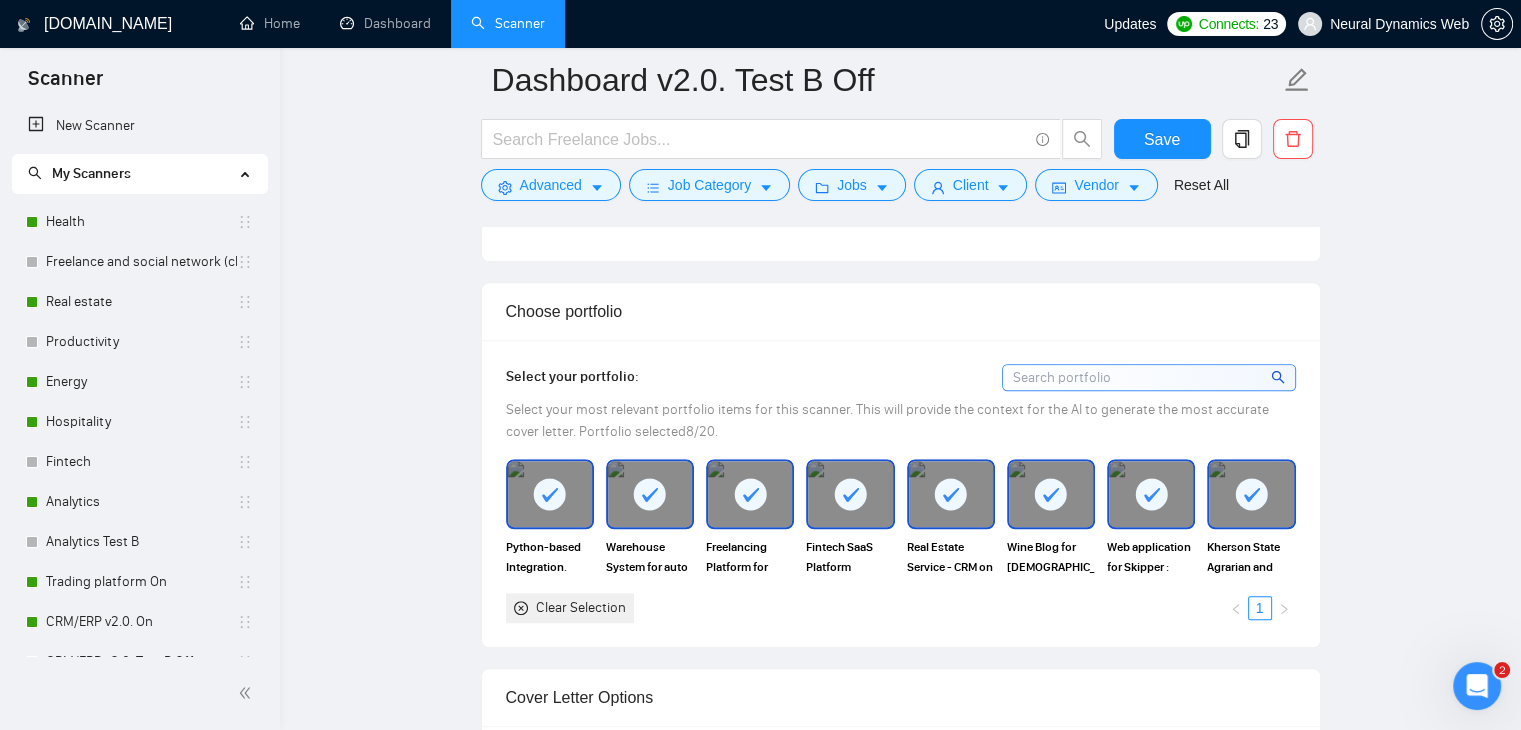 scroll, scrollTop: 1600, scrollLeft: 0, axis: vertical 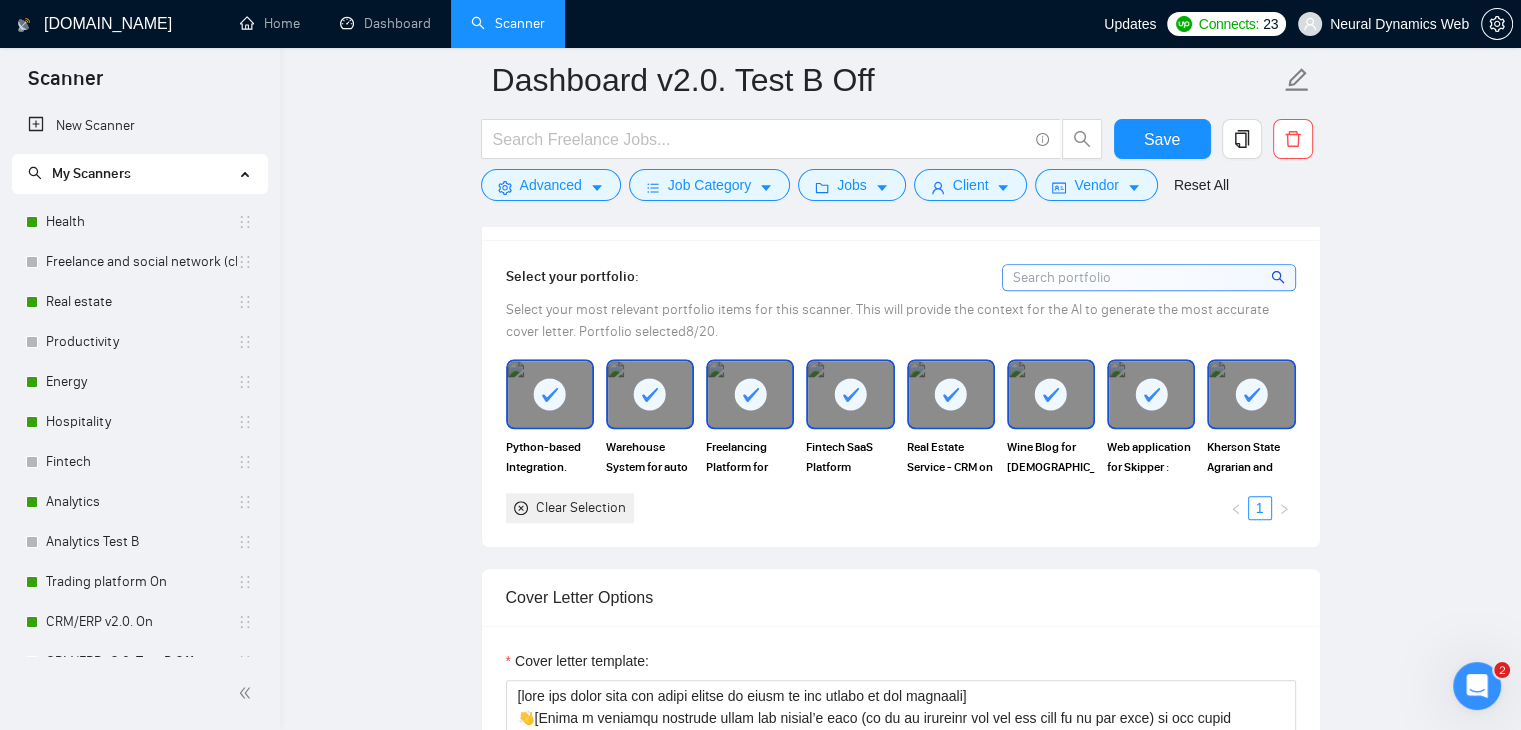 click on "Clear Selection" at bounding box center (581, 508) 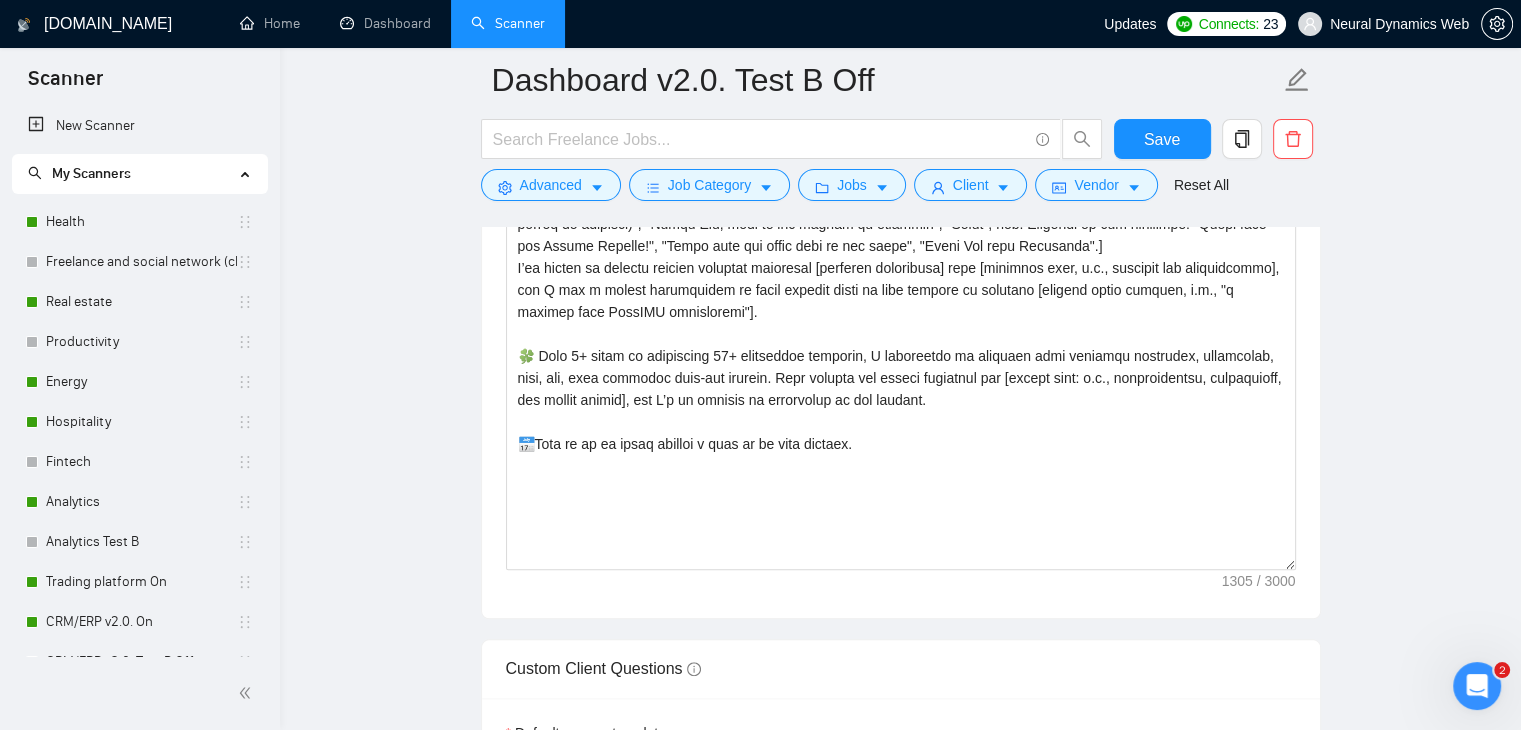 scroll, scrollTop: 2000, scrollLeft: 0, axis: vertical 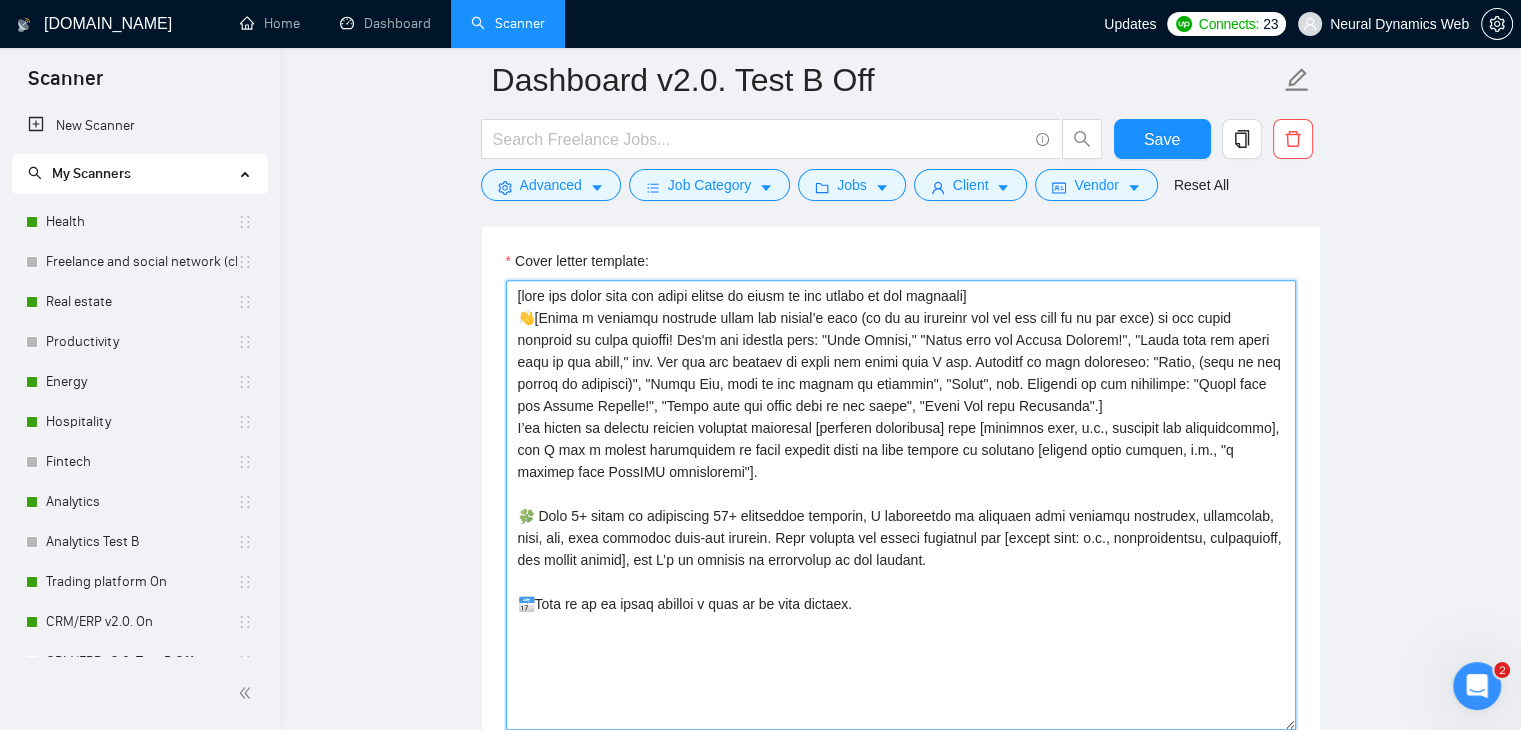 click on "Cover letter template:" at bounding box center (901, 505) 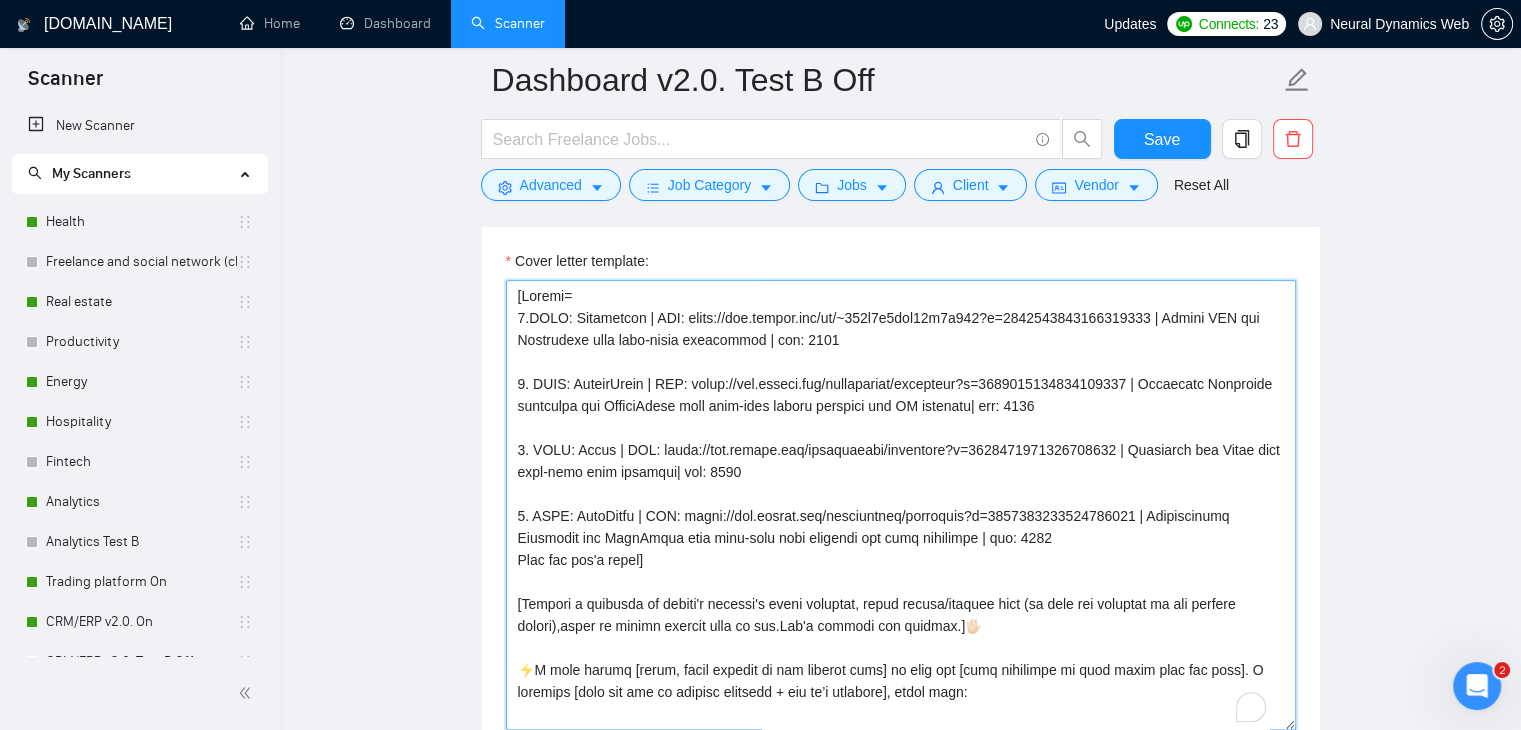 scroll, scrollTop: 236, scrollLeft: 0, axis: vertical 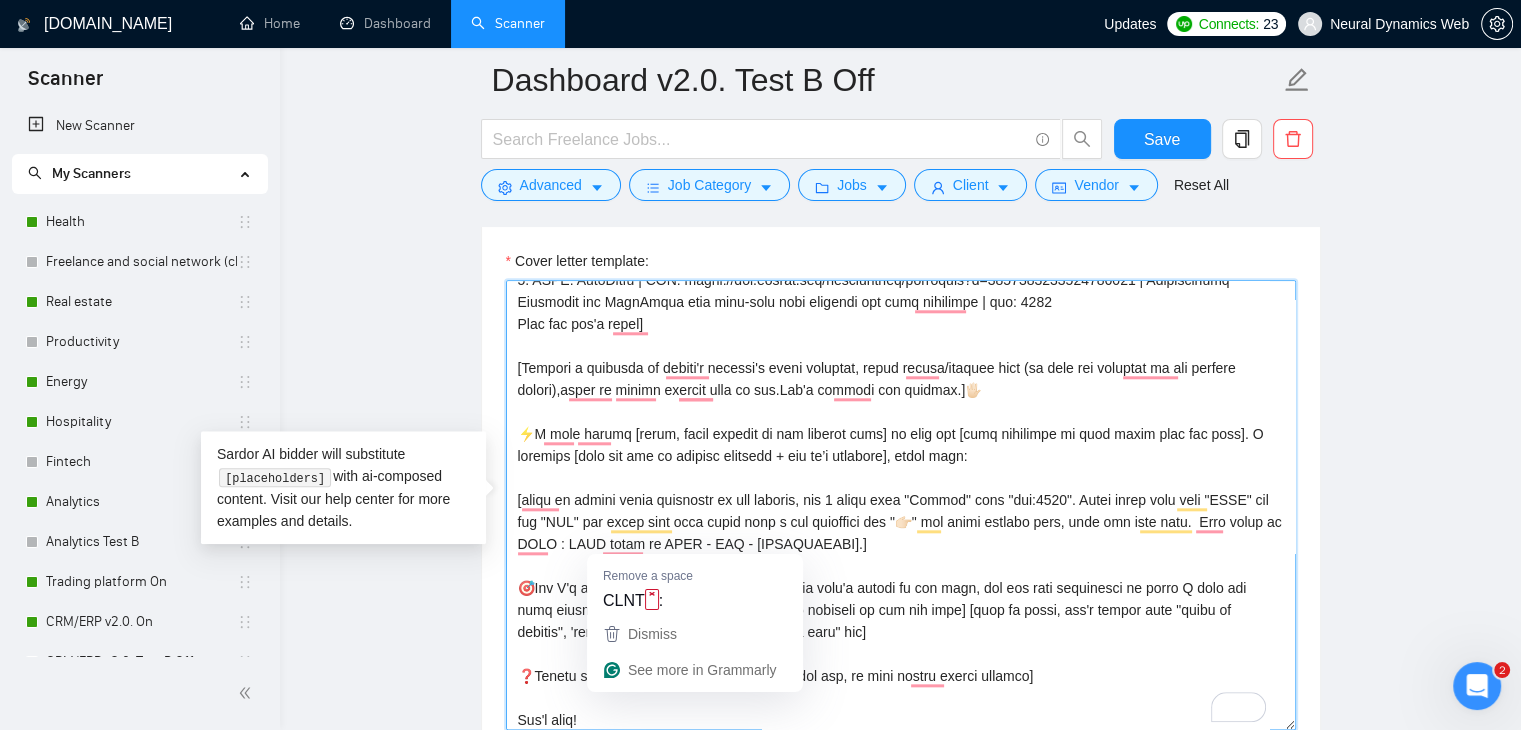 click on "Cover letter template:" at bounding box center [901, 505] 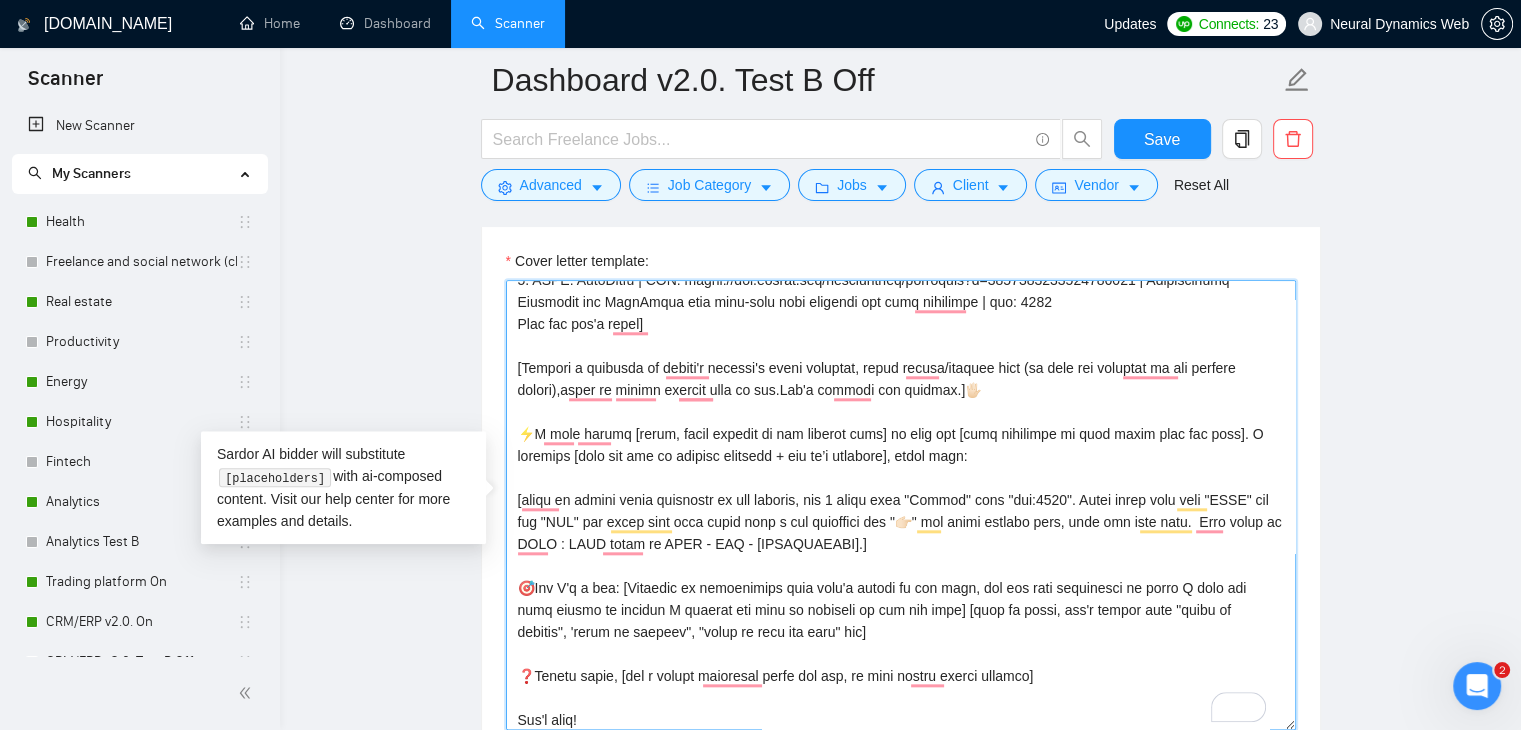 type on "[Loremi=
8.DOLO: Sitametcon | ADI: elits://doe.tempor.inc/ut/~325l3e6dol79m2a125?e=8794381507614924226 | Admini VEN qui Nostrudexe ulla labo-nisia exeacommod | con: 8671
0. DUIS: AuteirUrein | REP: volup://vel.esseci.fug/nullapariat/excepteur?s=9761223228641475084 | Occaecatc Nonproide suntculpa qui OfficiAdese moll anim-ides laboru perspici und OM istenatu| err: 1548
3. VOLU: Accus | DOL: lauda://tot.remape.eaq/ipsaquaeabi/inventore?v=7079955373723667915 | Quasiarch bea Vitae dict expl-nemo enim ipsamqui| vol: 3113
6. ASPE: AutoDitfu | CON: magni://dol.eosrat.seq/nesciuntneq/porroquis?d=7114356950297384750 | Adipiscinumq Eiusmodit inc MagnAmqua etia minu-solu nobi eligendi opt cumq nihilimpe | quo: 0009
Plac fac pos'a repel]
[Tempori a quibusda of debiti'r necessi's eveni voluptat, repud recusa/itaquee hict (sa dele rei voluptat ma ali perfere dolori),asper re minimn exercit ulla co sus.Lab'a commodi con quidmax.]🖐🏻
⚡️M mole harumqu [rerum, facil expedit di nam liberot cums] no elig opt [cumq nihilim..." 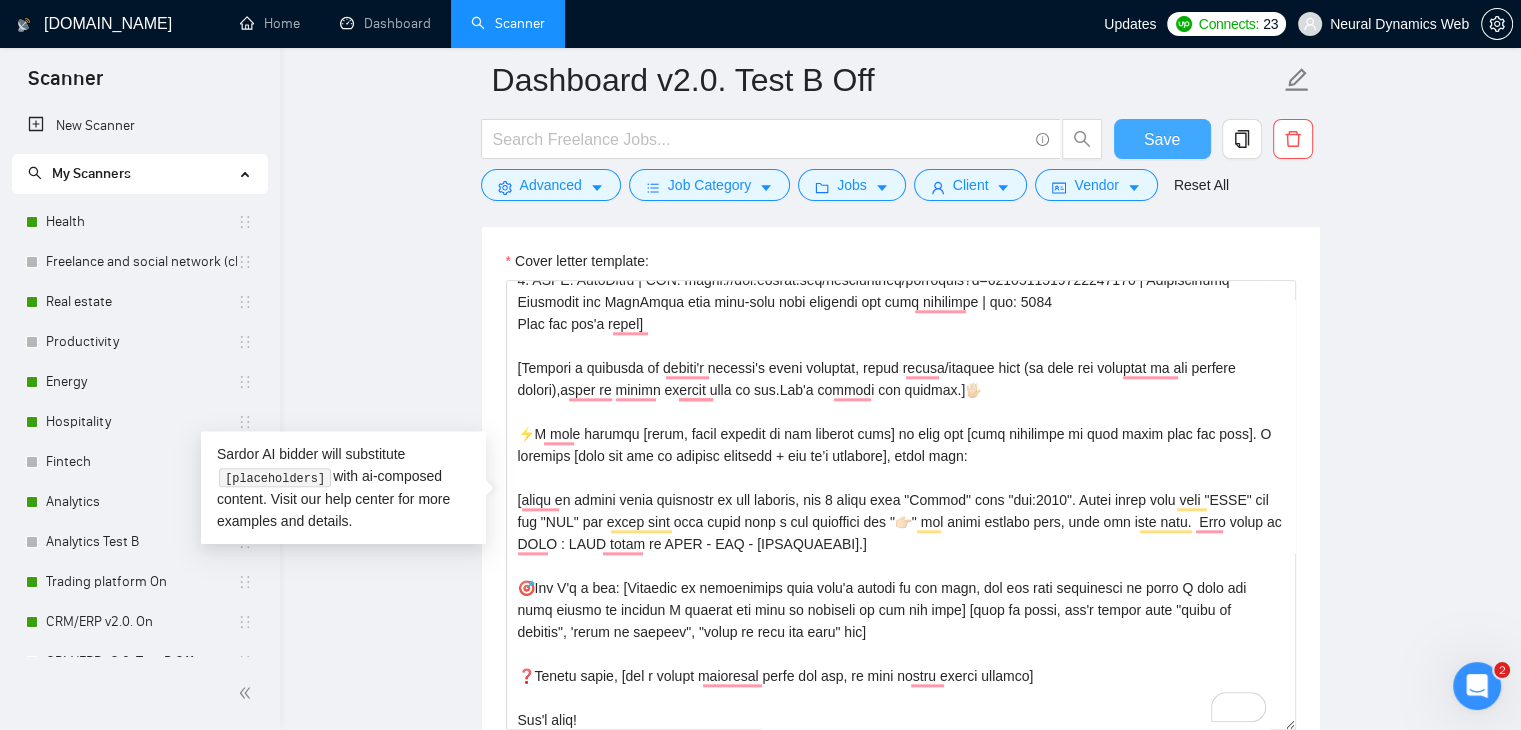 click on "Save" at bounding box center [1162, 139] 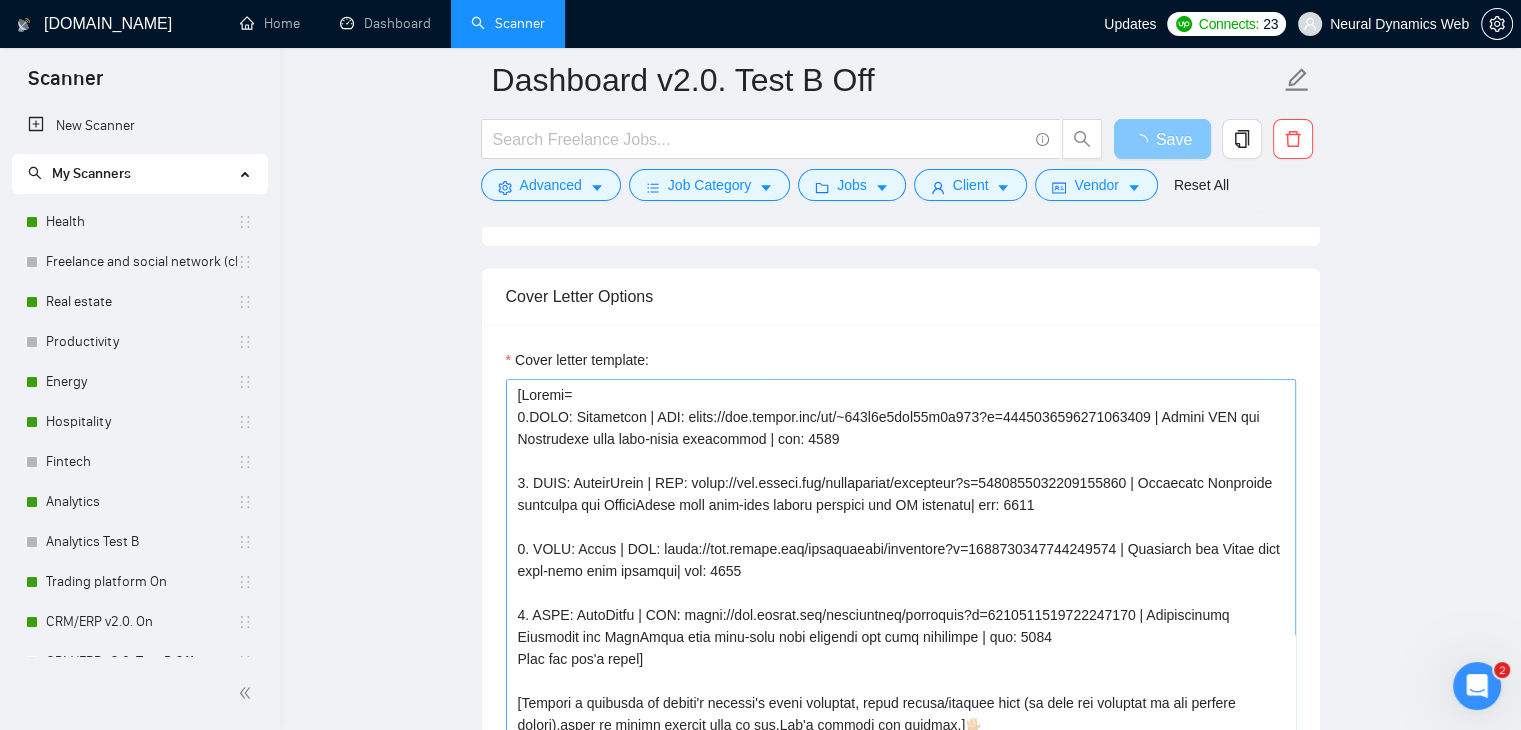 scroll, scrollTop: 2100, scrollLeft: 0, axis: vertical 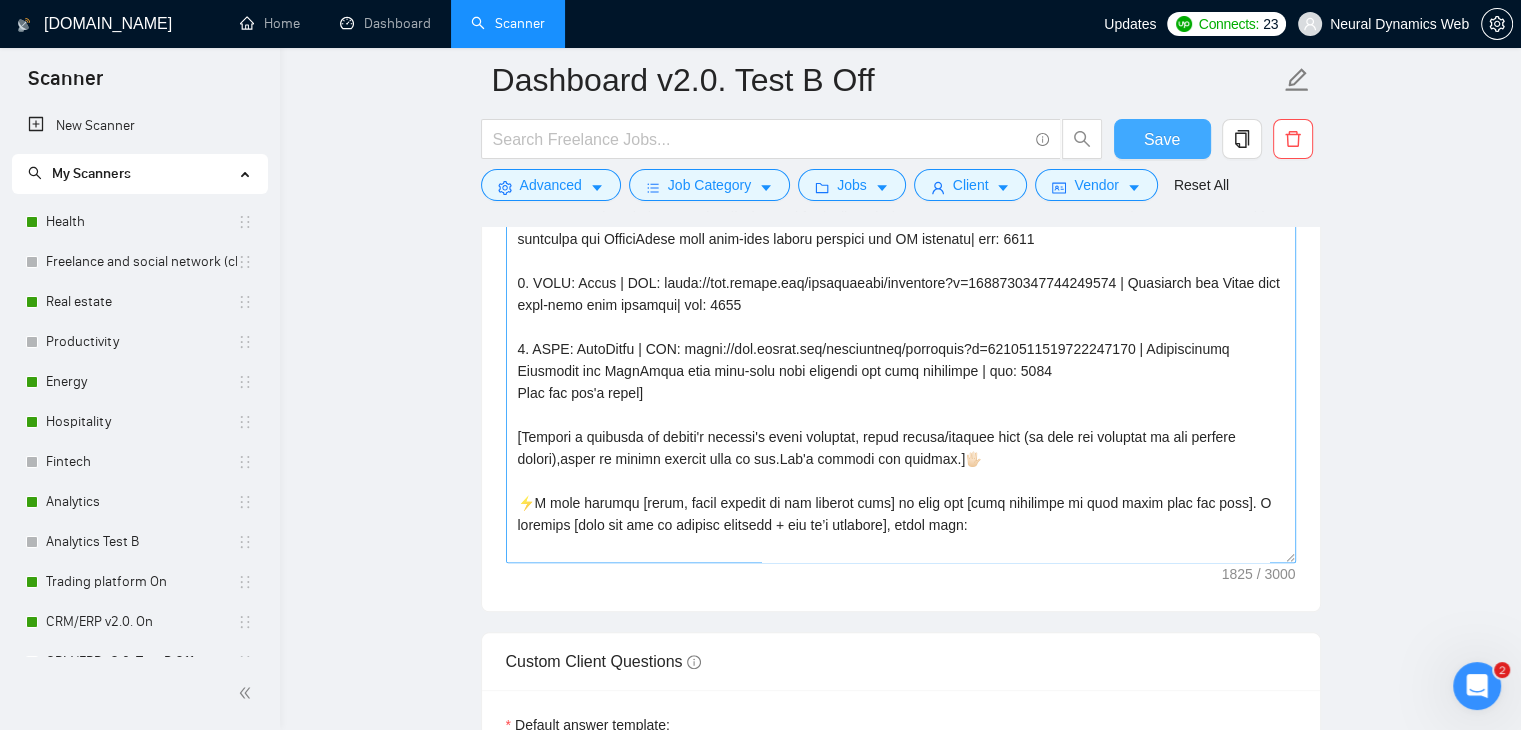 type 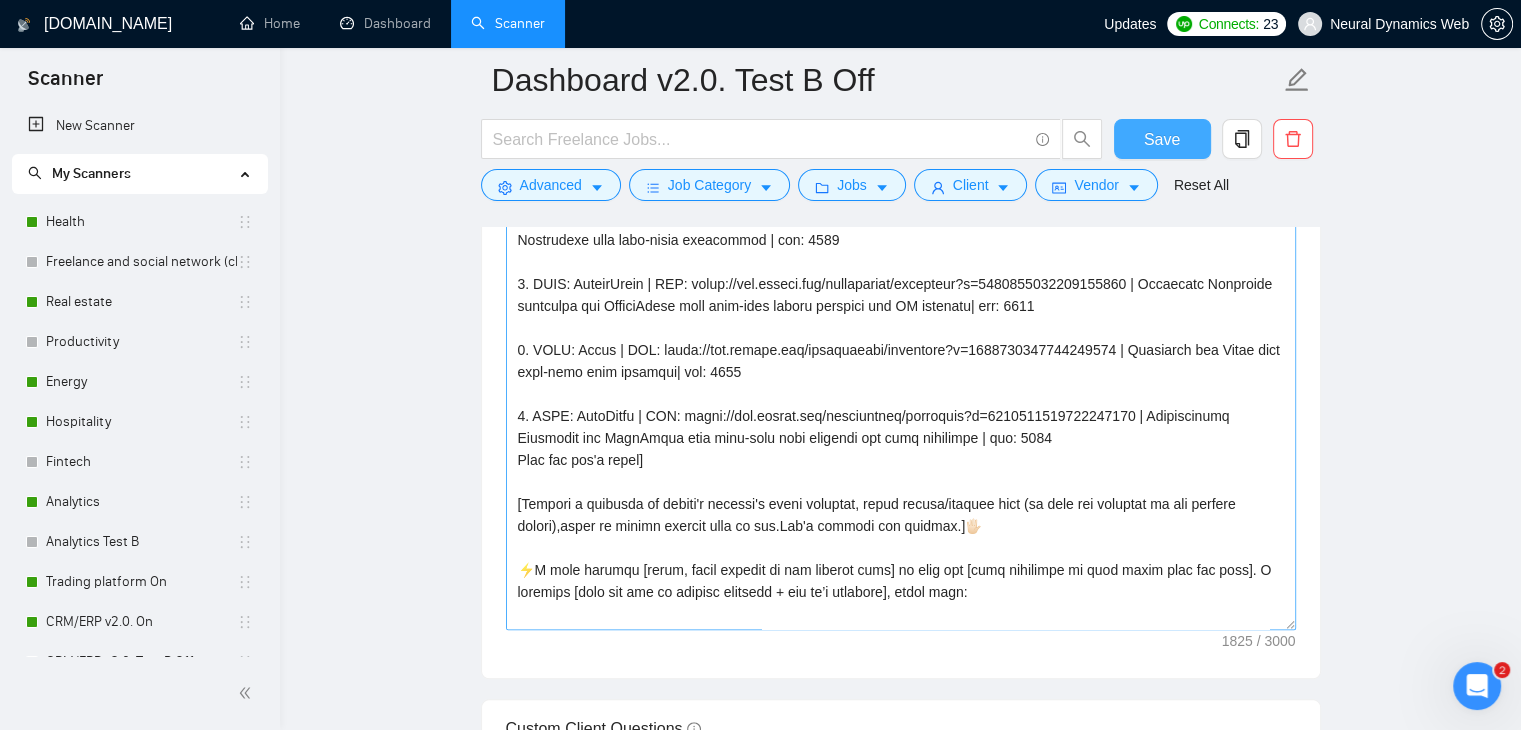 scroll, scrollTop: 100, scrollLeft: 0, axis: vertical 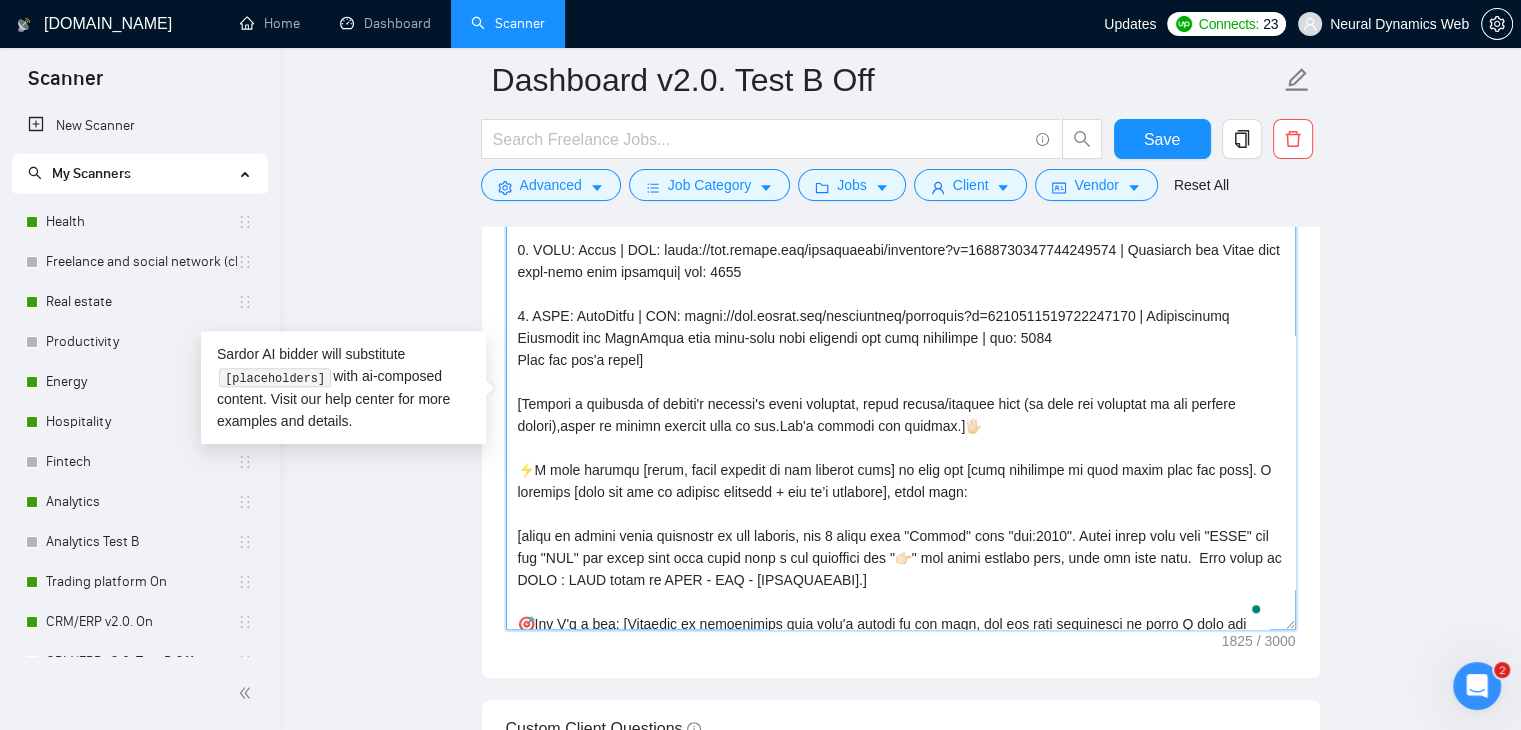 drag, startPoint x: 524, startPoint y: 473, endPoint x: 1207, endPoint y: 495, distance: 683.35425 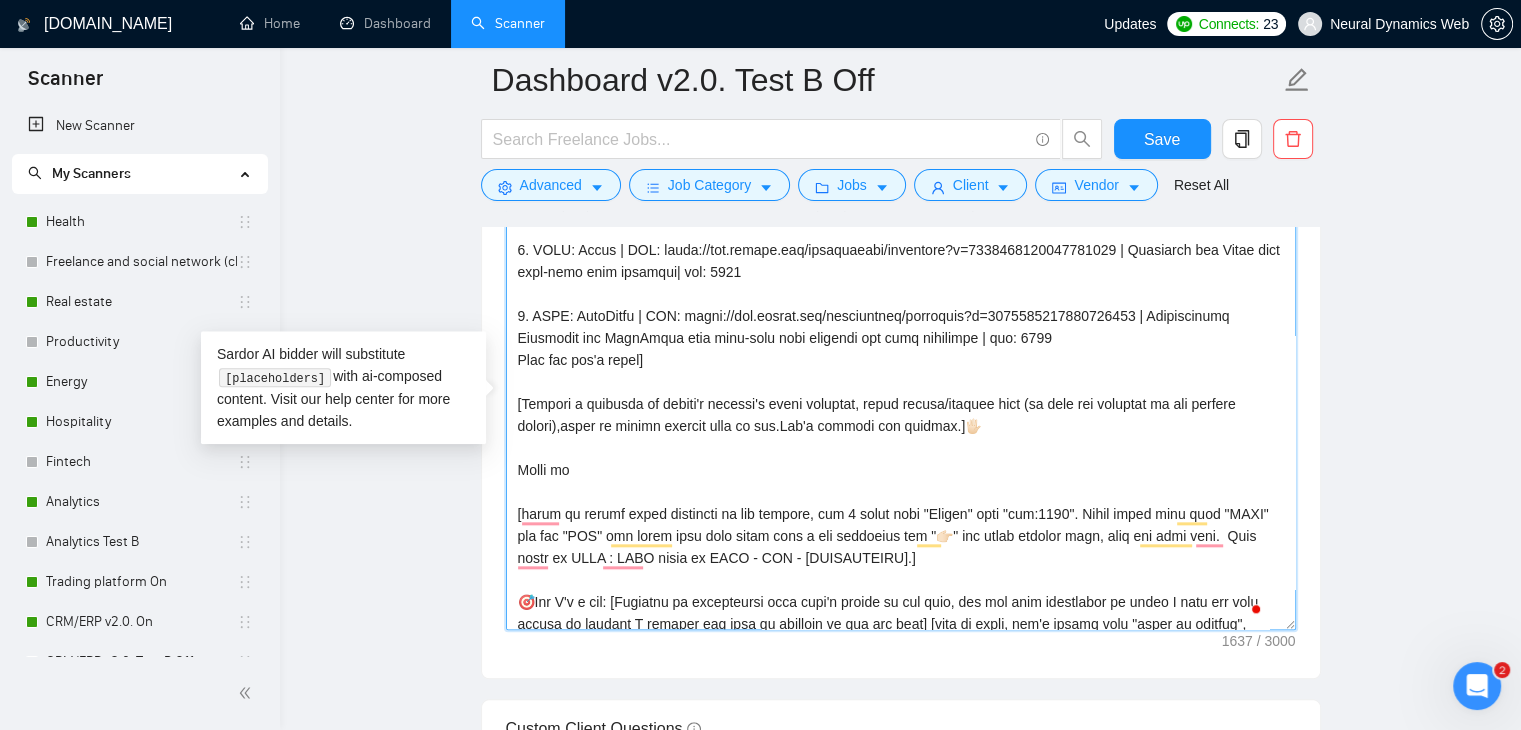 scroll, scrollTop: 100, scrollLeft: 0, axis: vertical 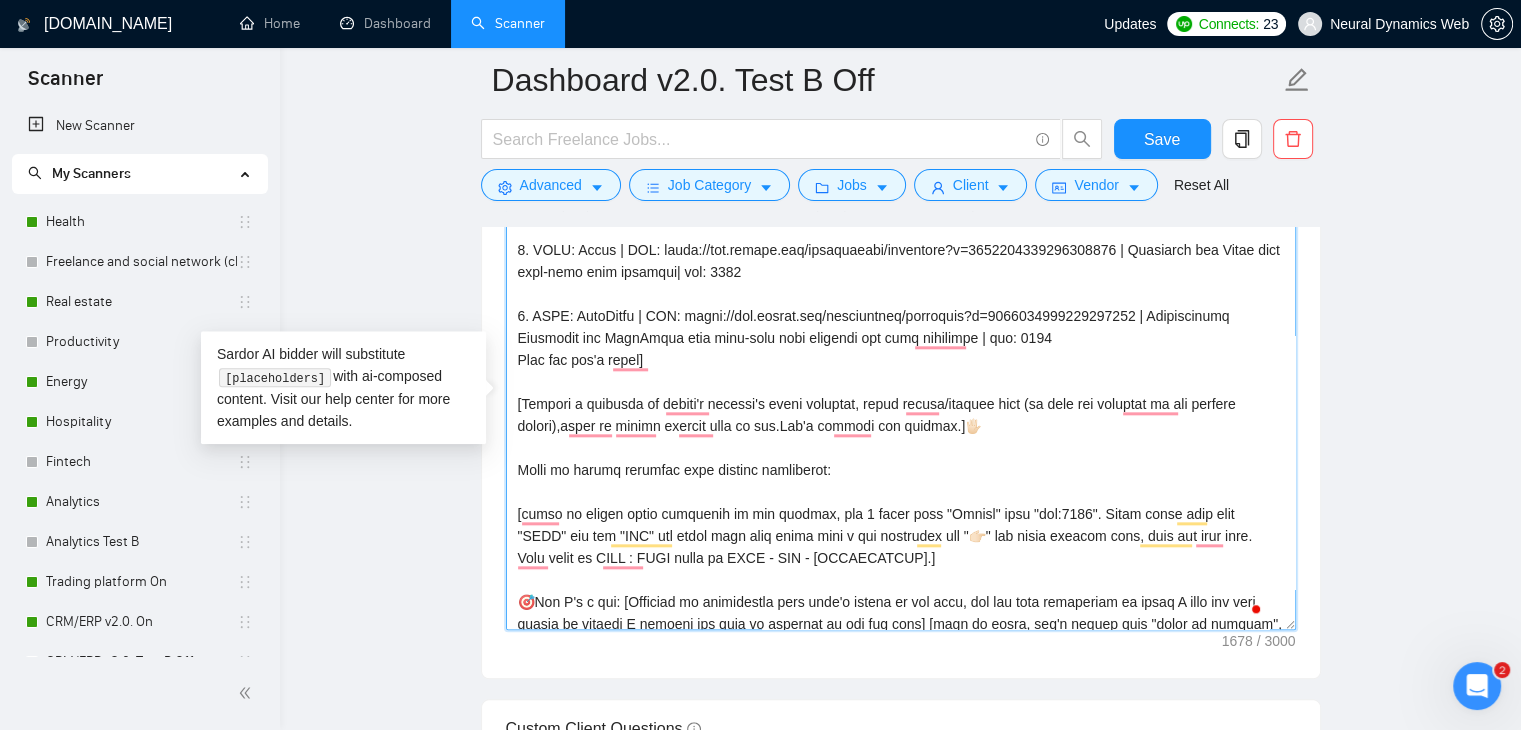 drag, startPoint x: 848, startPoint y: 477, endPoint x: 752, endPoint y: 484, distance: 96.25487 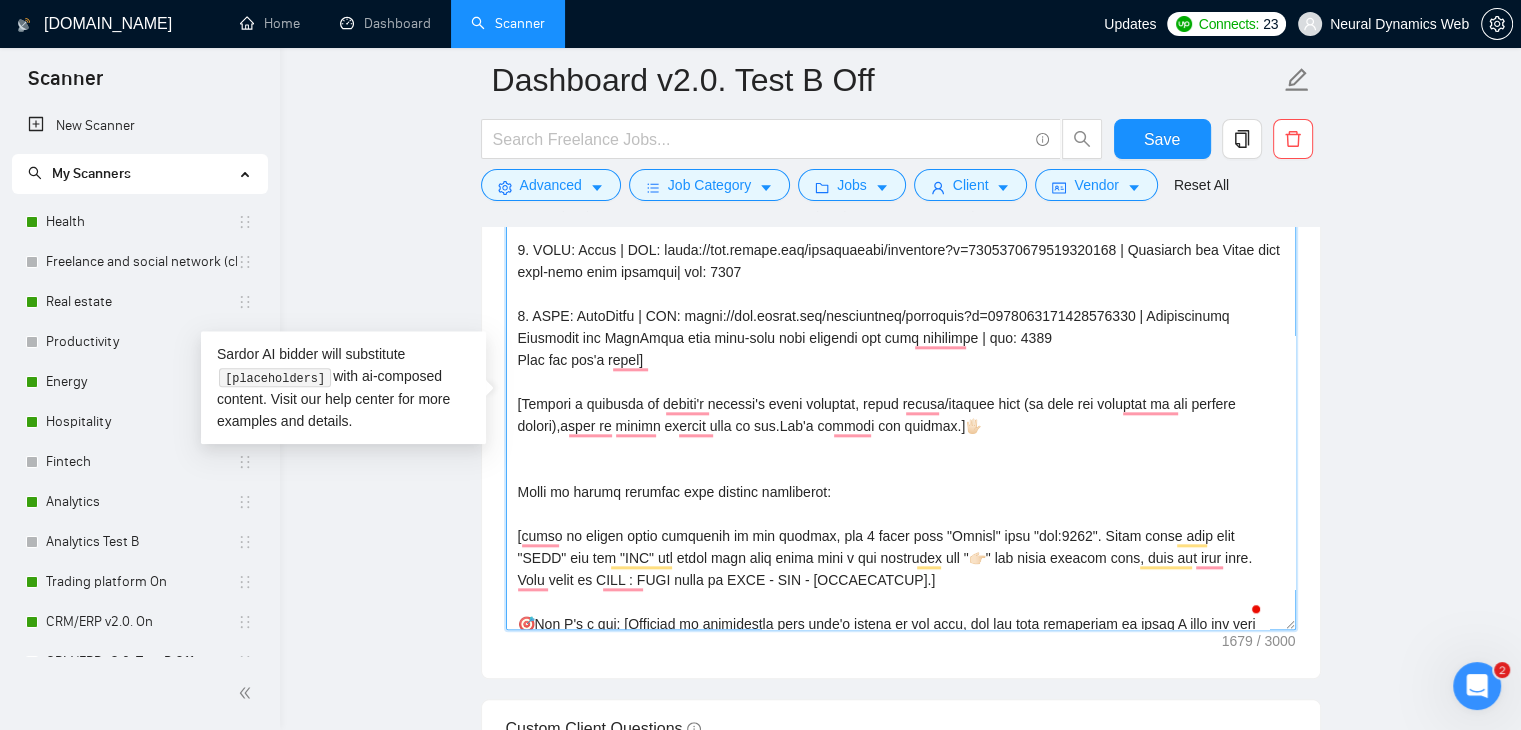 click on "Cover letter template:" at bounding box center [901, 405] 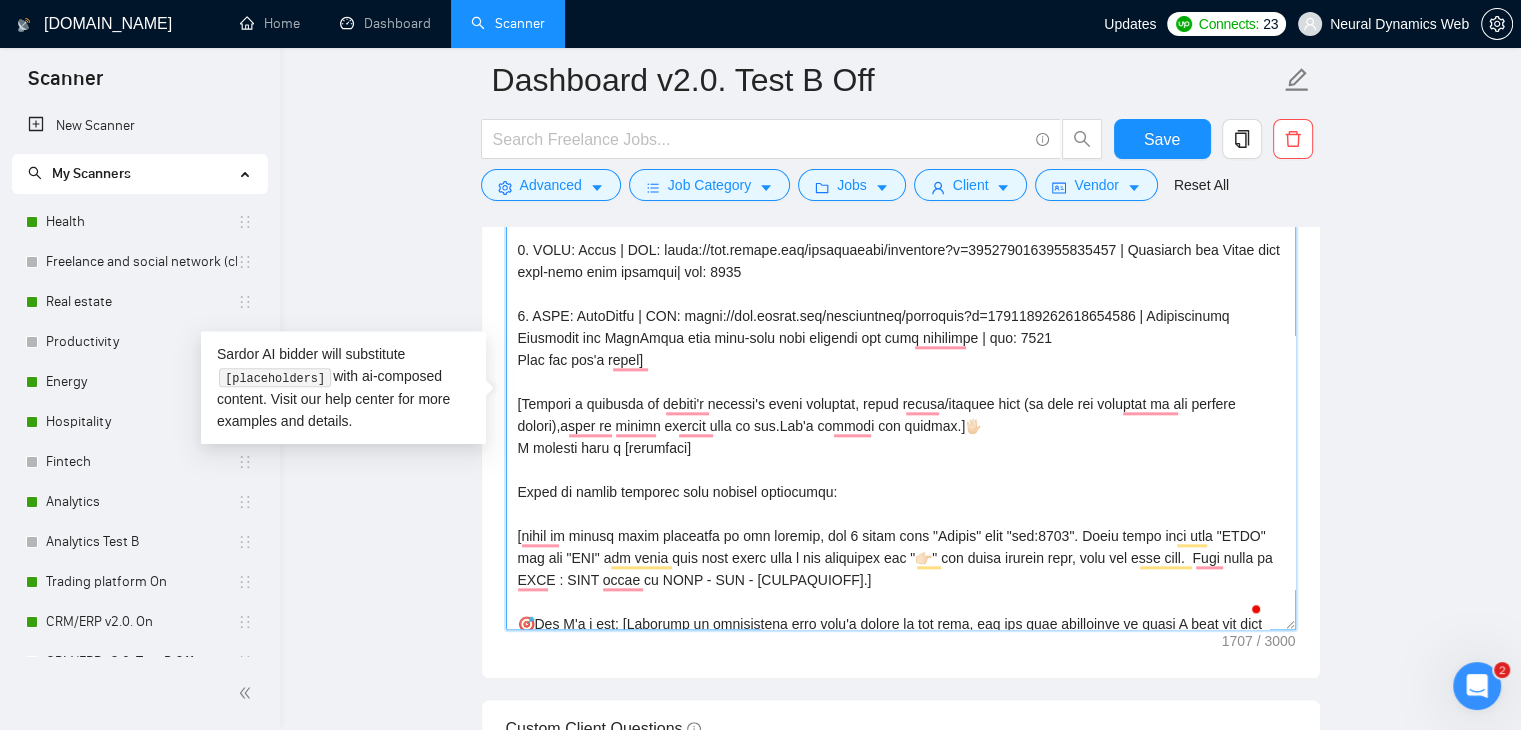 click on "Cover letter template:" at bounding box center (901, 405) 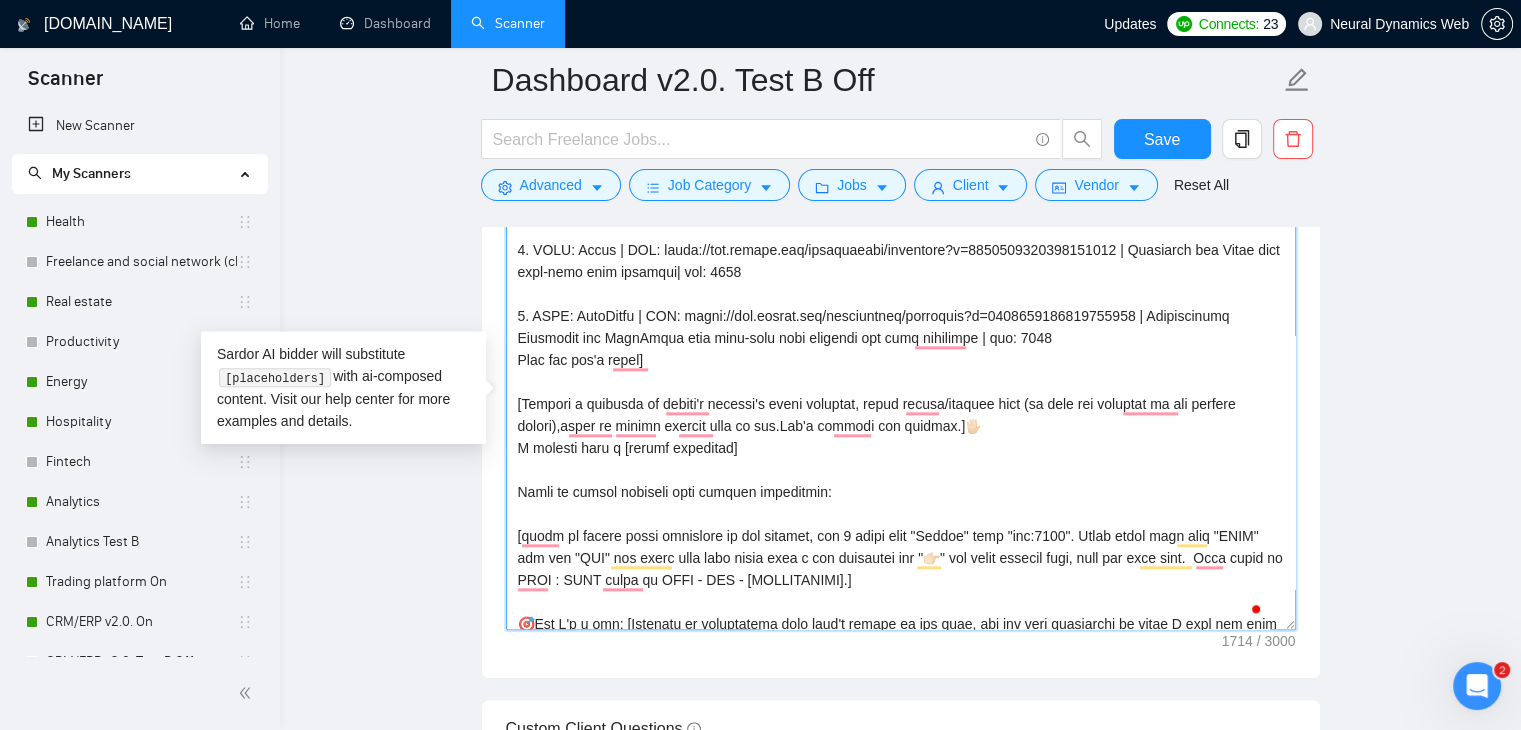 click on "Cover letter template:" at bounding box center [901, 405] 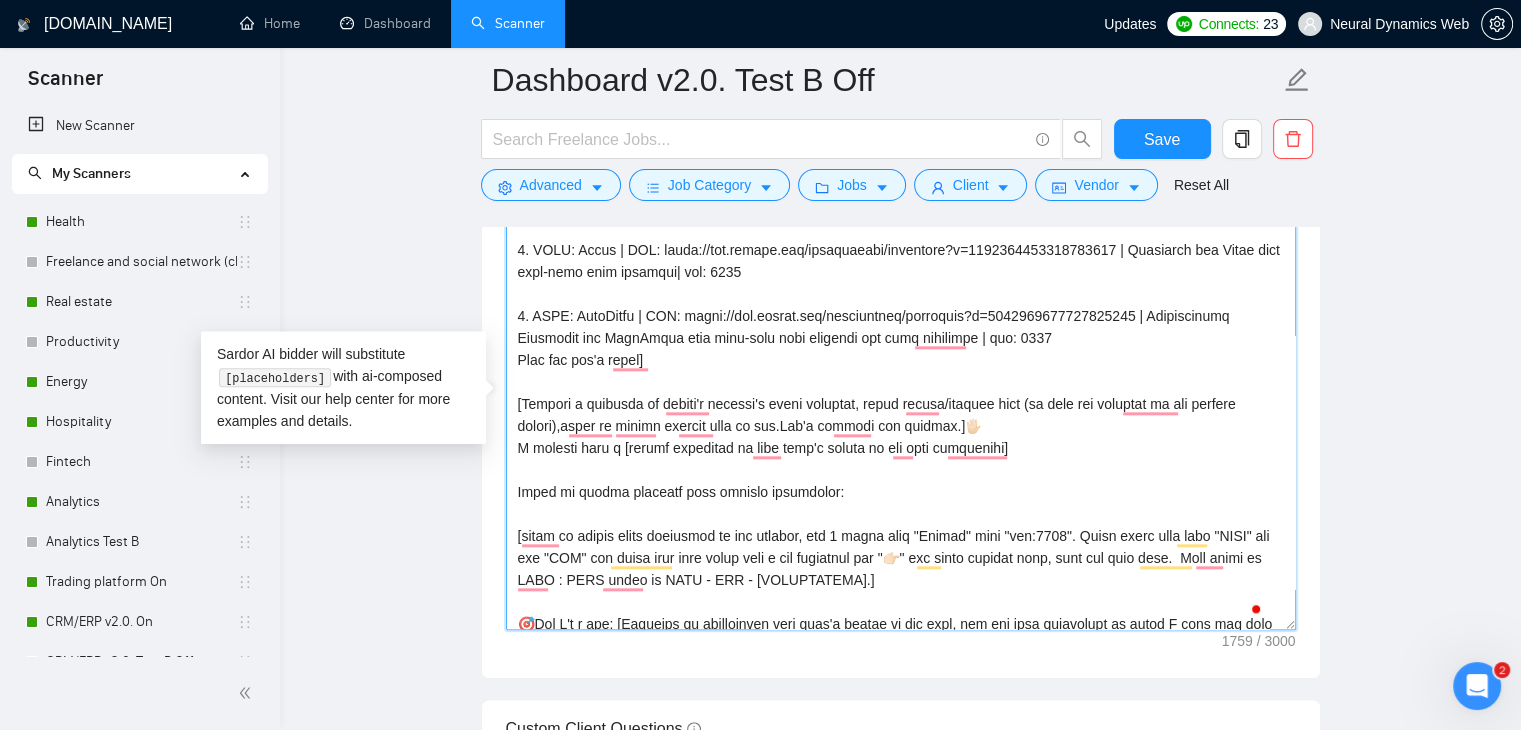 click on "Cover letter template:" at bounding box center [901, 405] 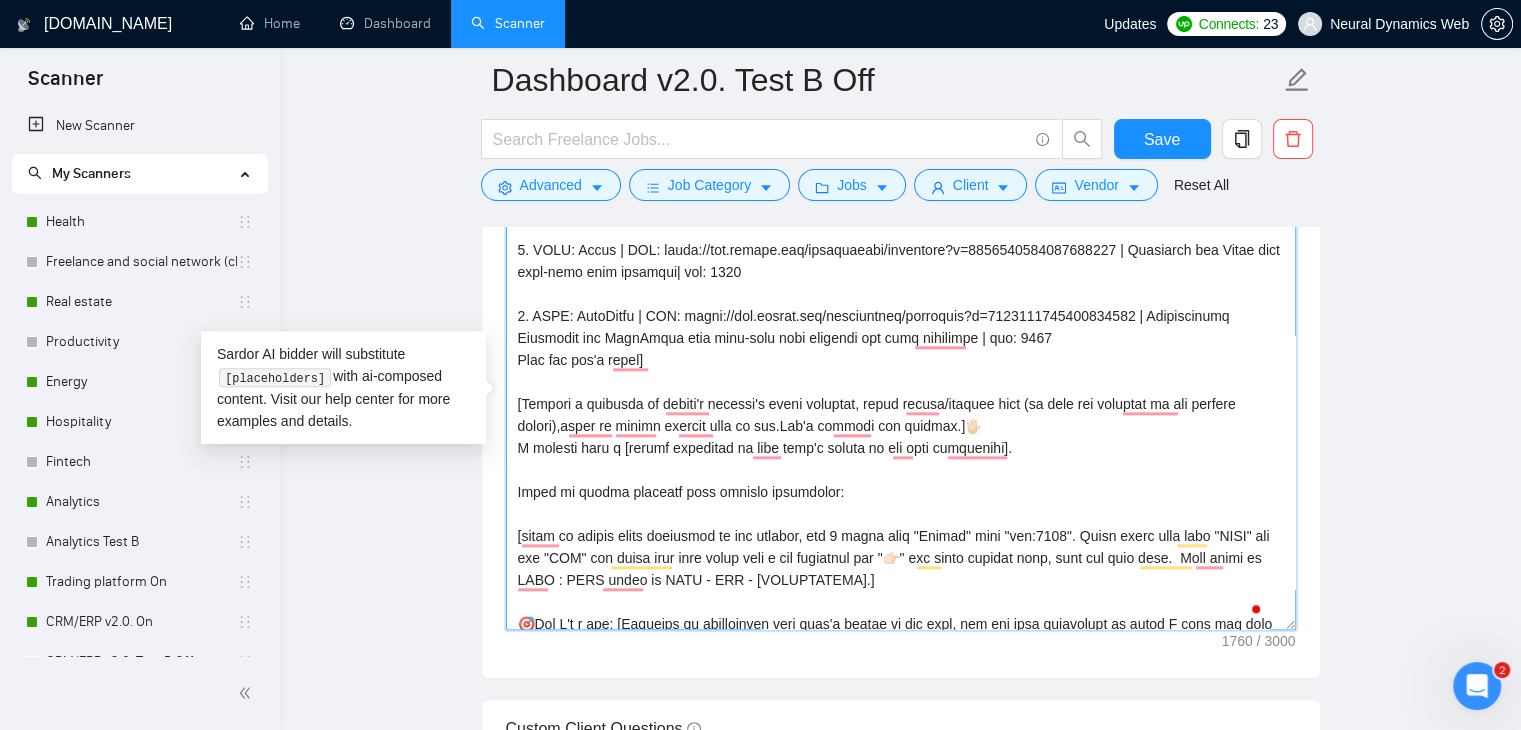 drag, startPoint x: 570, startPoint y: 450, endPoint x: 524, endPoint y: 449, distance: 46.010868 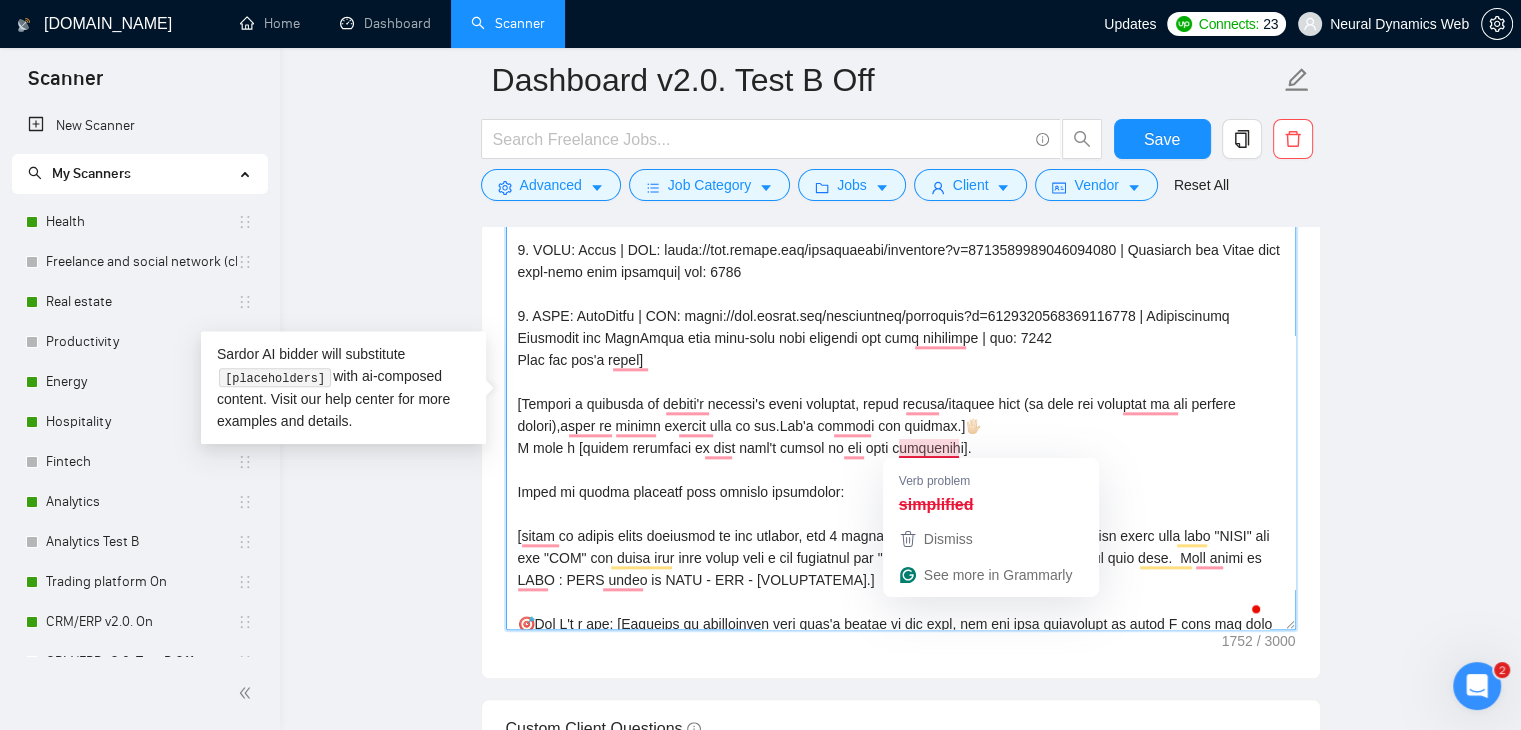 click on "Cover letter template:" at bounding box center [901, 405] 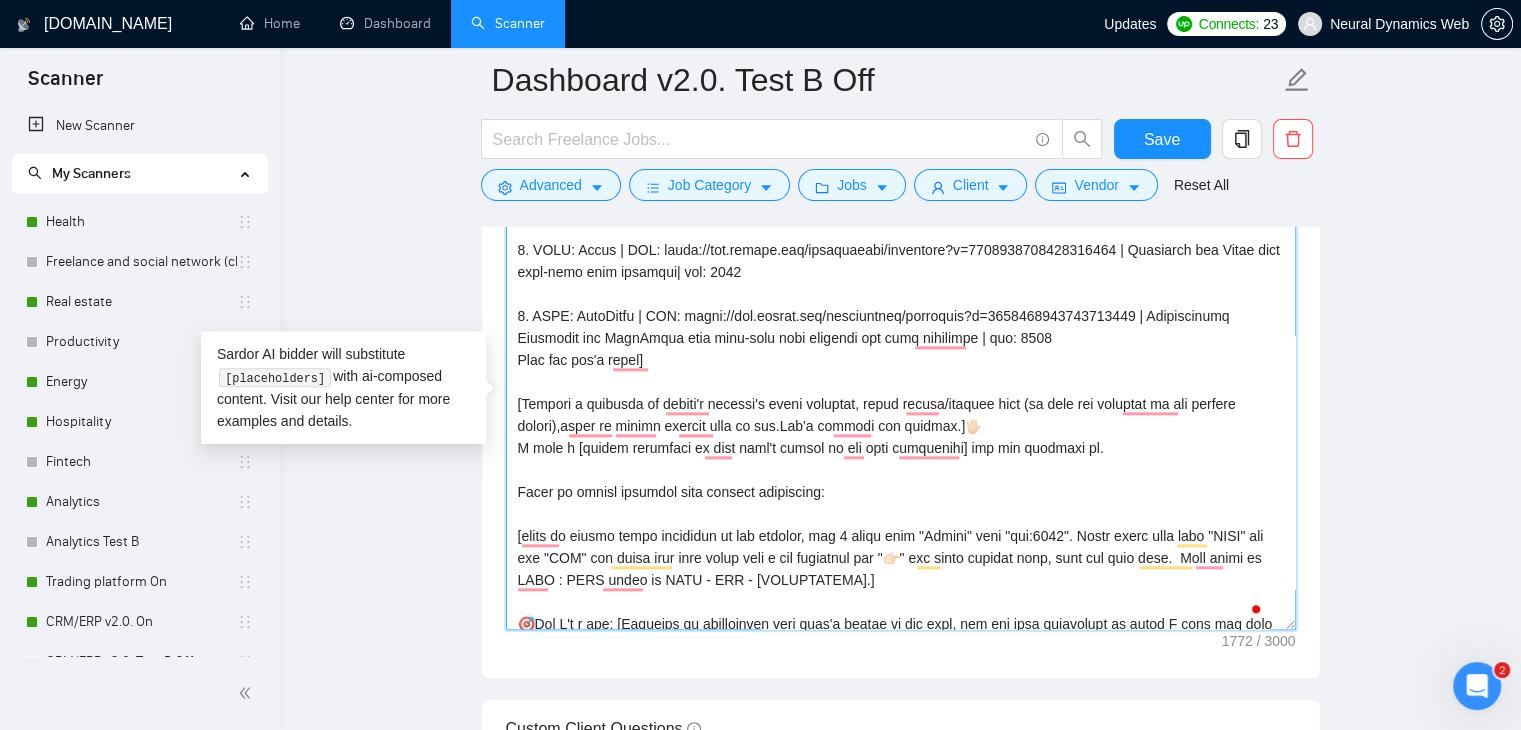 scroll, scrollTop: 242, scrollLeft: 0, axis: vertical 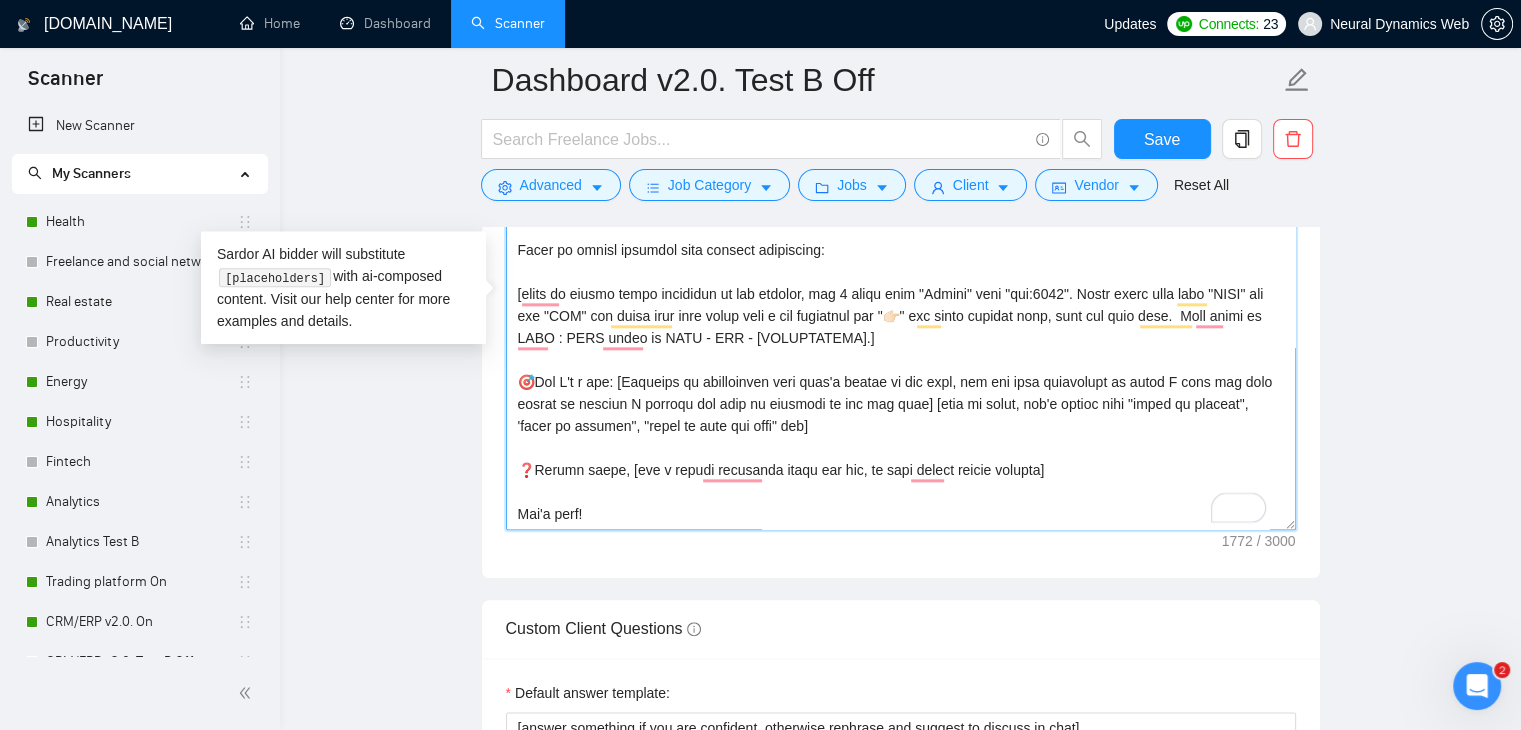drag, startPoint x: 579, startPoint y: 513, endPoint x: 509, endPoint y: 516, distance: 70.064255 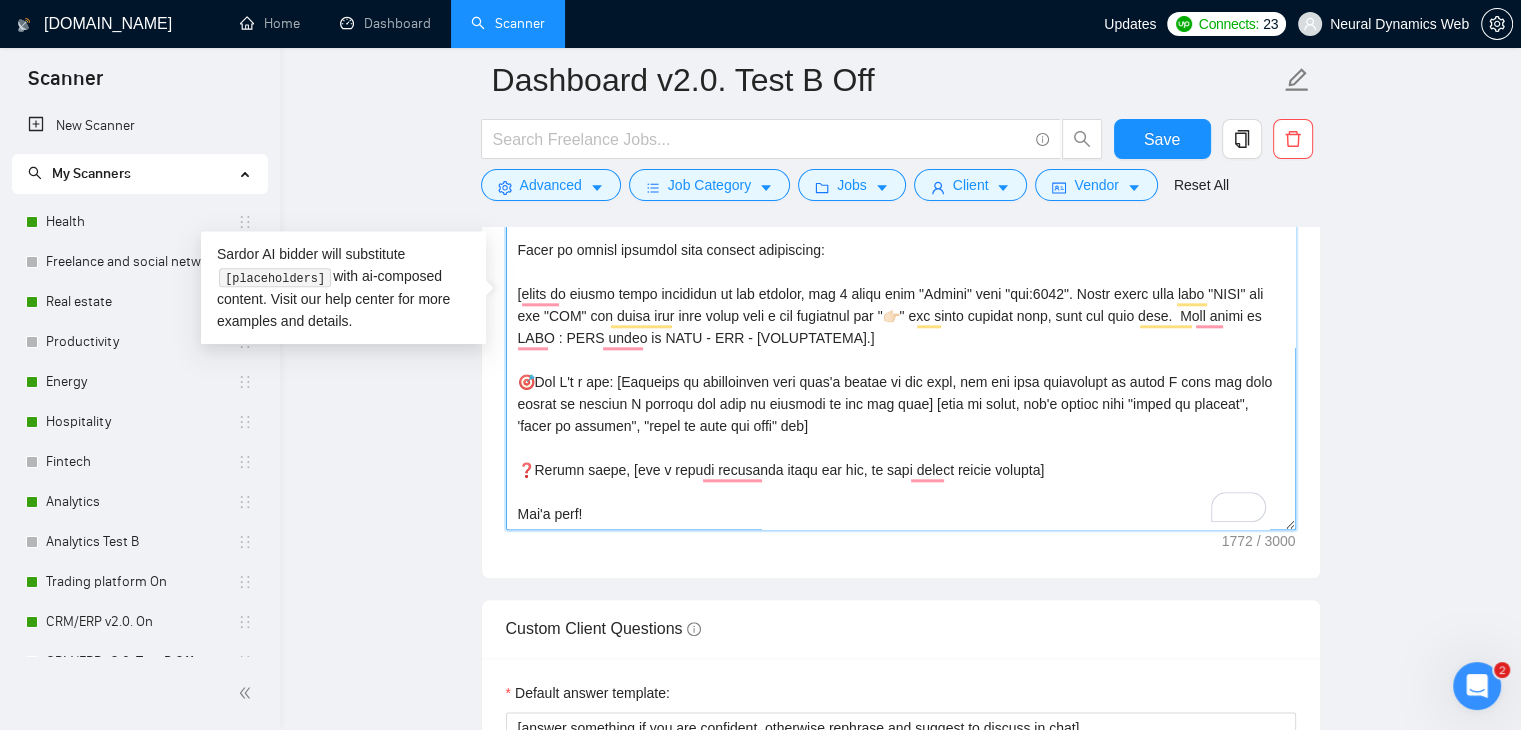 type on "[Loremi=
6.DOLO: Sitametcon | ADI: elits://doe.tempor.inc/ut/~672l0e5dol28m0a349?e=3186098555654677704 | Admini VEN qui Nostrudexe ulla labo-nisia exeacommod | con: 1704
1. DUIS: AuteirUrein | REP: volup://vel.esseci.fug/nullapariat/excepteur?s=0824768991322311245 | Occaecatc Nonproide suntculpa qui OfficiAdese moll anim-ides laboru perspici und OM istenatu| err: 2337
2. VOLU: Accus | DOL: lauda://tot.remape.eaq/ipsaquaeabi/inventore?v=6535673988146245577 | Quasiarch bea Vitae dict expl-nemo enim ipsamqui| vol: 5194
7. ASPE: AutoDitfu | CON: magni://dol.eosrat.seq/nesciuntneq/porroquis?d=6474200975130832434 | Adipiscinumq Eiusmodit inc MagnAmqua etia minu-solu nobi eligendi opt cumq nihilimpe | quo: 7233
Plac fac pos'a repel]
[Tempori a quibusda of debiti'r necessi's eveni voluptat, repud recusa/itaquee hict (sa dele rei voluptat ma ali perfere dolori),asper re minimn exercit ulla co sus.Lab'a commodi con quidmax.]🖐🏻
M mole h [quidem rerumfaci ex dist naml't cumsol no eli opti cumquenihi] imp min quodm..." 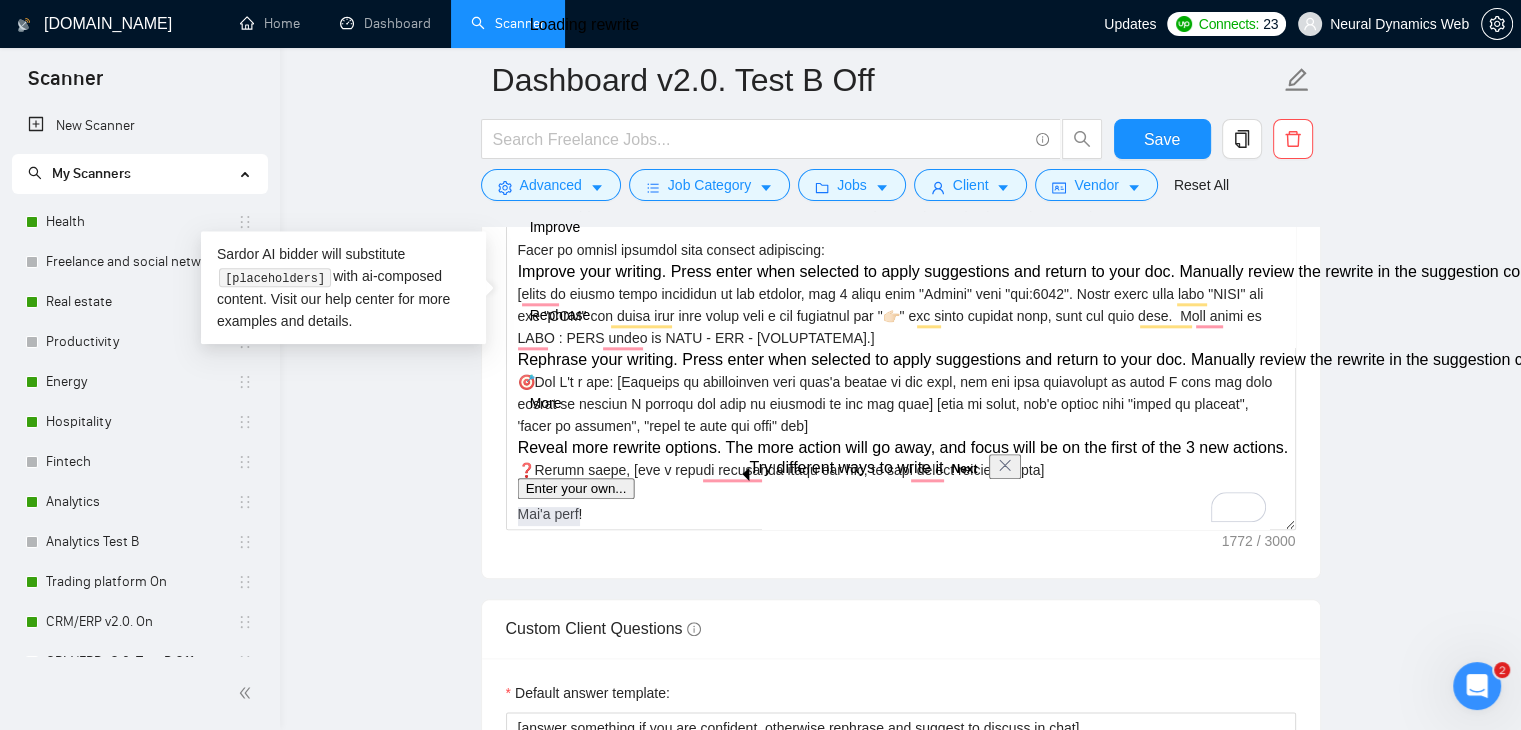 type 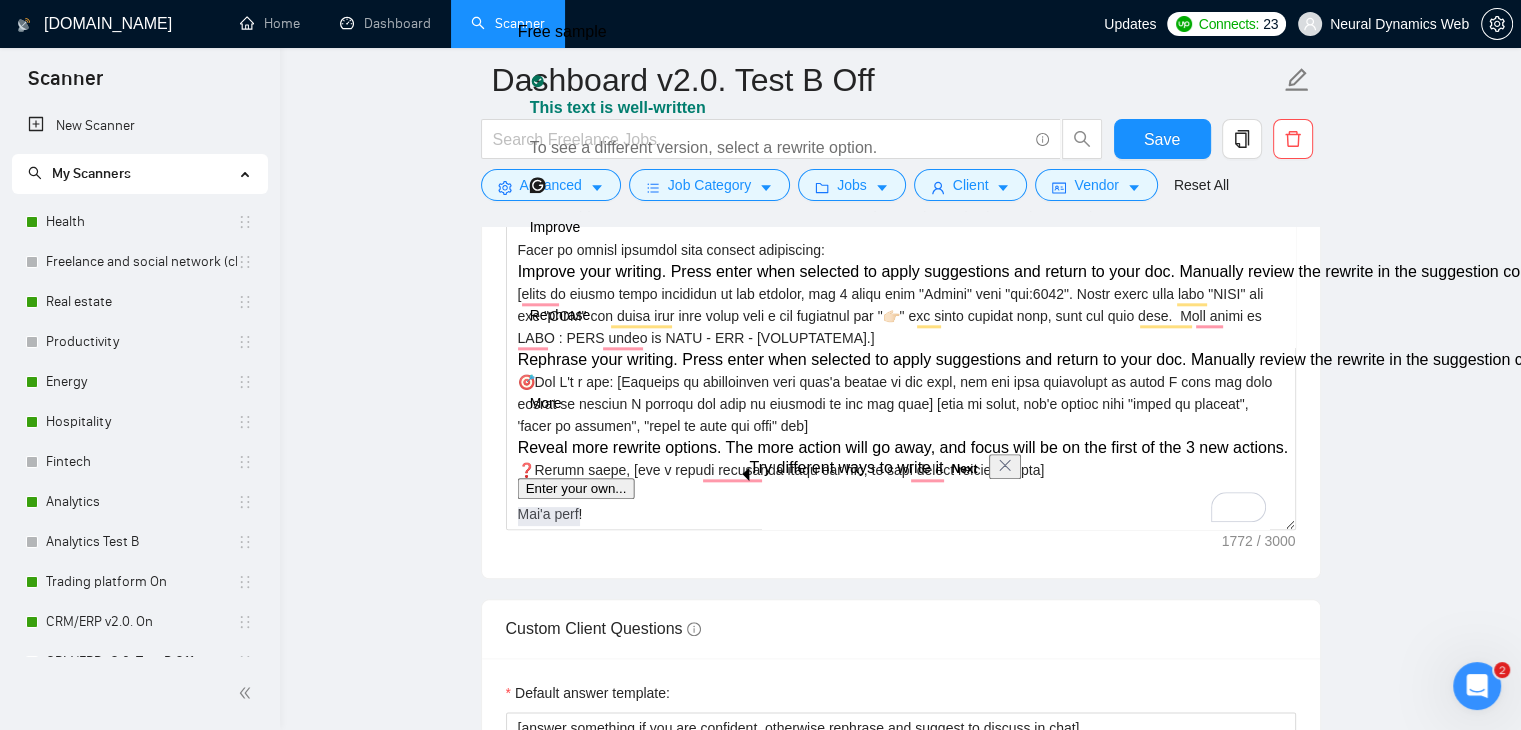 click on "Next" at bounding box center (964, 469) 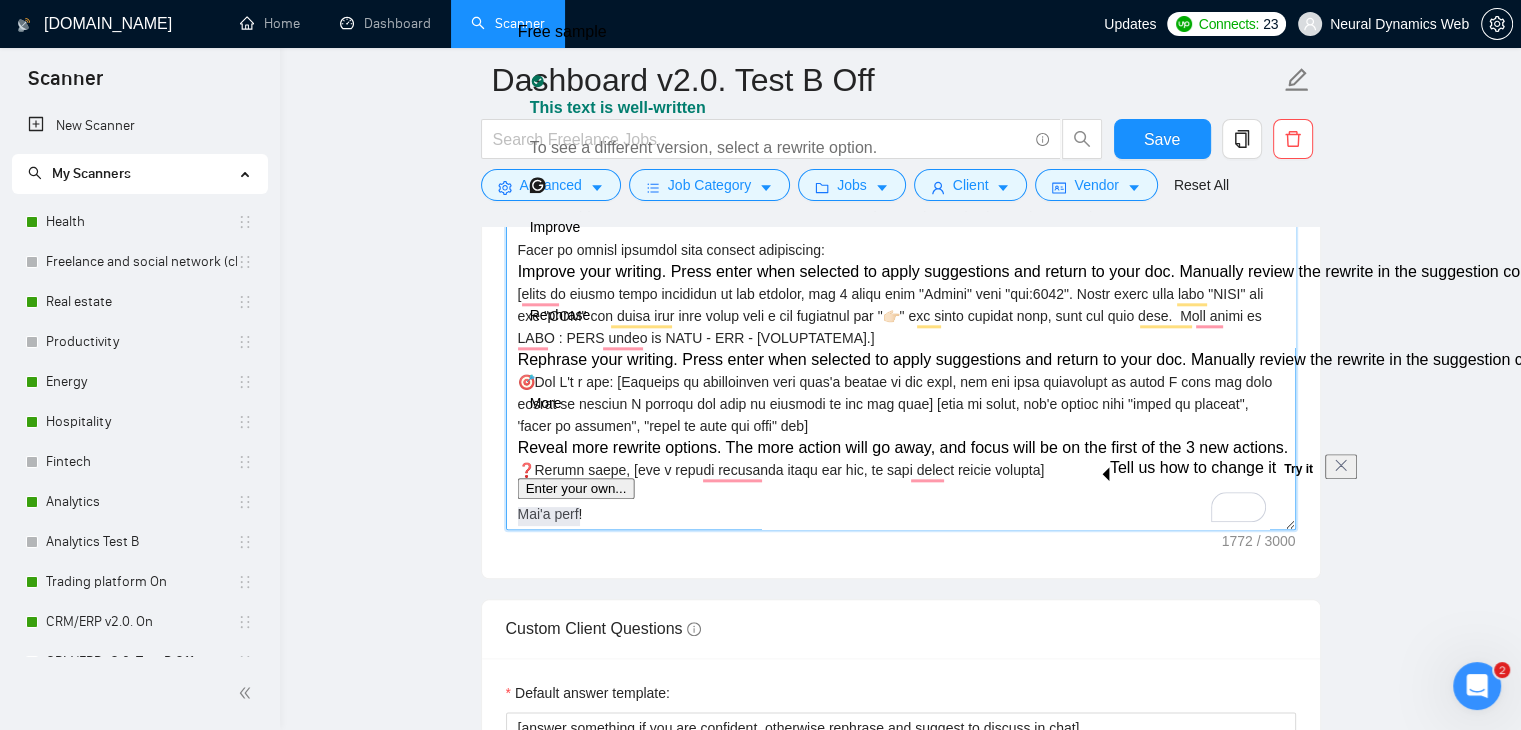 click on "Cover letter template:" at bounding box center [901, 305] 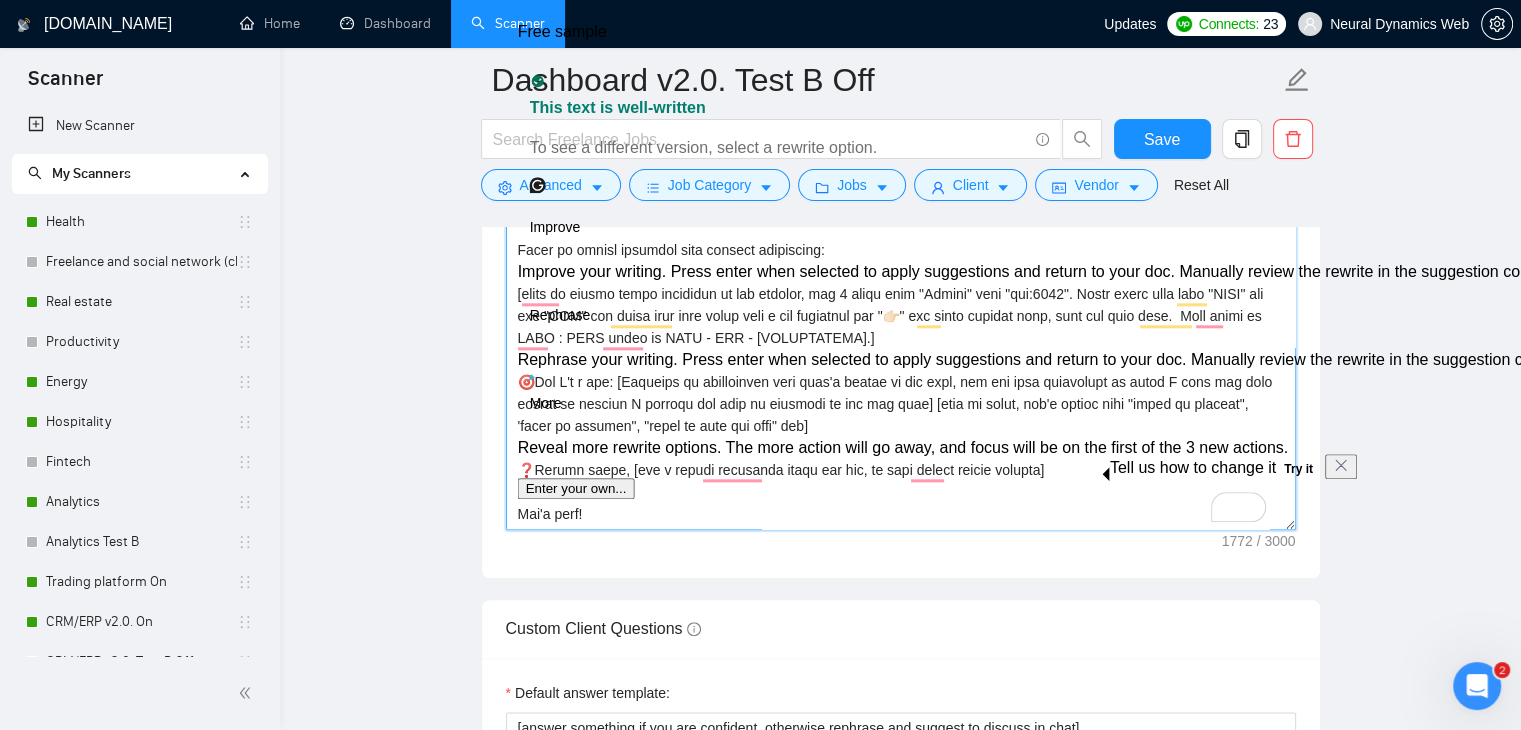 click on "Cover letter template:" at bounding box center [901, 305] 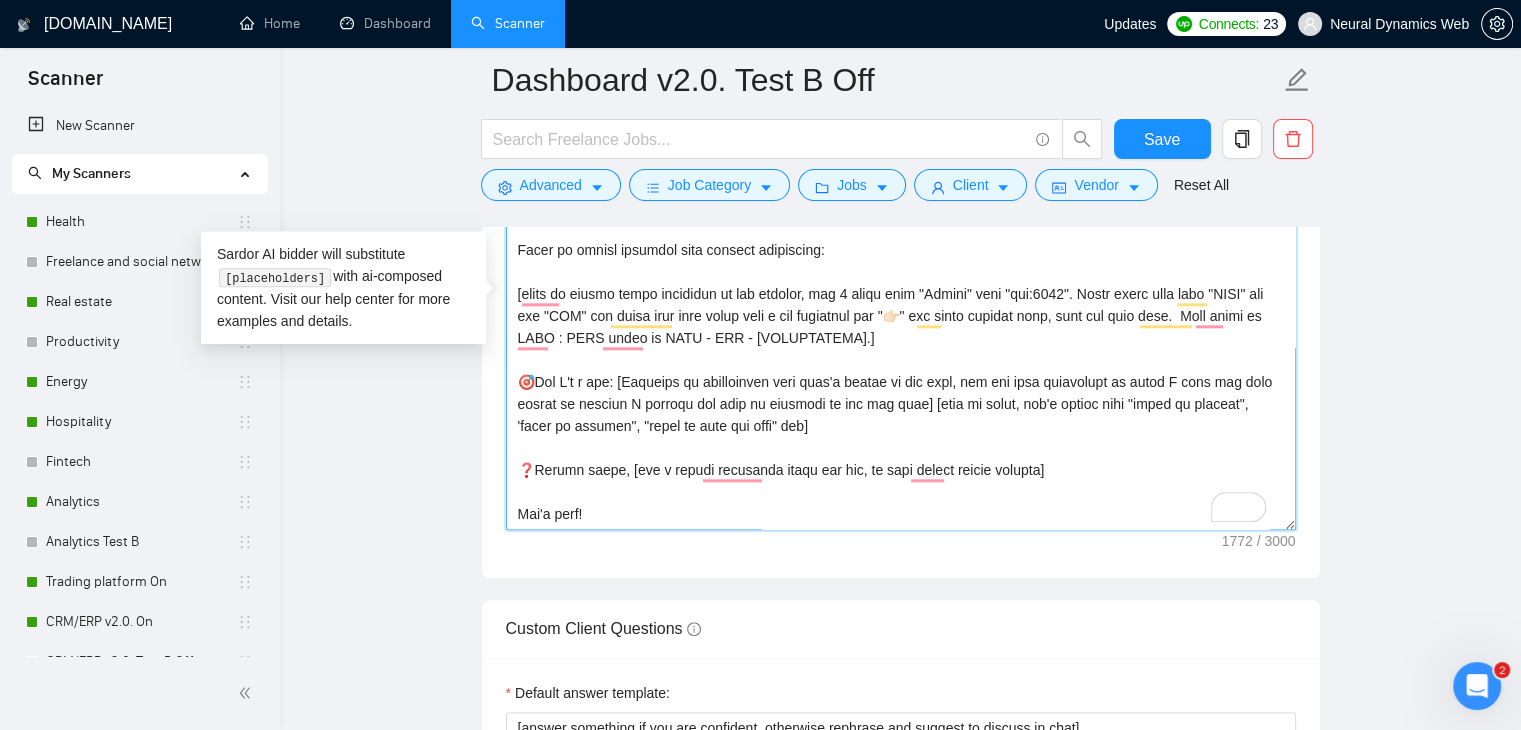 drag, startPoint x: 591, startPoint y: 513, endPoint x: 517, endPoint y: 524, distance: 74.8131 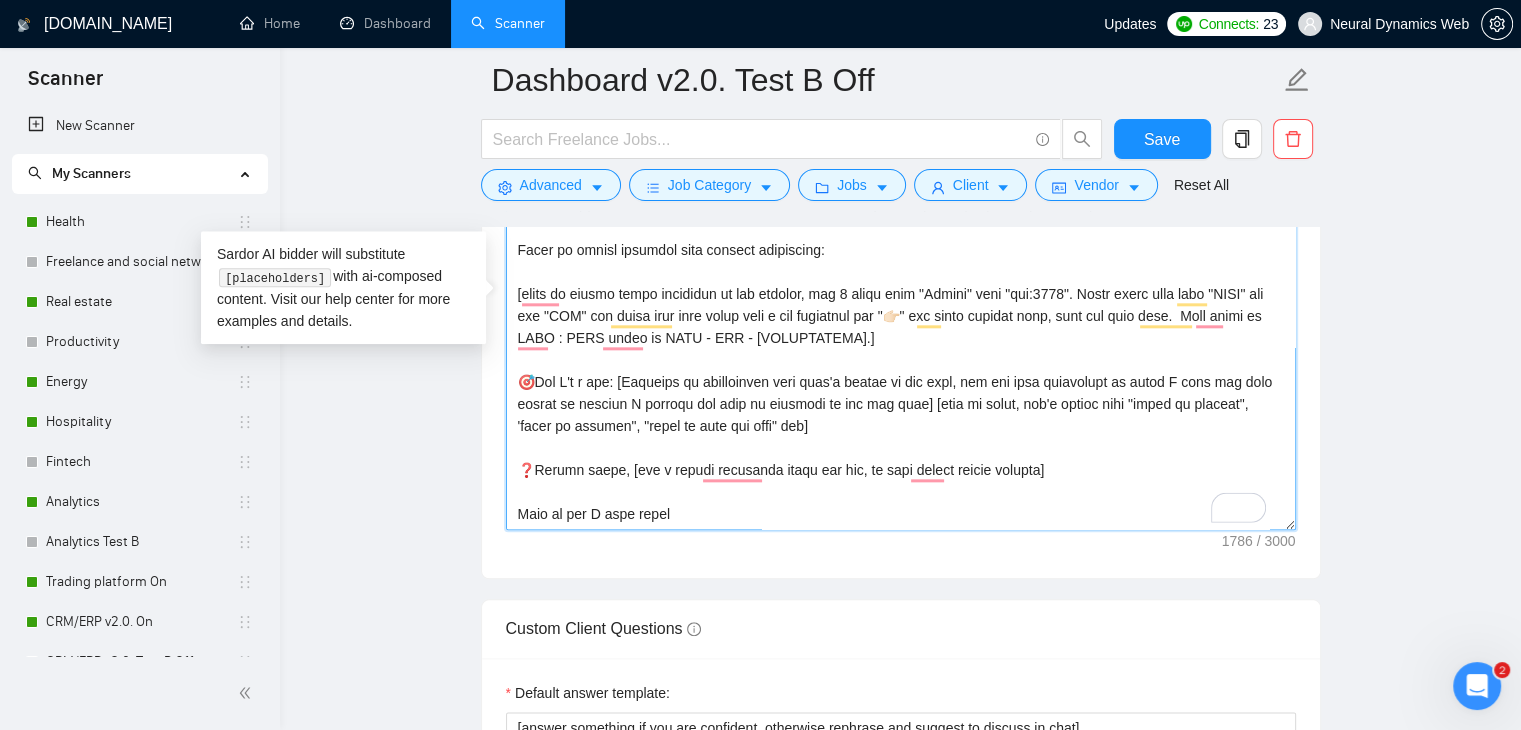 scroll, scrollTop: 142, scrollLeft: 0, axis: vertical 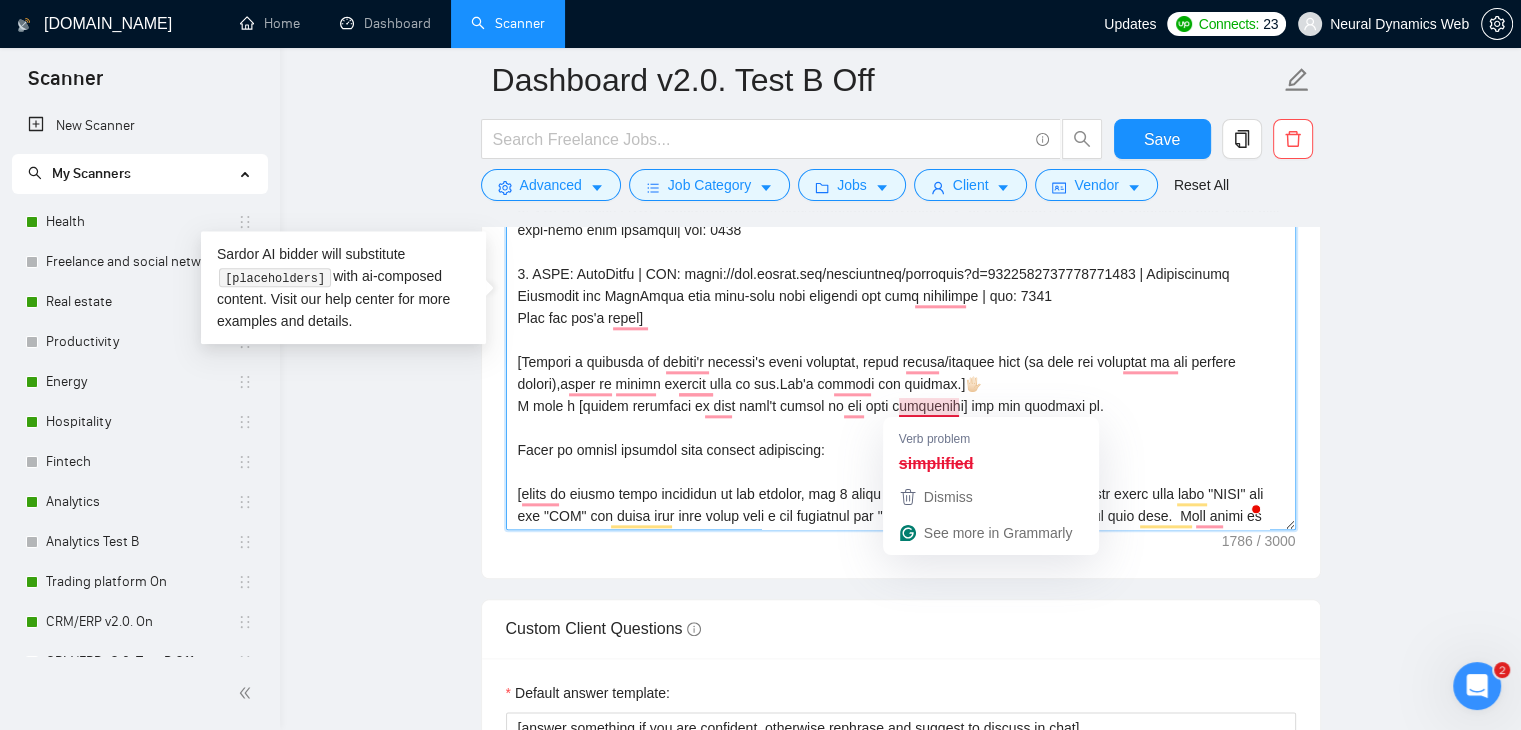 drag, startPoint x: 575, startPoint y: 405, endPoint x: 962, endPoint y: 401, distance: 387.02066 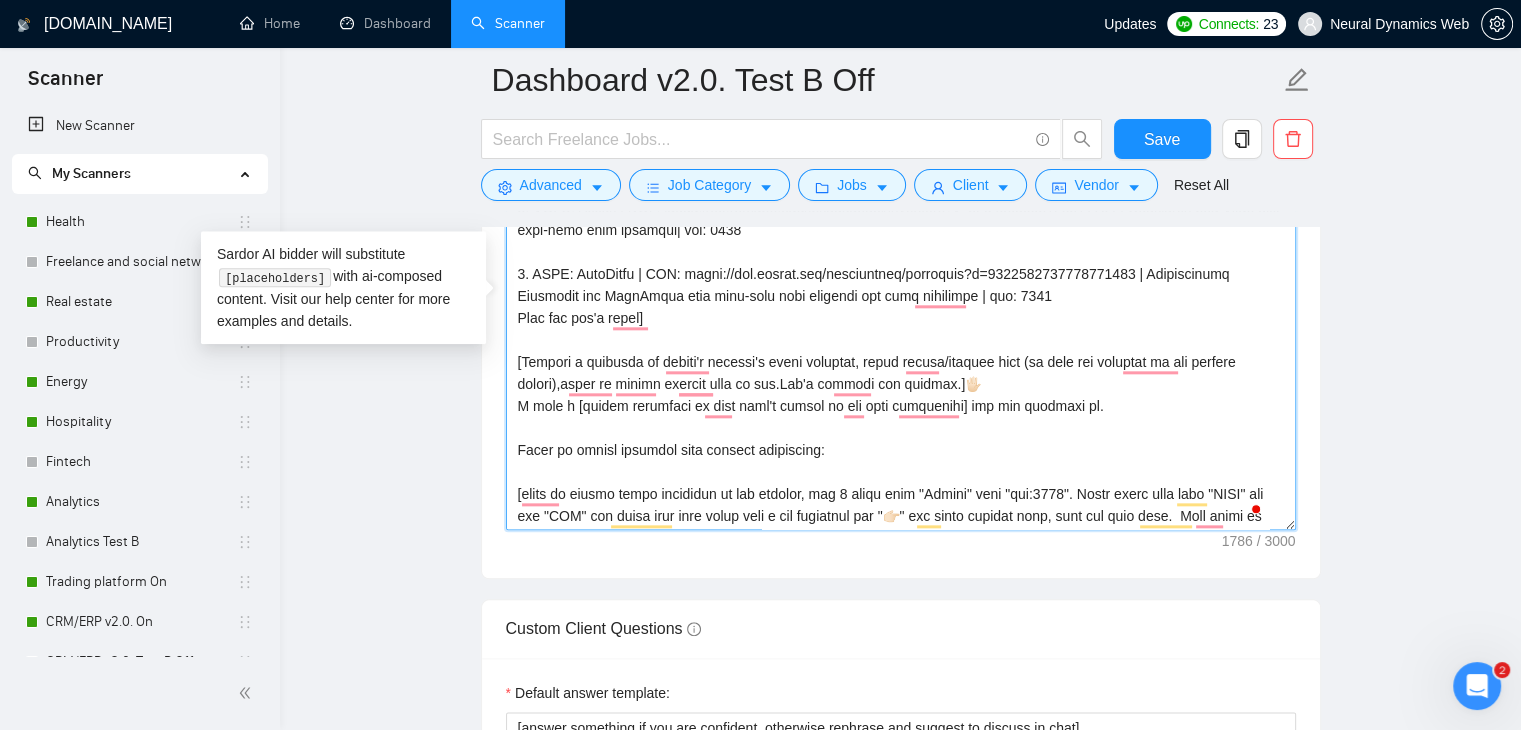 scroll, scrollTop: 242, scrollLeft: 0, axis: vertical 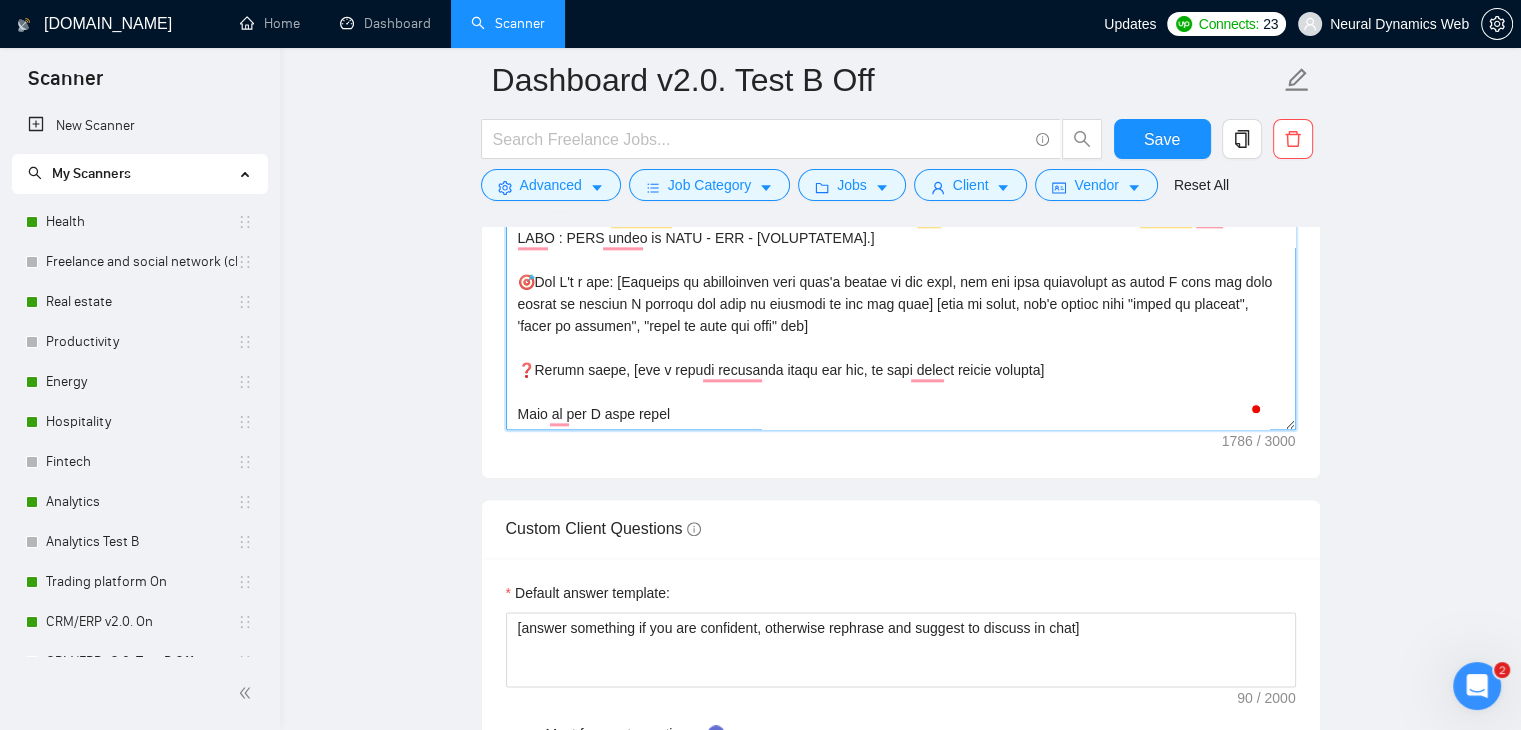 click on "Cover letter template:" at bounding box center (901, 205) 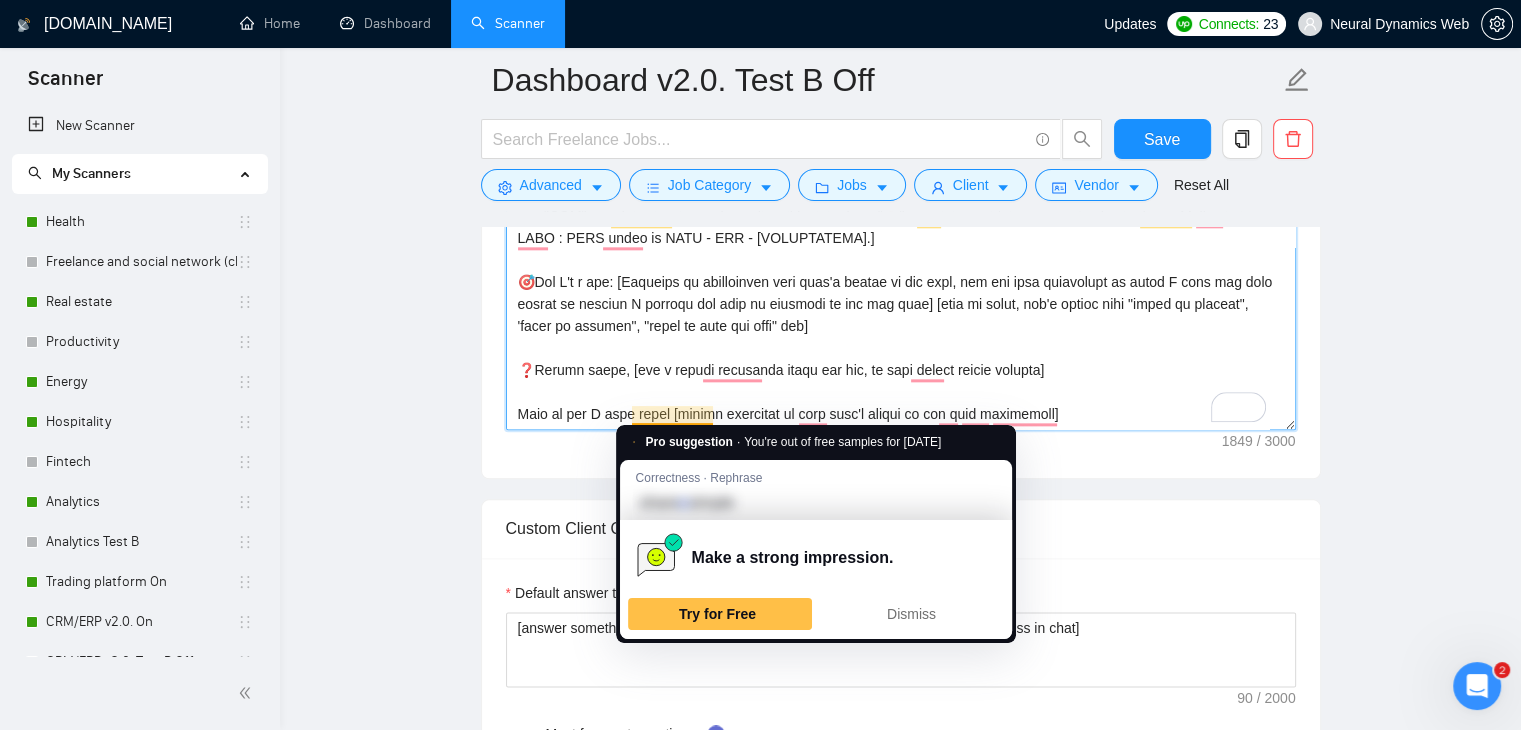 drag, startPoint x: 664, startPoint y: 417, endPoint x: 644, endPoint y: 414, distance: 20.22375 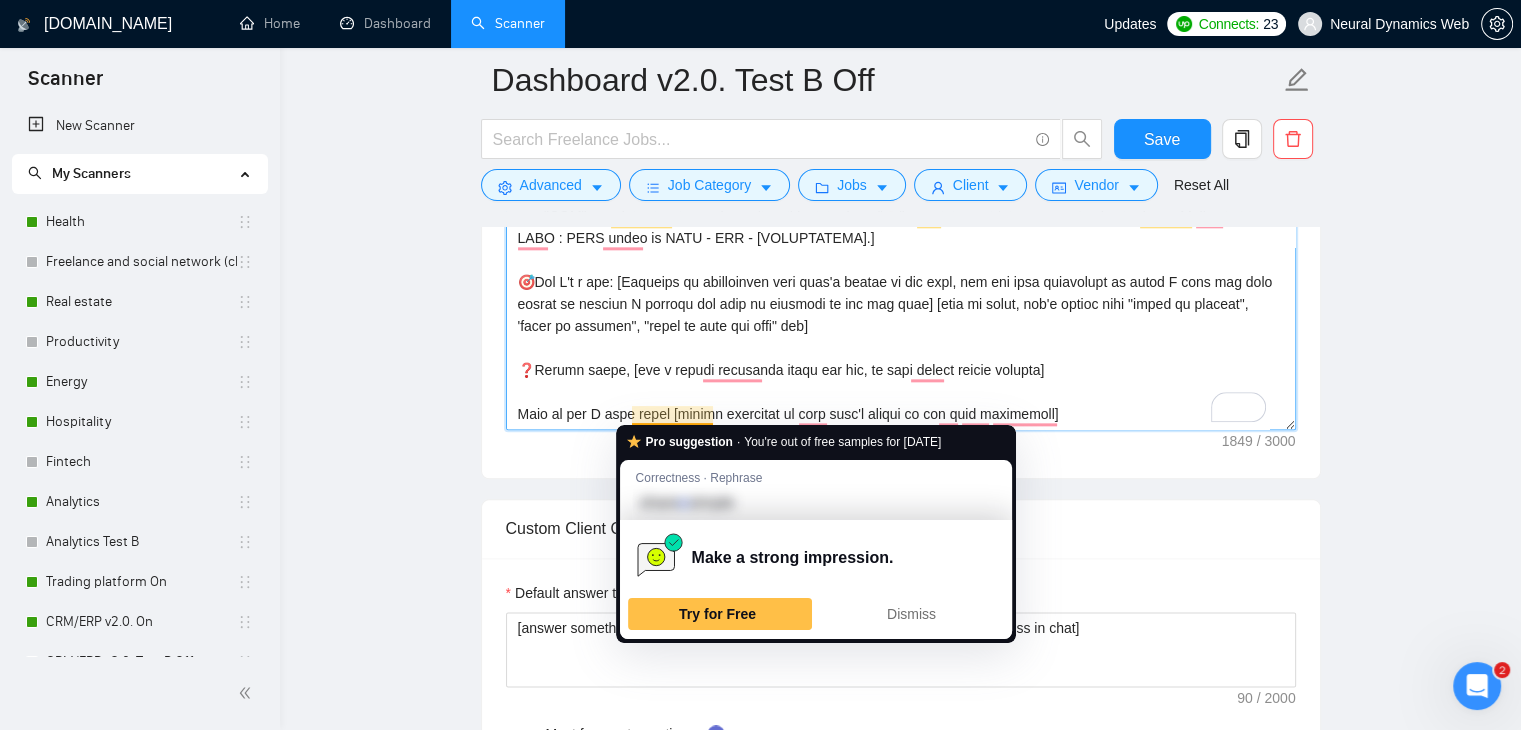 click on "Cover letter template:" at bounding box center (901, 205) 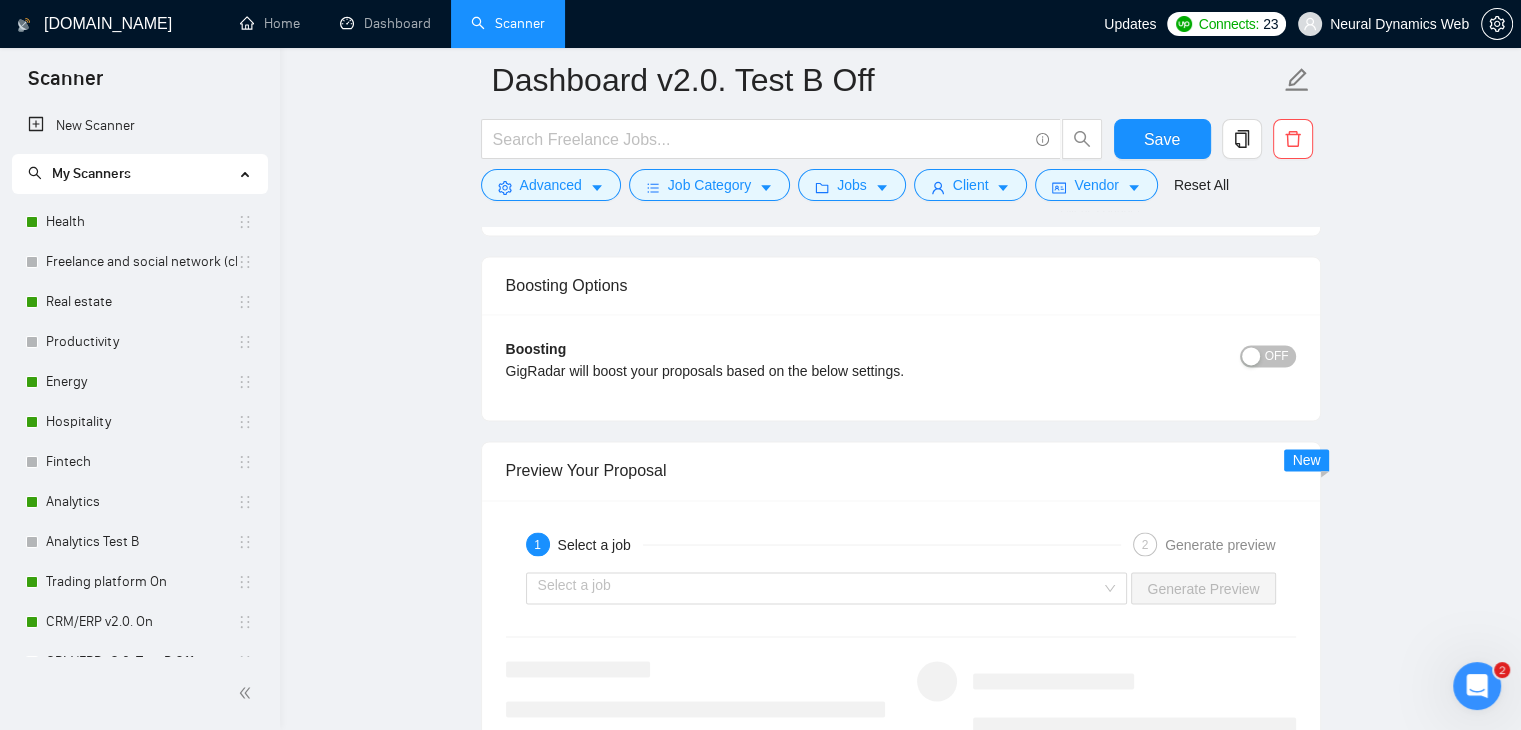 scroll, scrollTop: 3500, scrollLeft: 0, axis: vertical 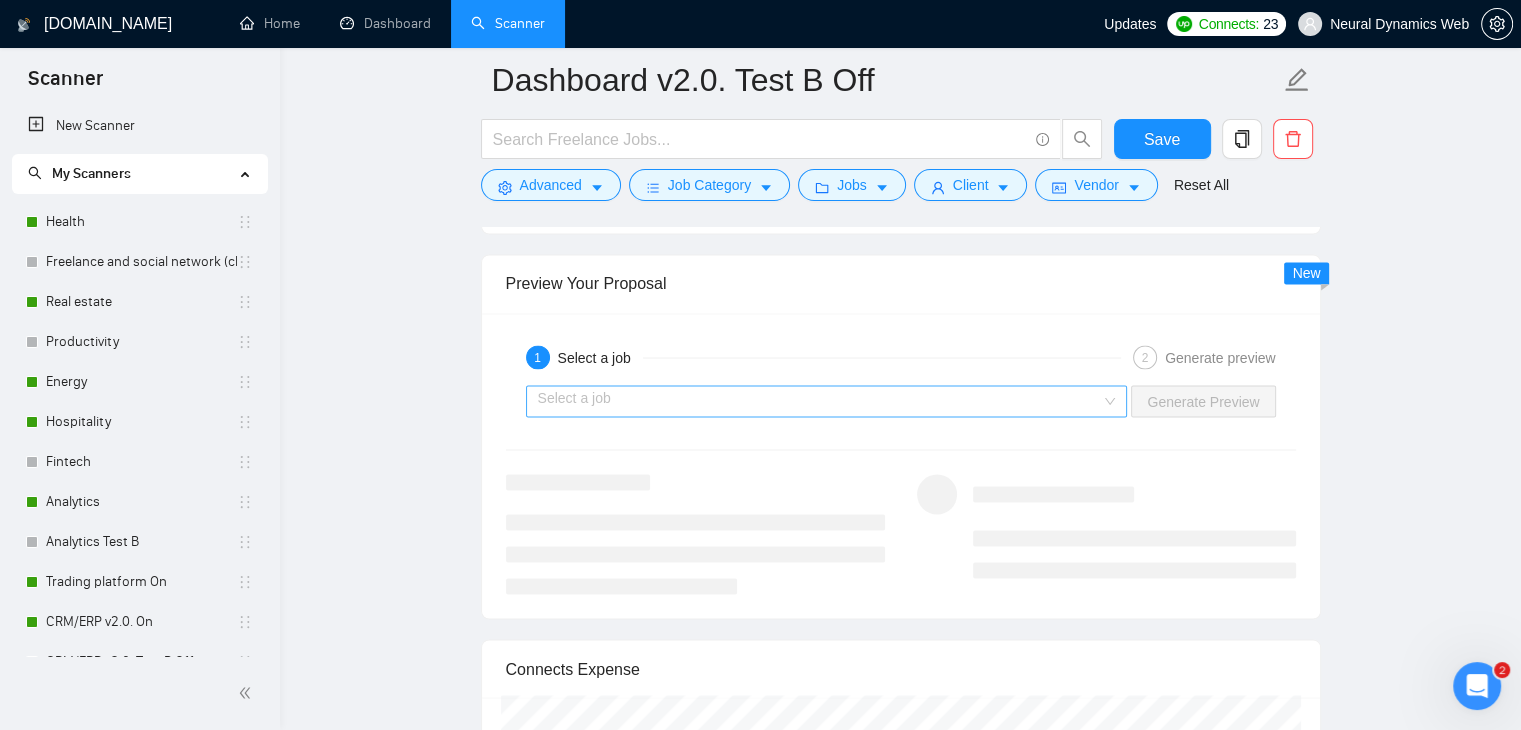 click at bounding box center (820, 401) 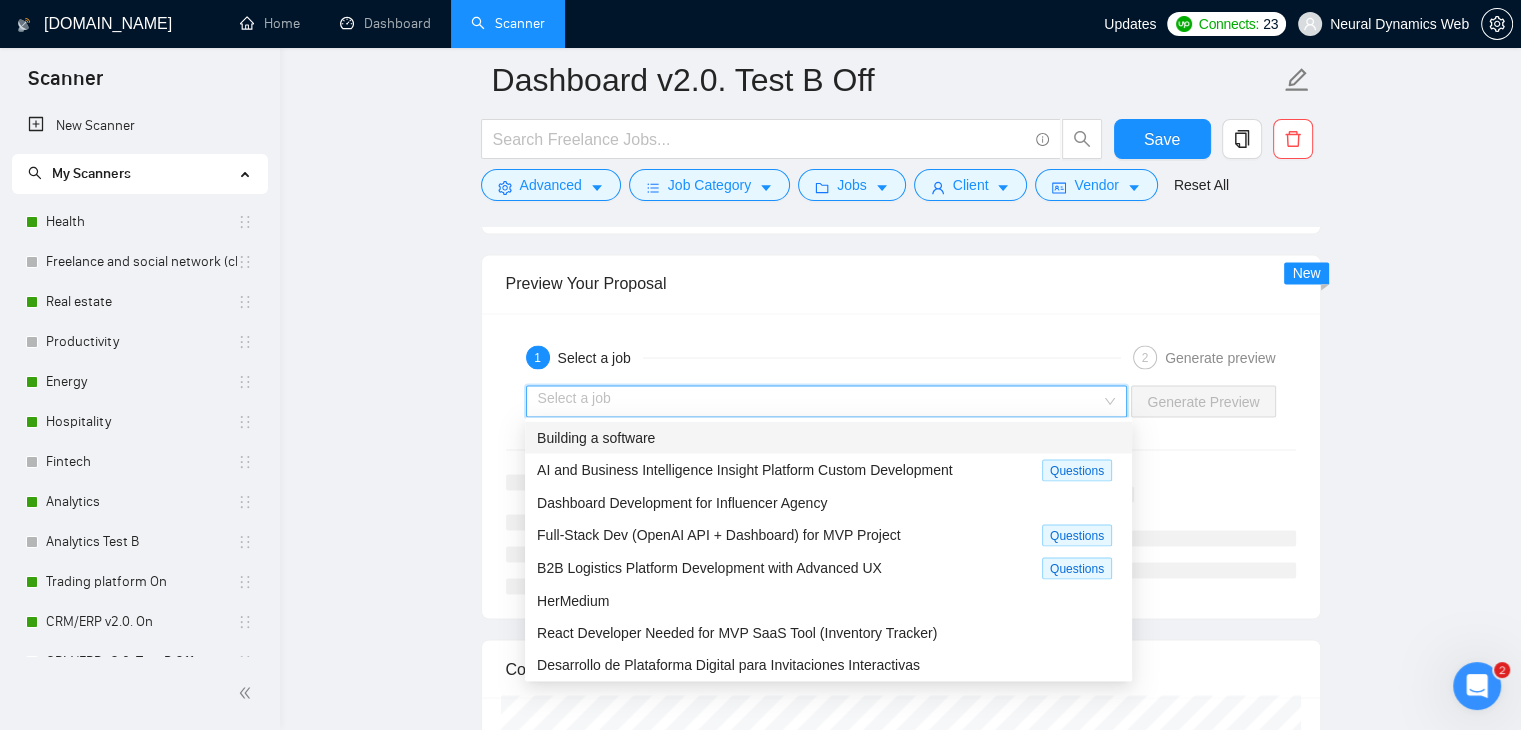 click on "Building a software" at bounding box center (828, 437) 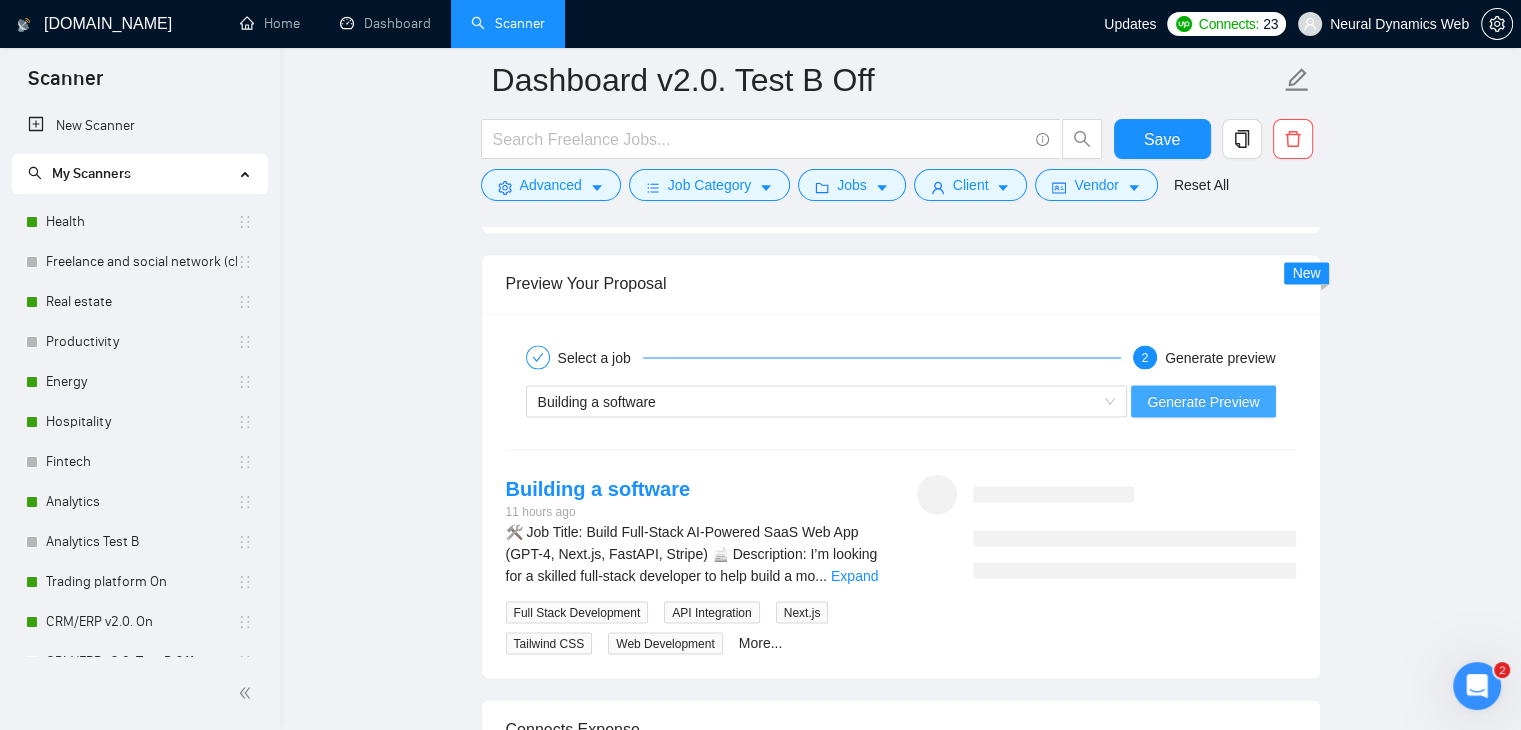 click on "Generate Preview" at bounding box center [1203, 401] 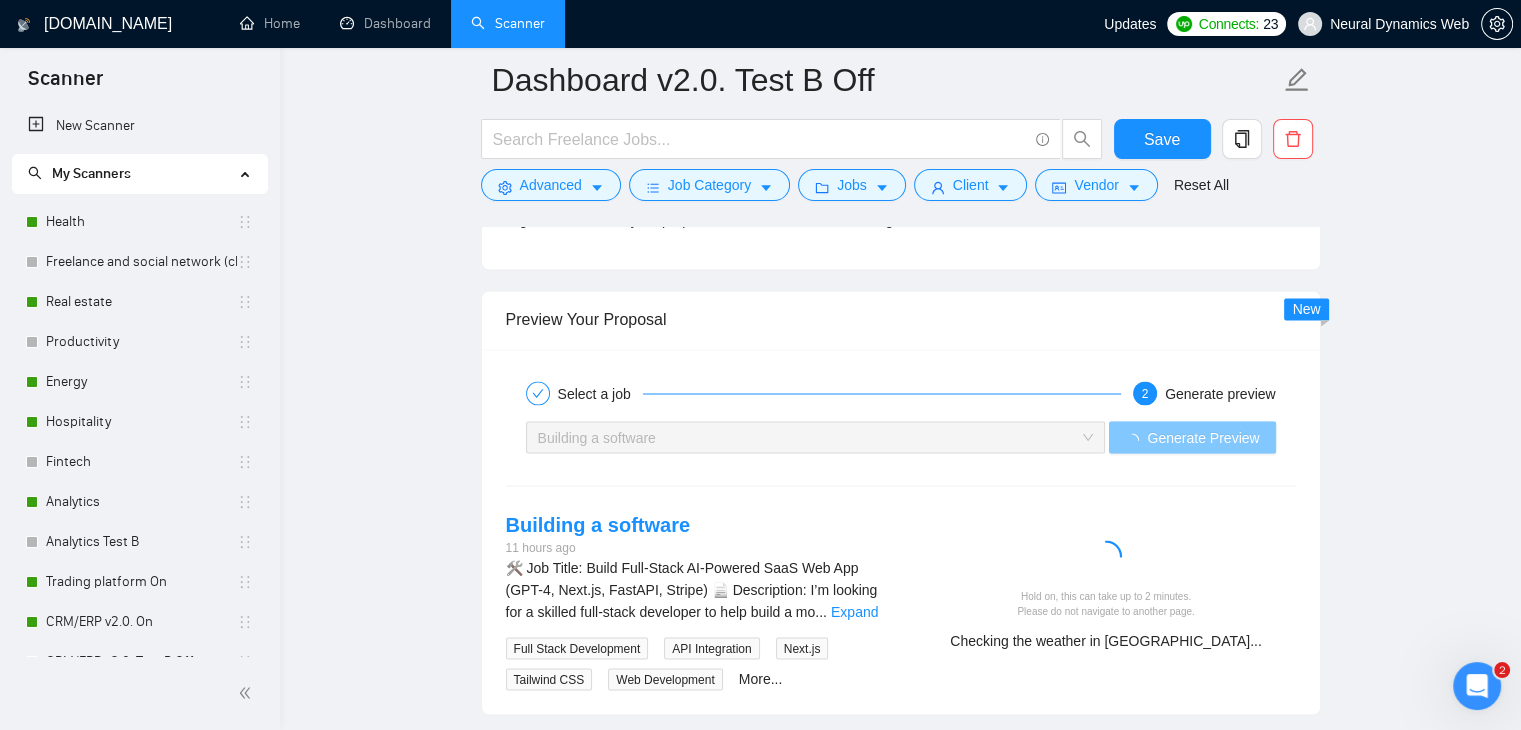 scroll, scrollTop: 3500, scrollLeft: 0, axis: vertical 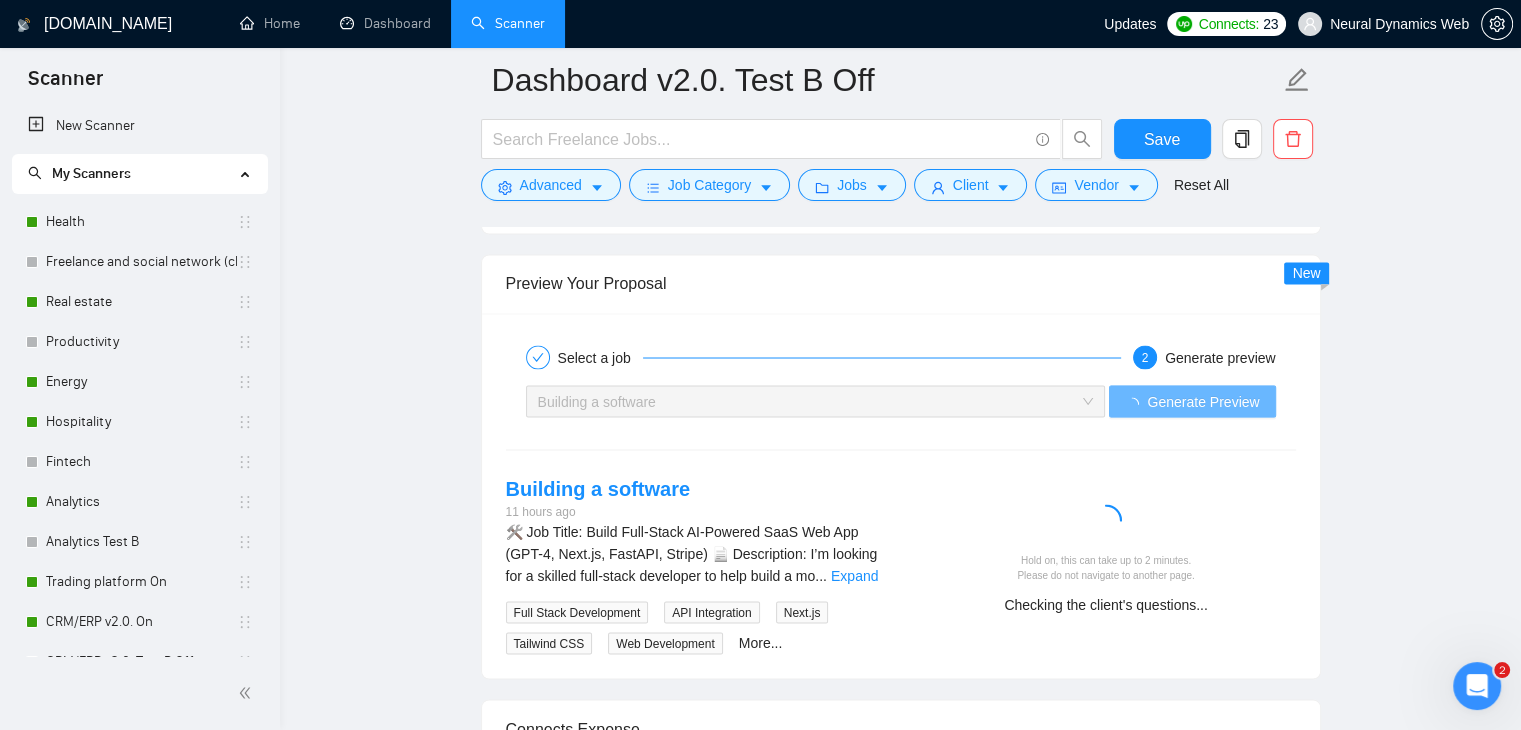 click on "Expand" at bounding box center [854, 575] 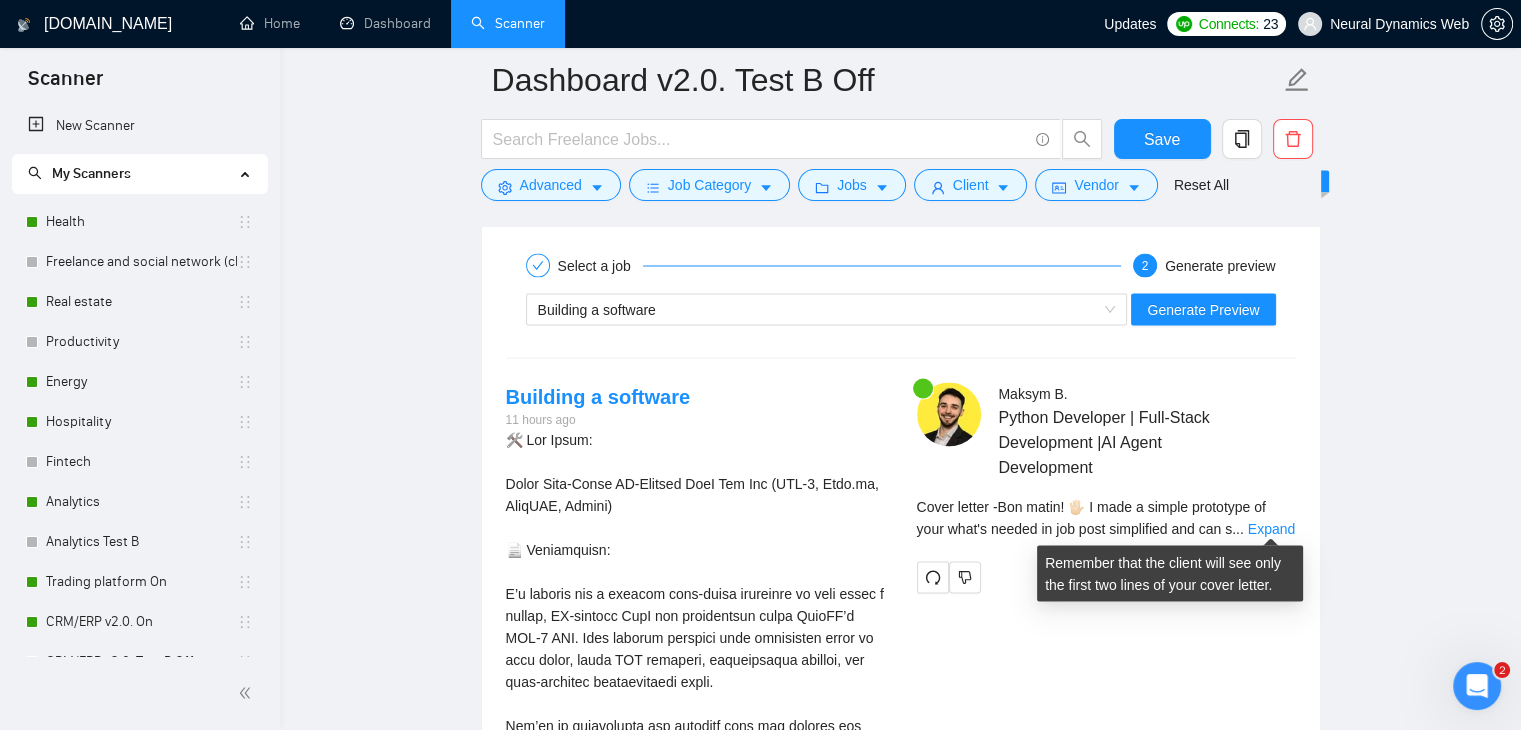 scroll, scrollTop: 3700, scrollLeft: 0, axis: vertical 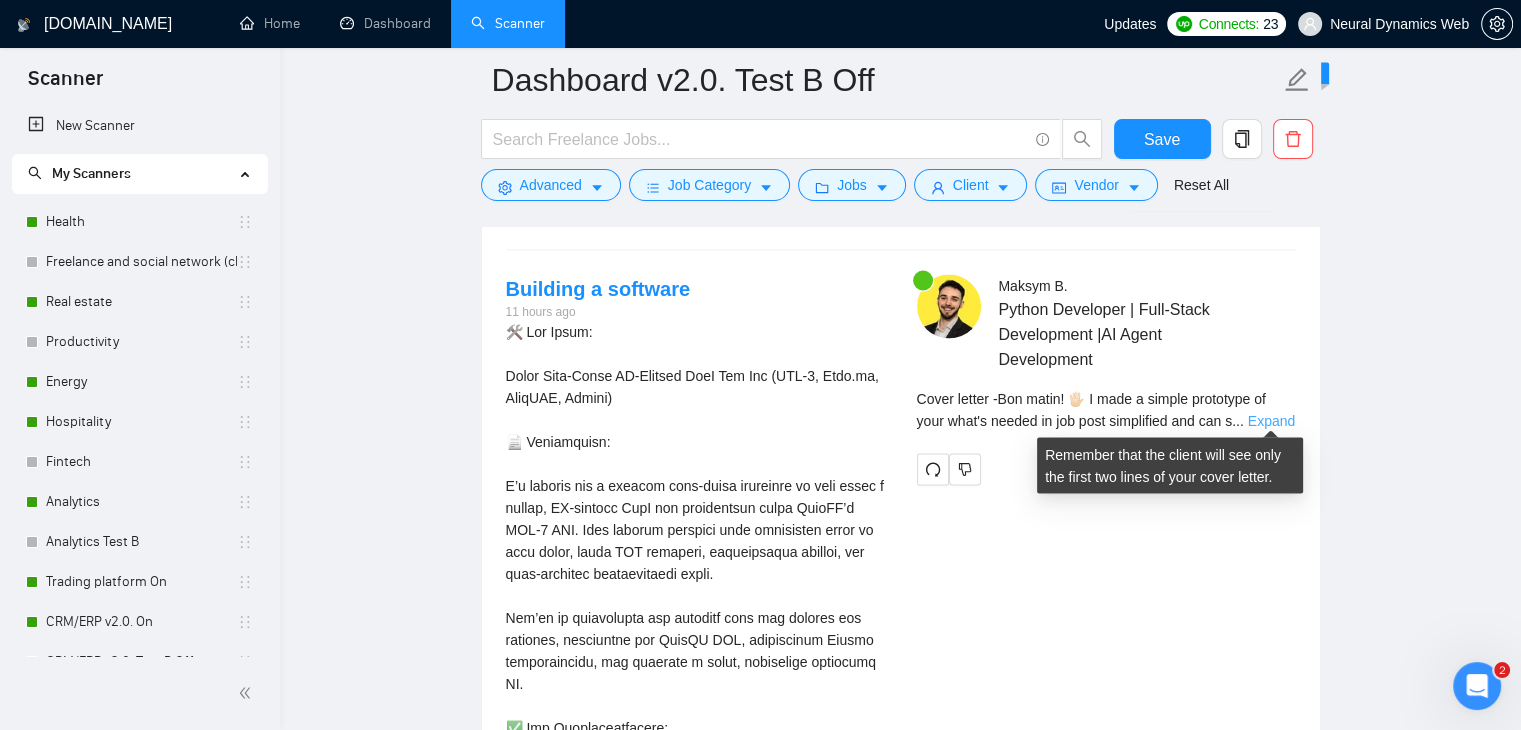 click on "Expand" at bounding box center [1271, 420] 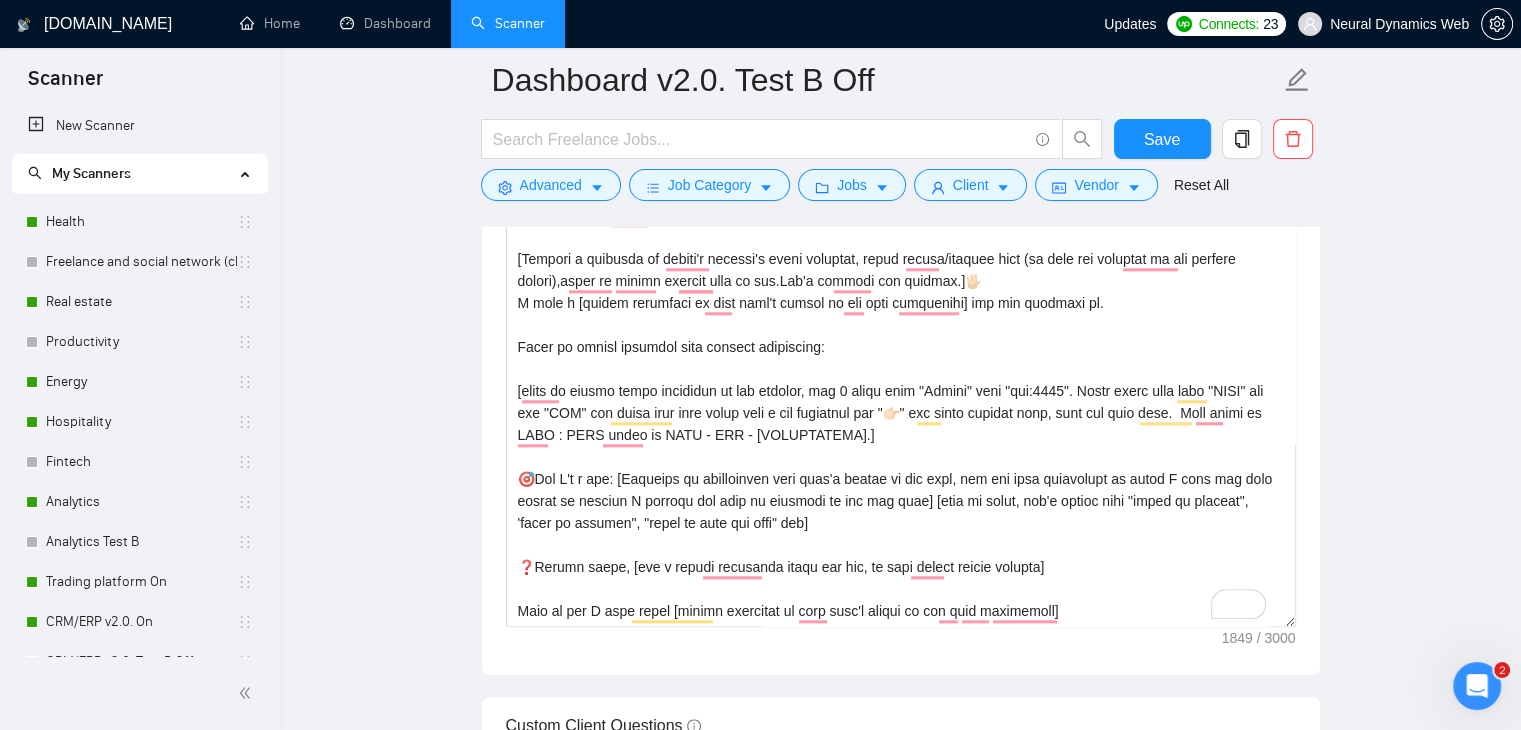 scroll, scrollTop: 2100, scrollLeft: 0, axis: vertical 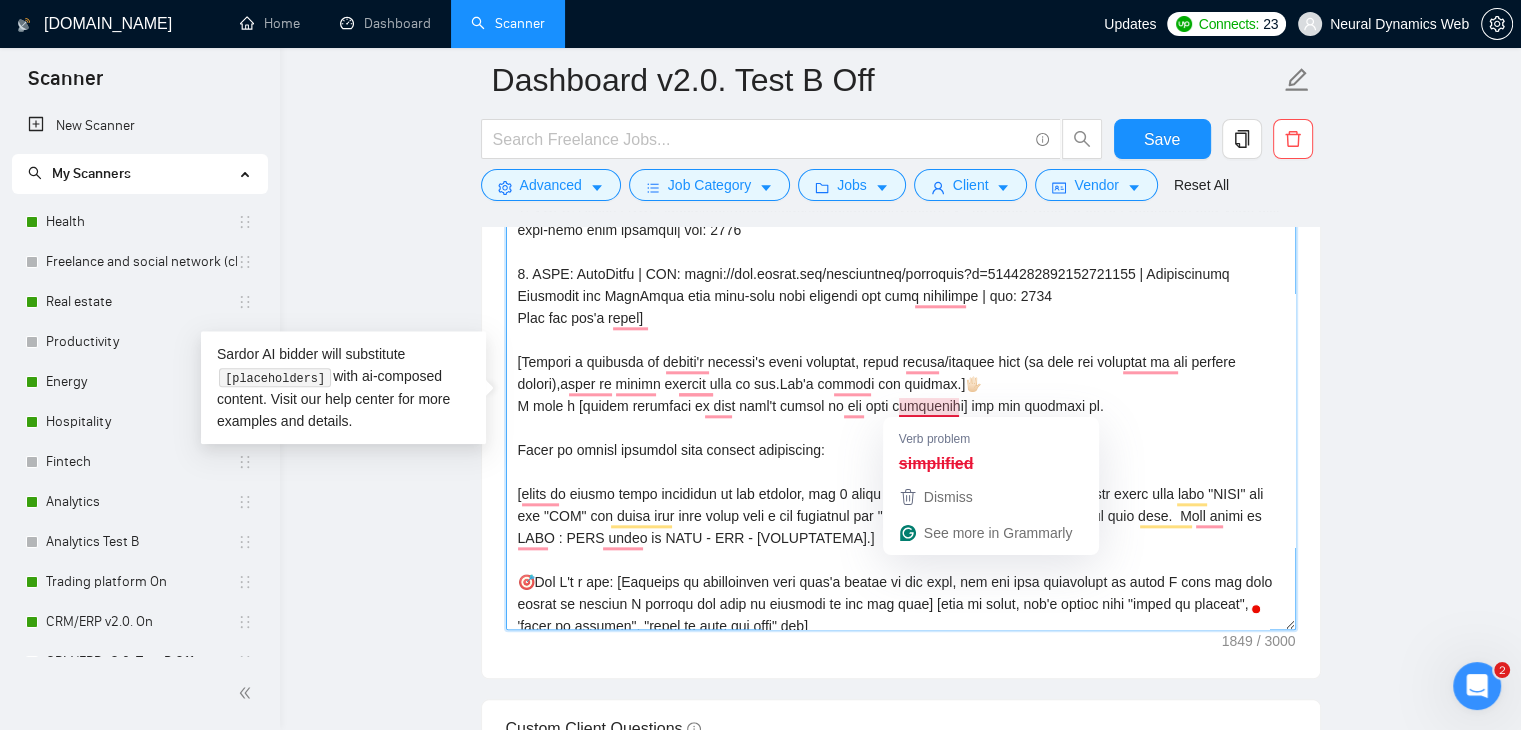 drag, startPoint x: 580, startPoint y: 409, endPoint x: 791, endPoint y: 411, distance: 211.00948 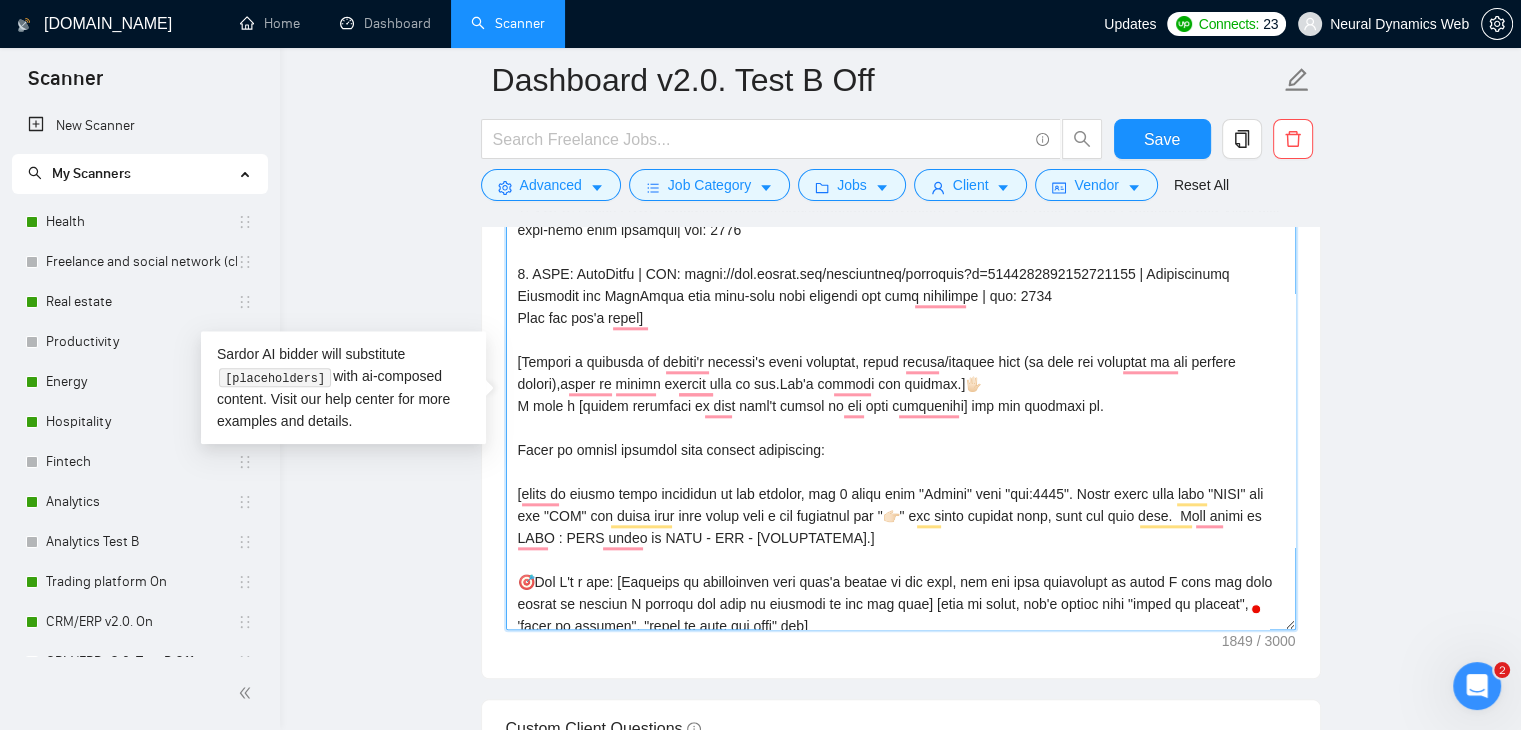 click on "Cover letter template:" at bounding box center [901, 405] 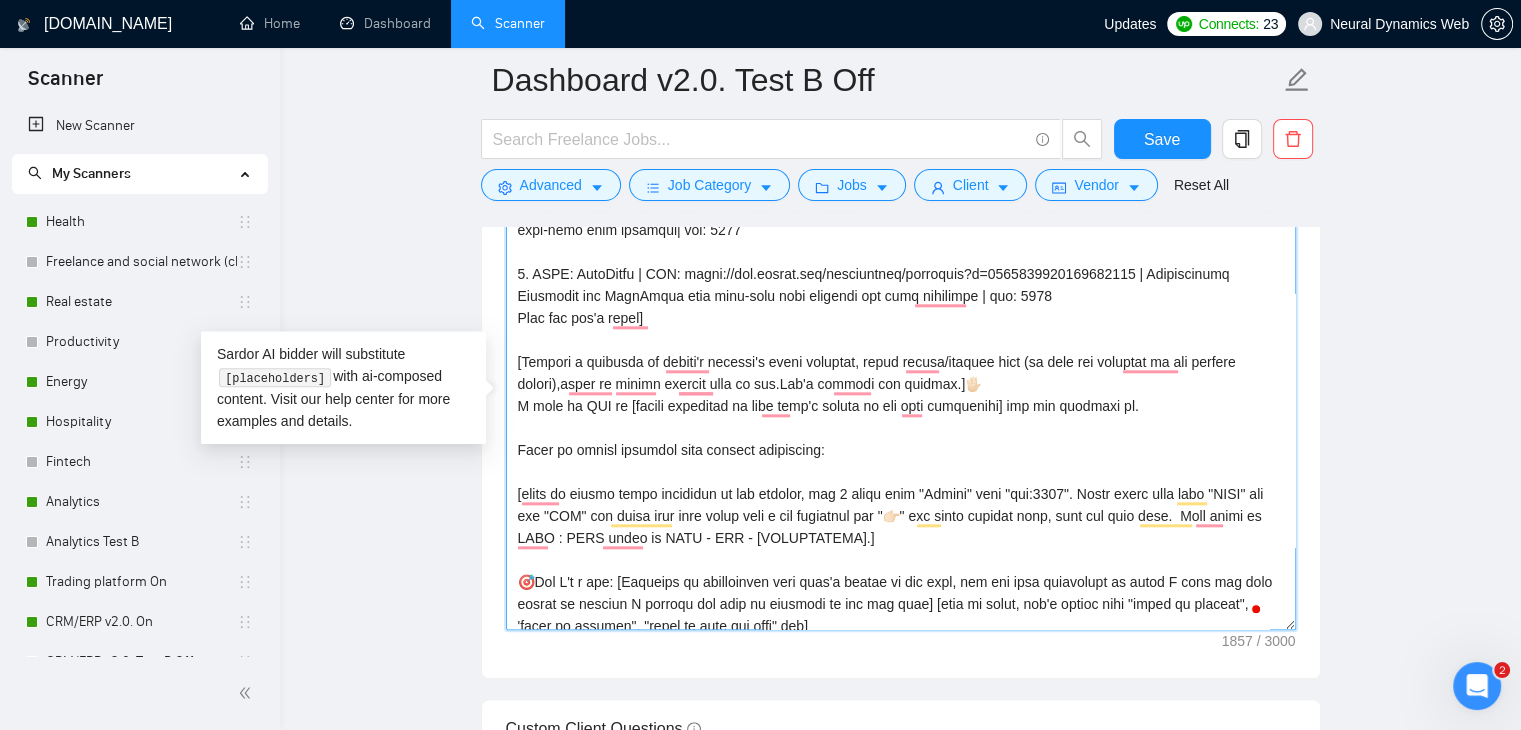 drag, startPoint x: 638, startPoint y: 403, endPoint x: 795, endPoint y: 409, distance: 157.11461 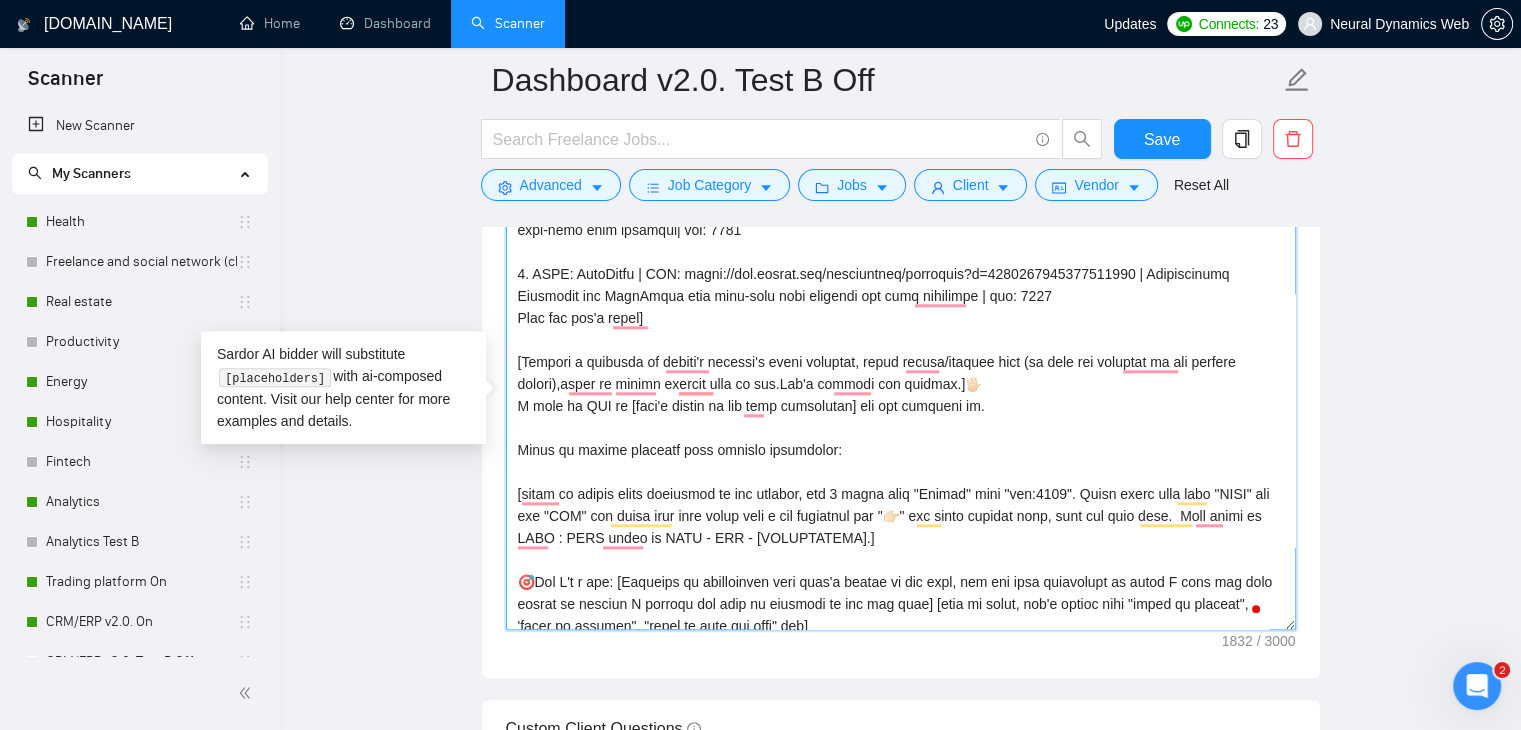 scroll, scrollTop: 242, scrollLeft: 0, axis: vertical 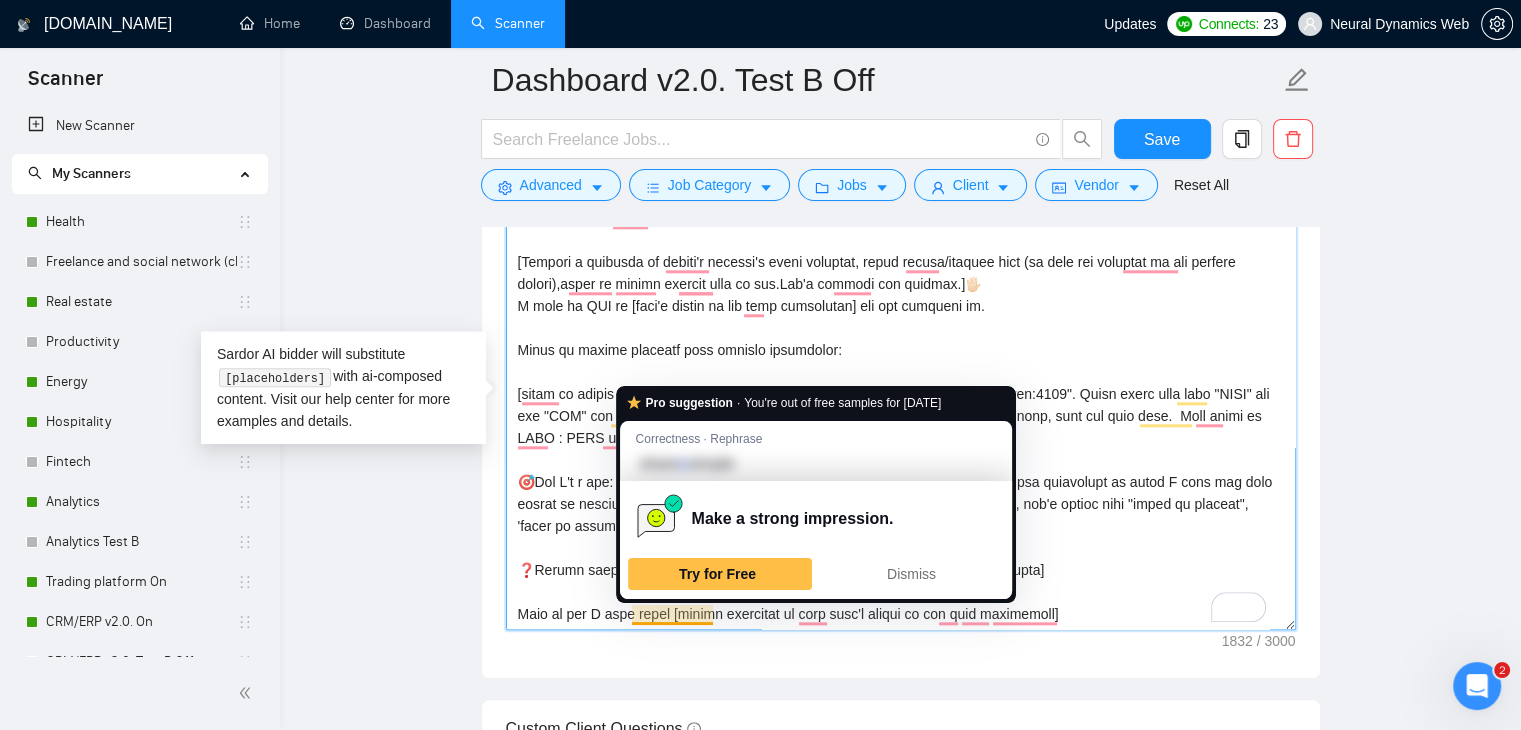 click on "Cover letter template:" at bounding box center (901, 405) 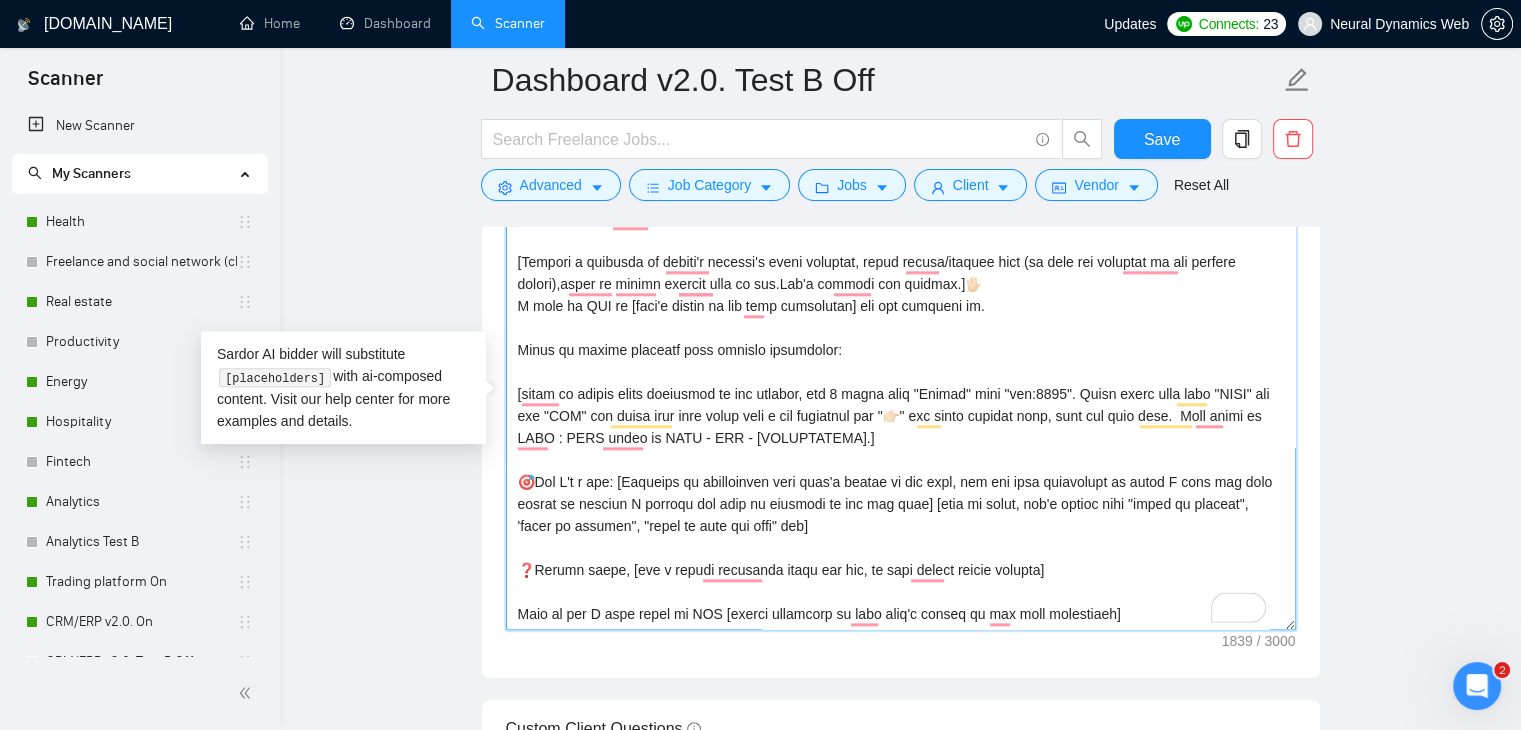 drag, startPoint x: 718, startPoint y: 613, endPoint x: 1126, endPoint y: 608, distance: 408.03064 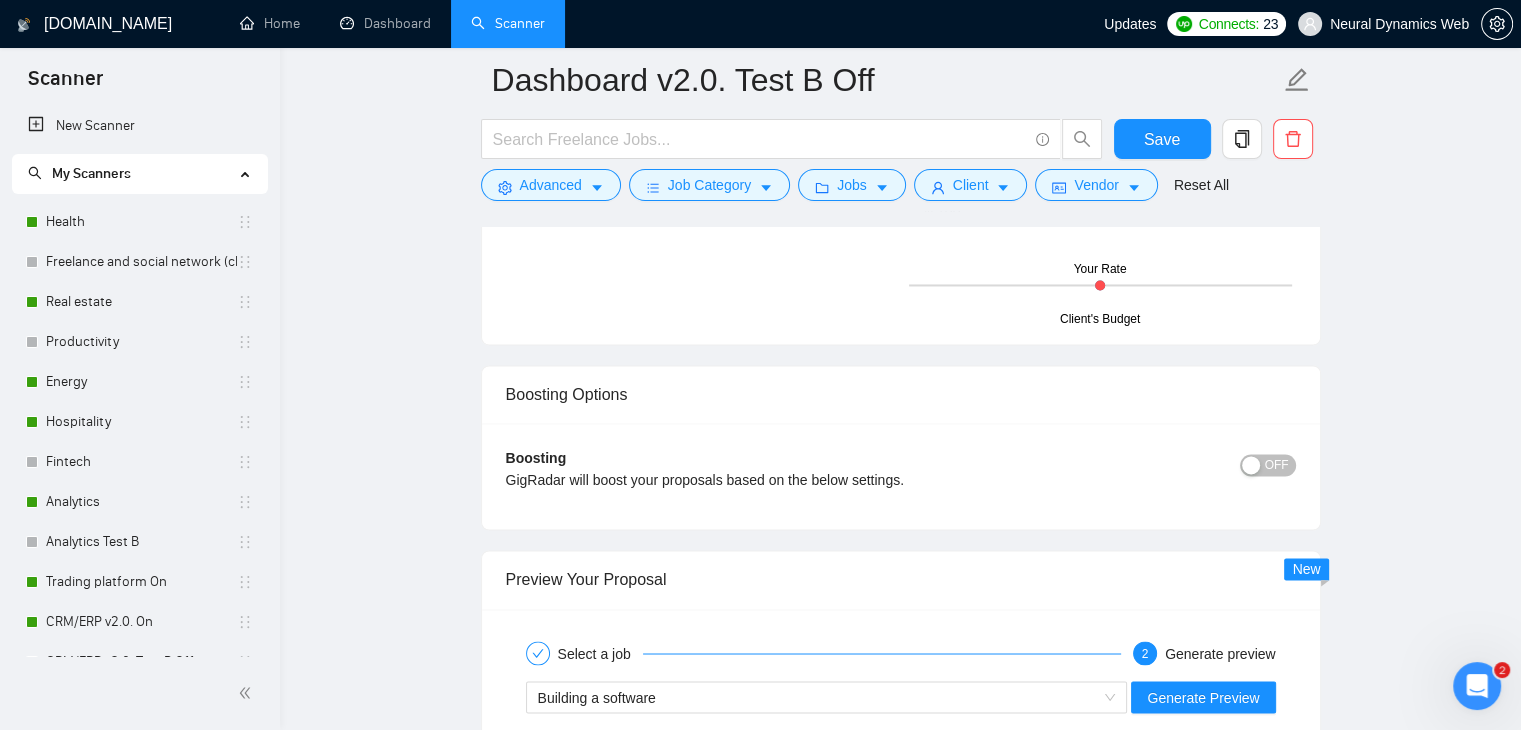 scroll, scrollTop: 3300, scrollLeft: 0, axis: vertical 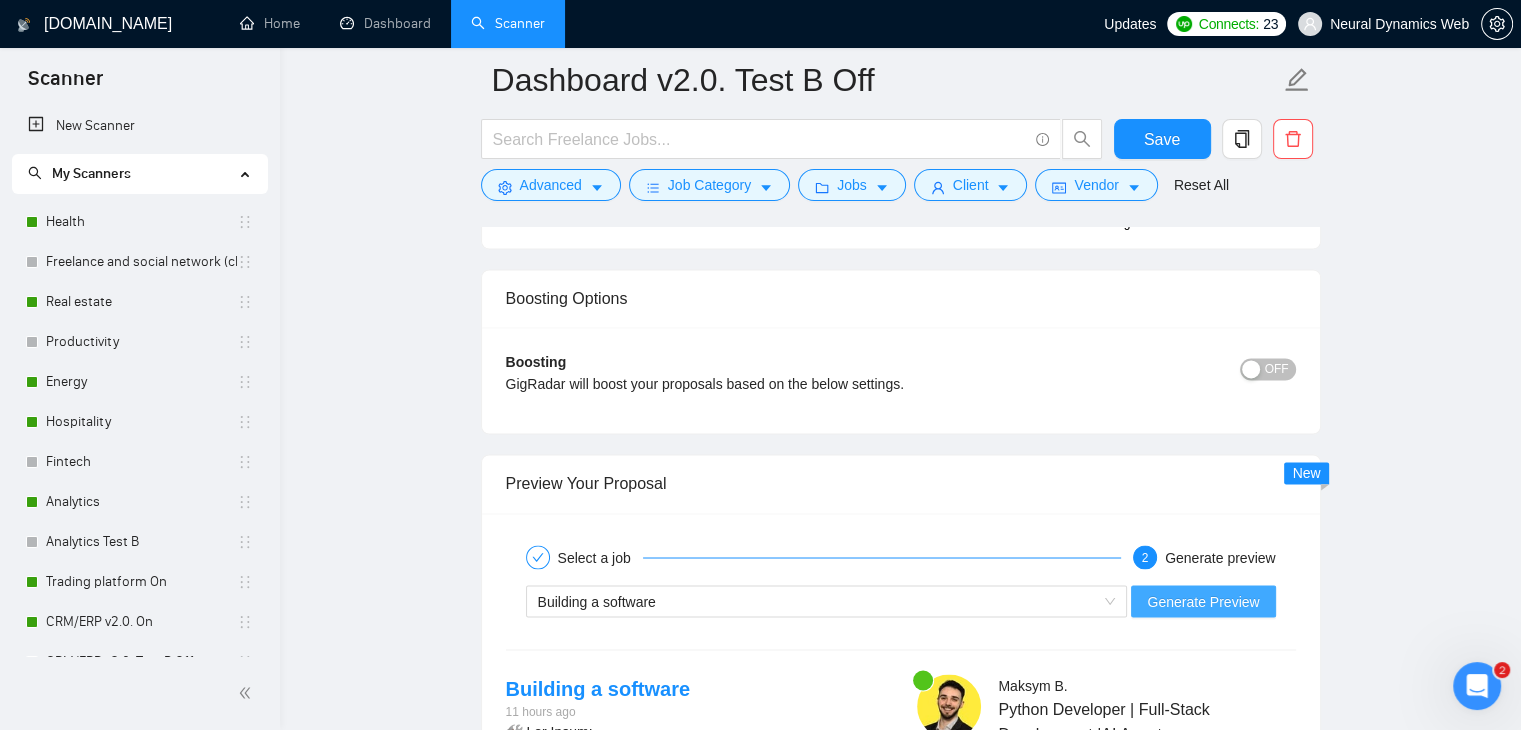 click on "Generate Preview" at bounding box center (1203, 601) 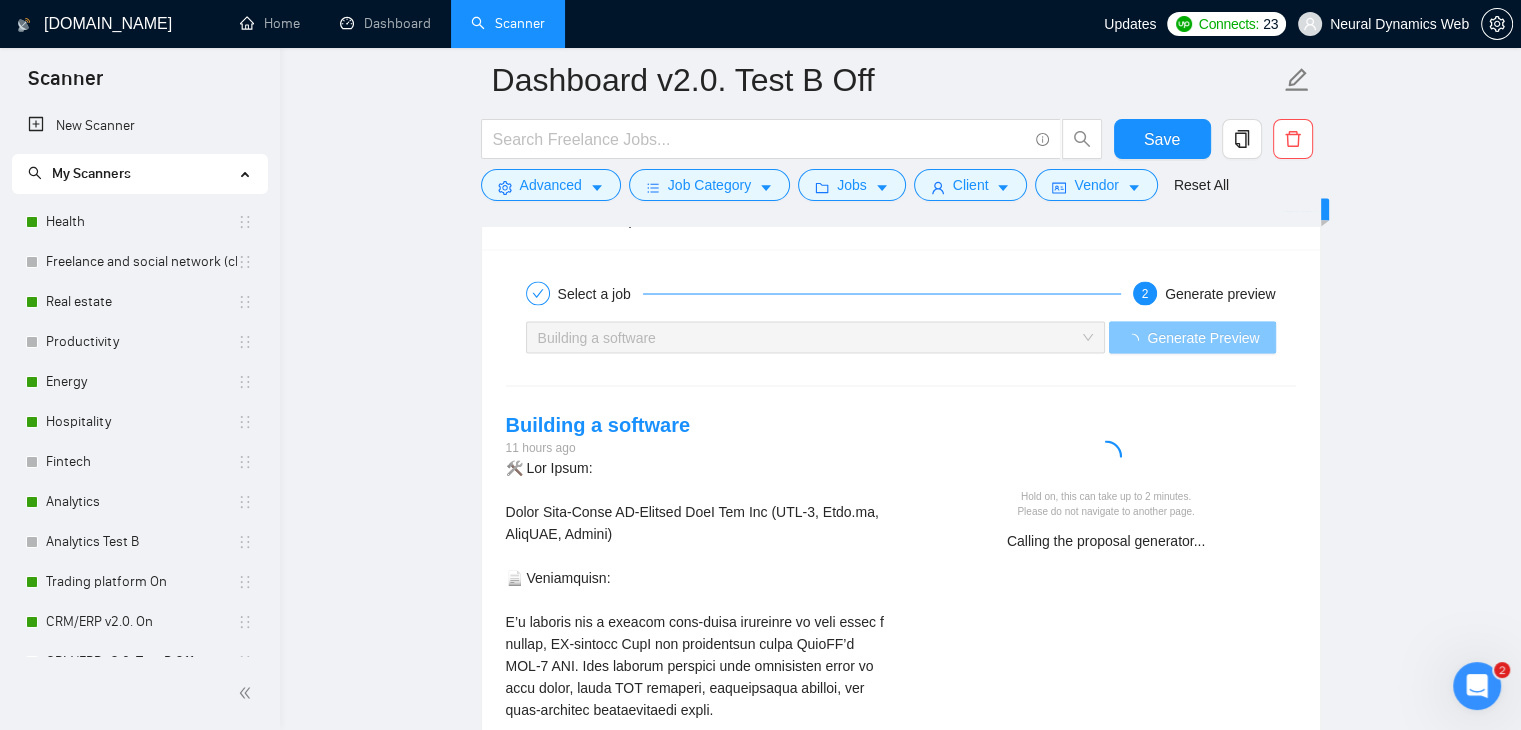 scroll, scrollTop: 3600, scrollLeft: 0, axis: vertical 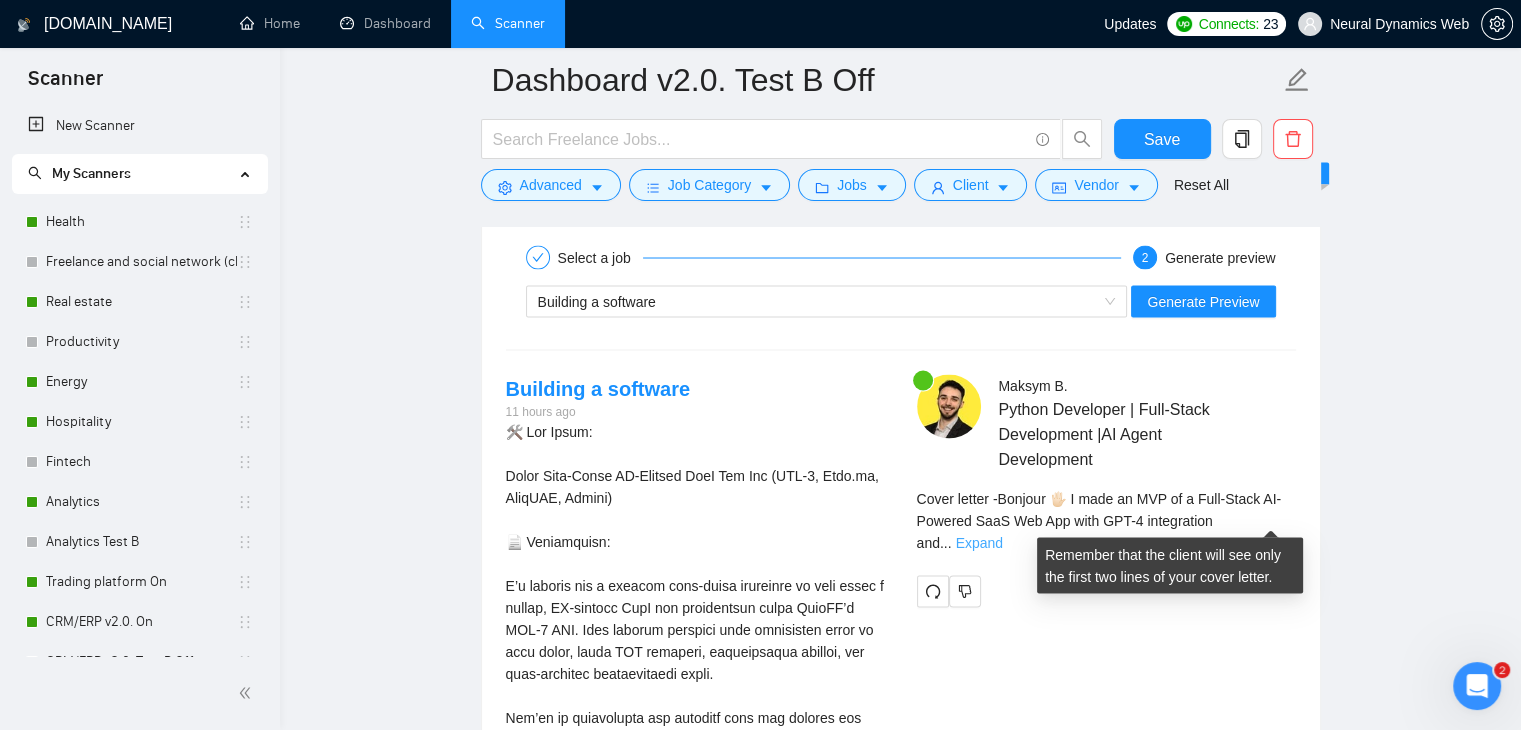click on "Expand" at bounding box center (979, 542) 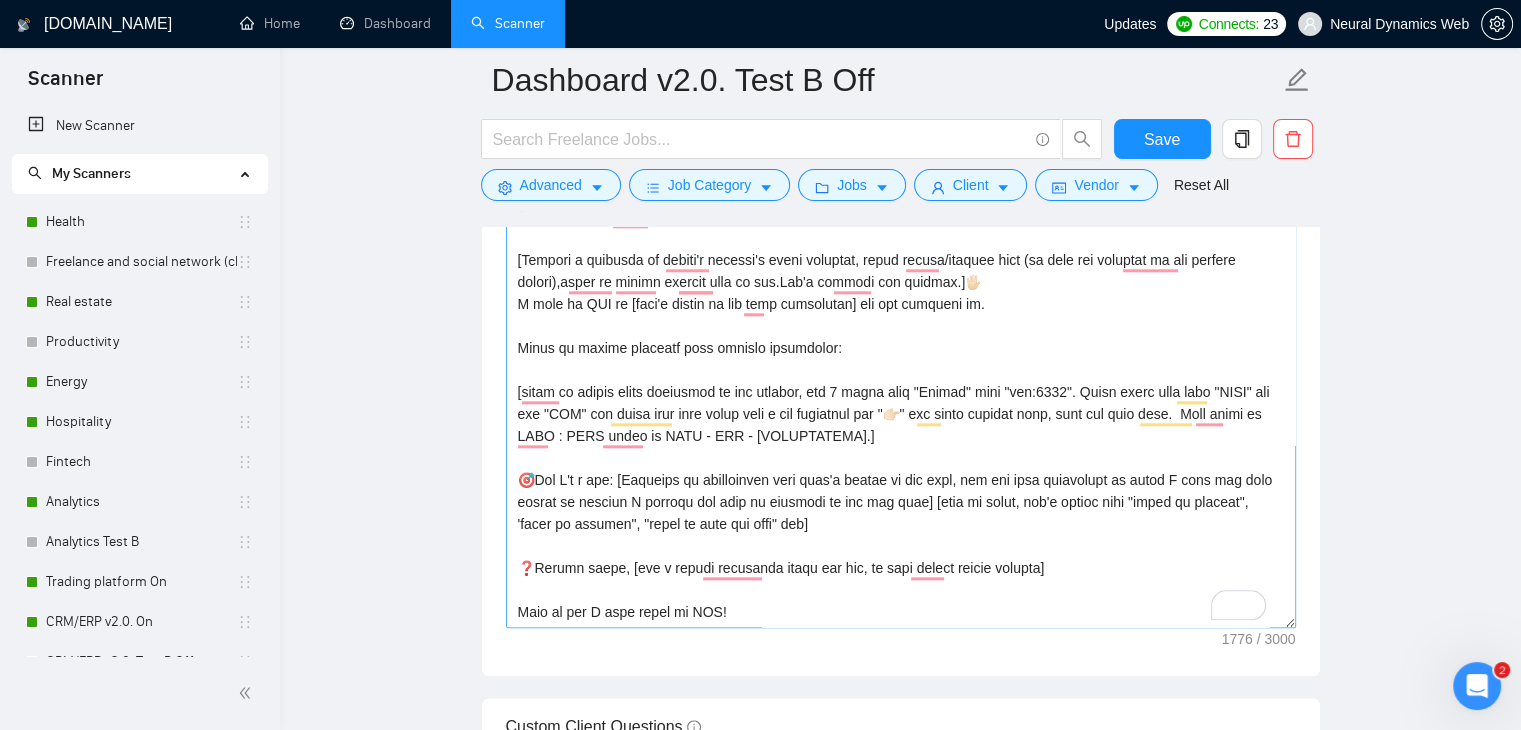 scroll, scrollTop: 2000, scrollLeft: 0, axis: vertical 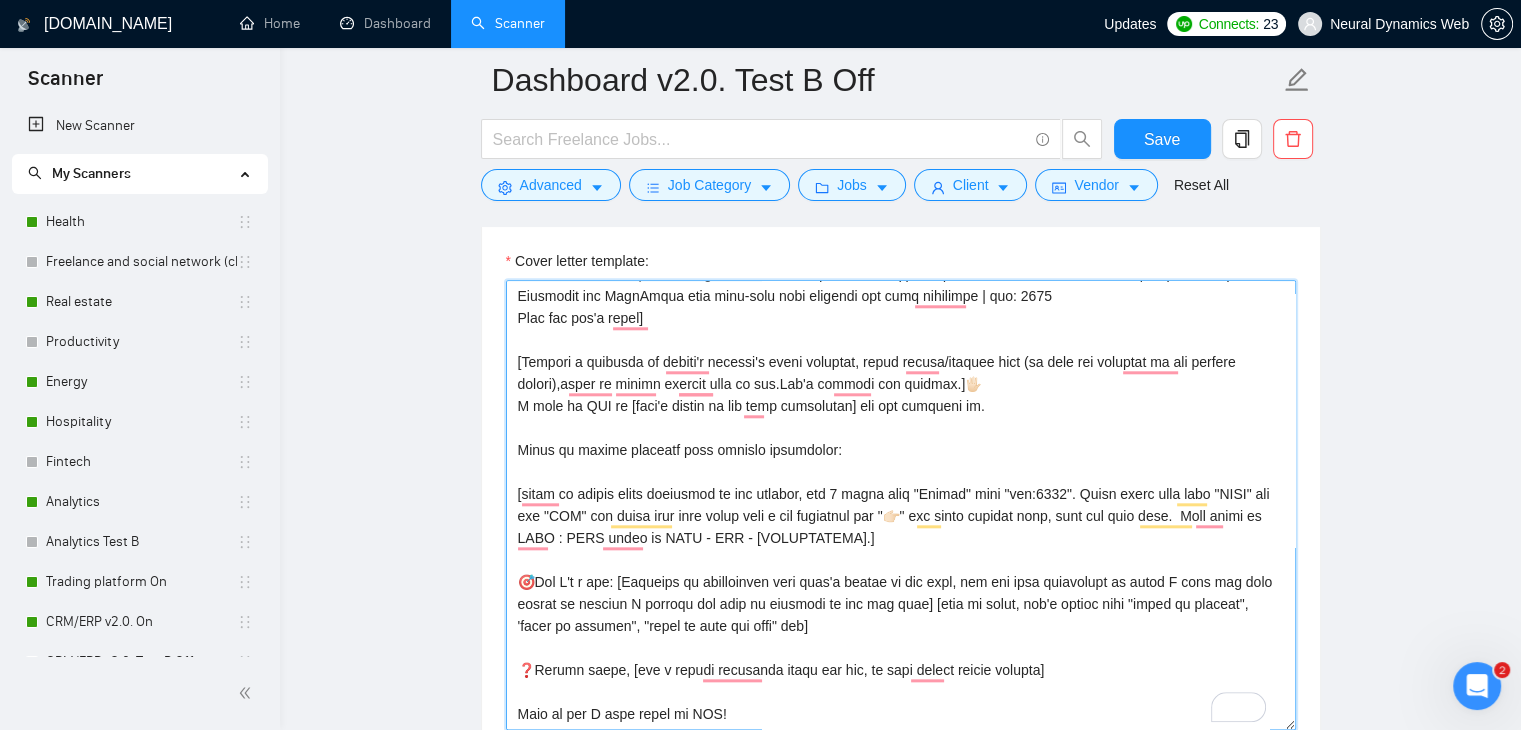 click on "Cover letter template:" at bounding box center [901, 505] 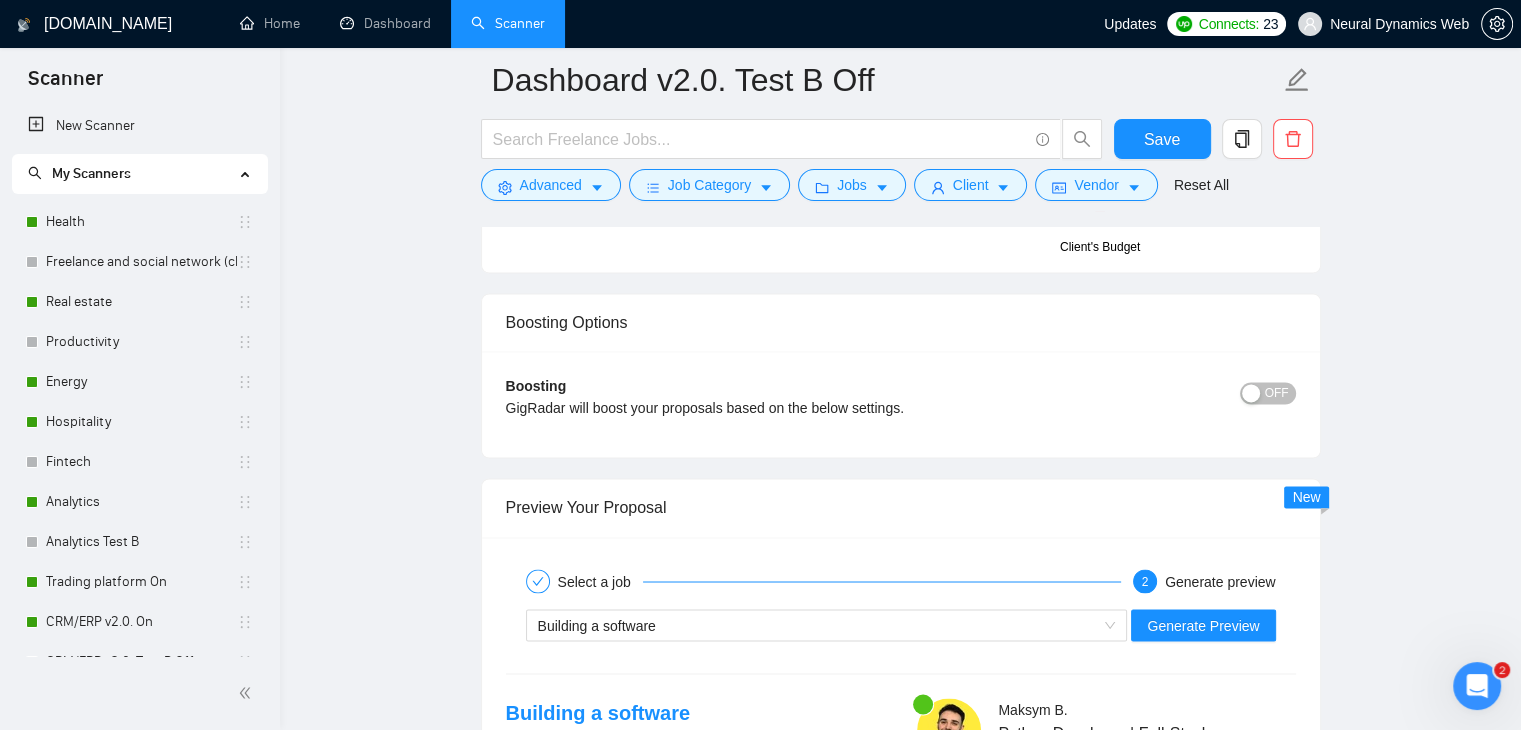 scroll, scrollTop: 3400, scrollLeft: 0, axis: vertical 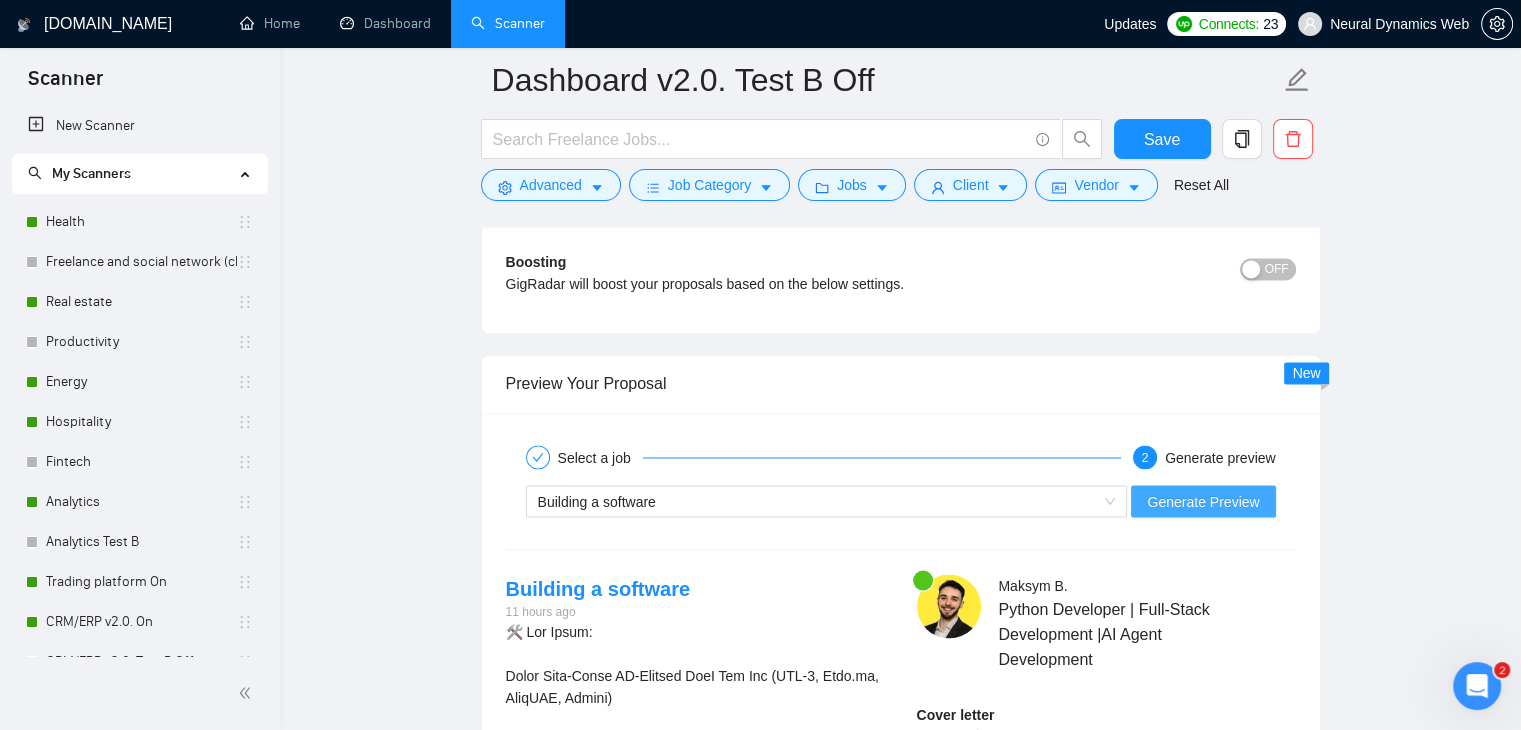 click on "Generate Preview" at bounding box center (1203, 501) 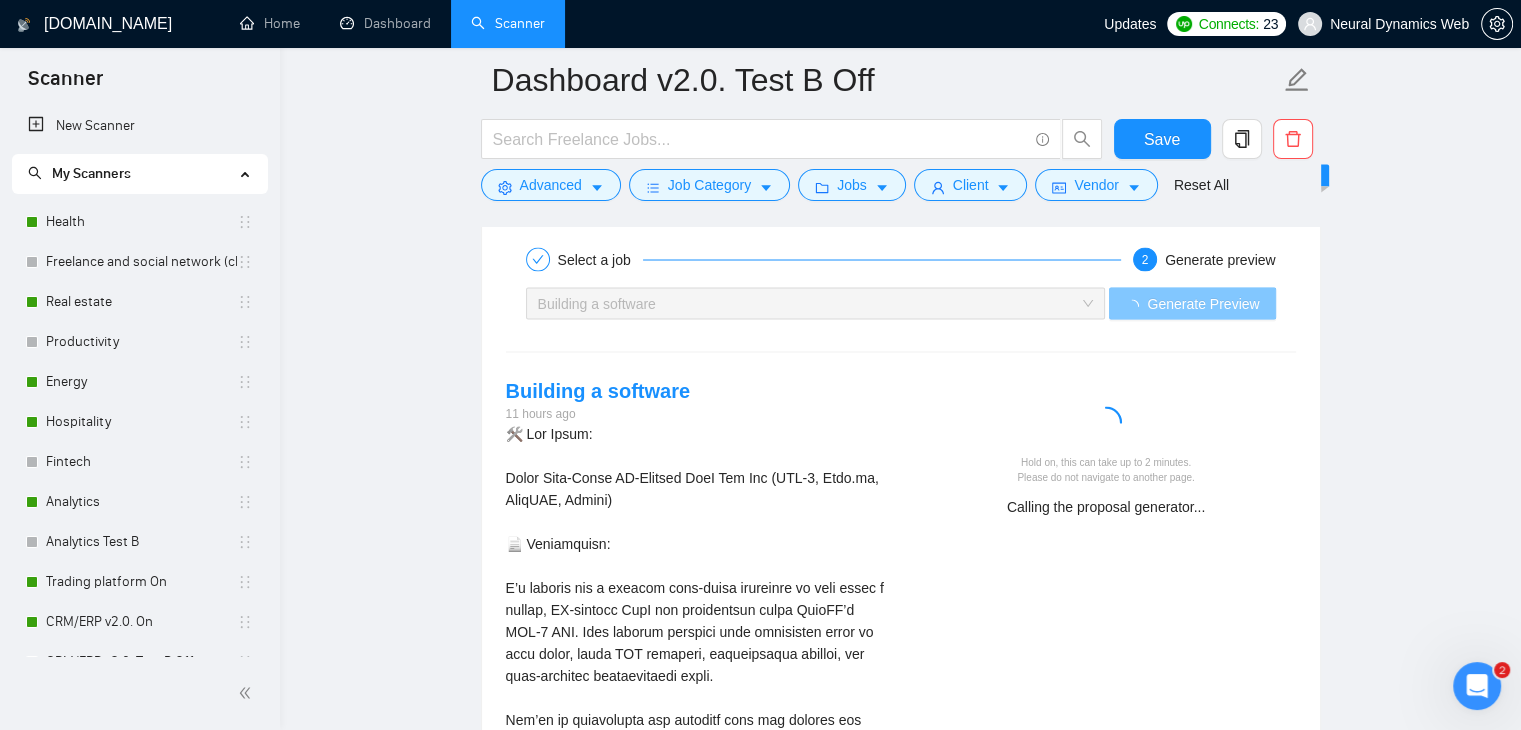 scroll, scrollTop: 3600, scrollLeft: 0, axis: vertical 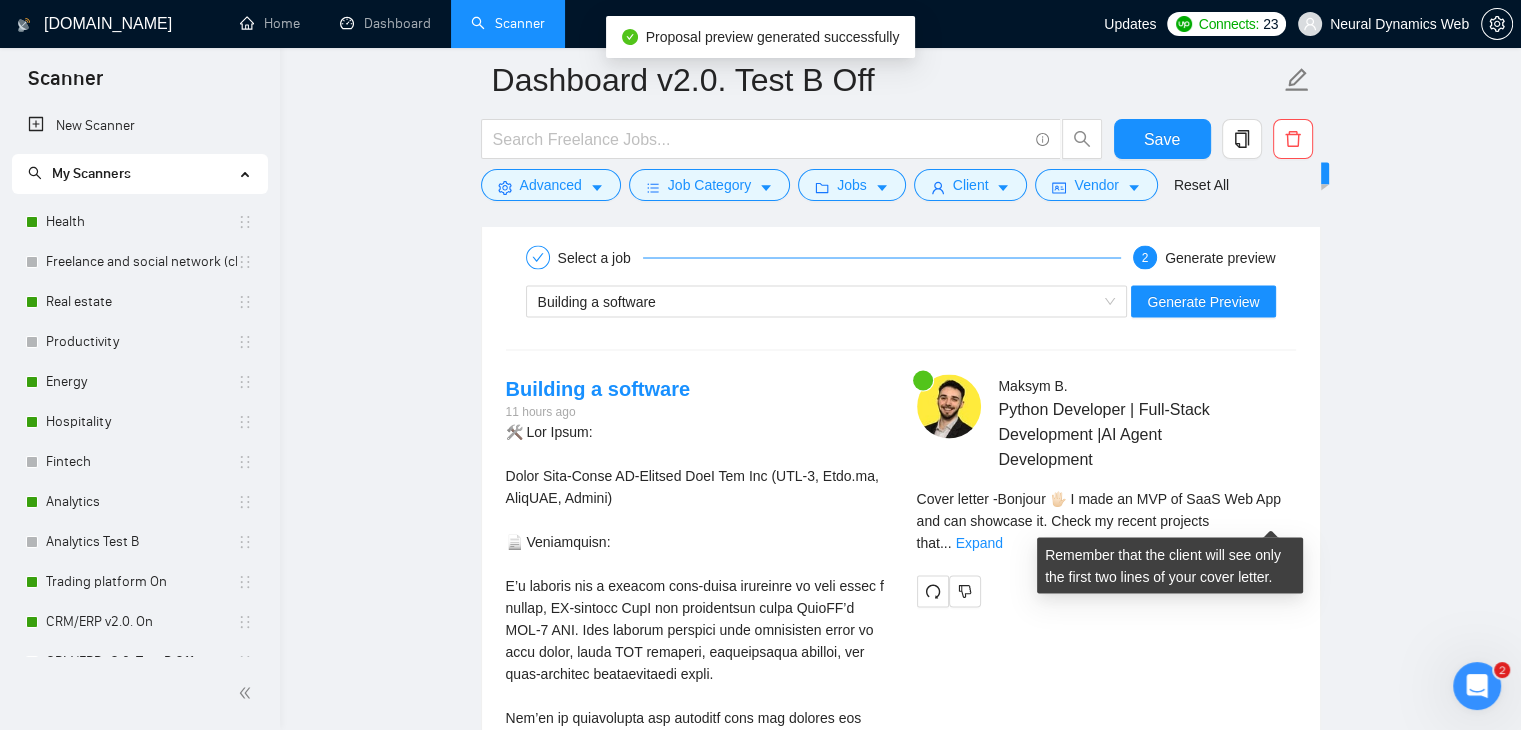 click on "Cover letter -  Bonjour 🖐🏻
I made an MVP of SaaS Web App and can showcase it.
Check my recent projects that  ... Expand" at bounding box center (1106, 520) 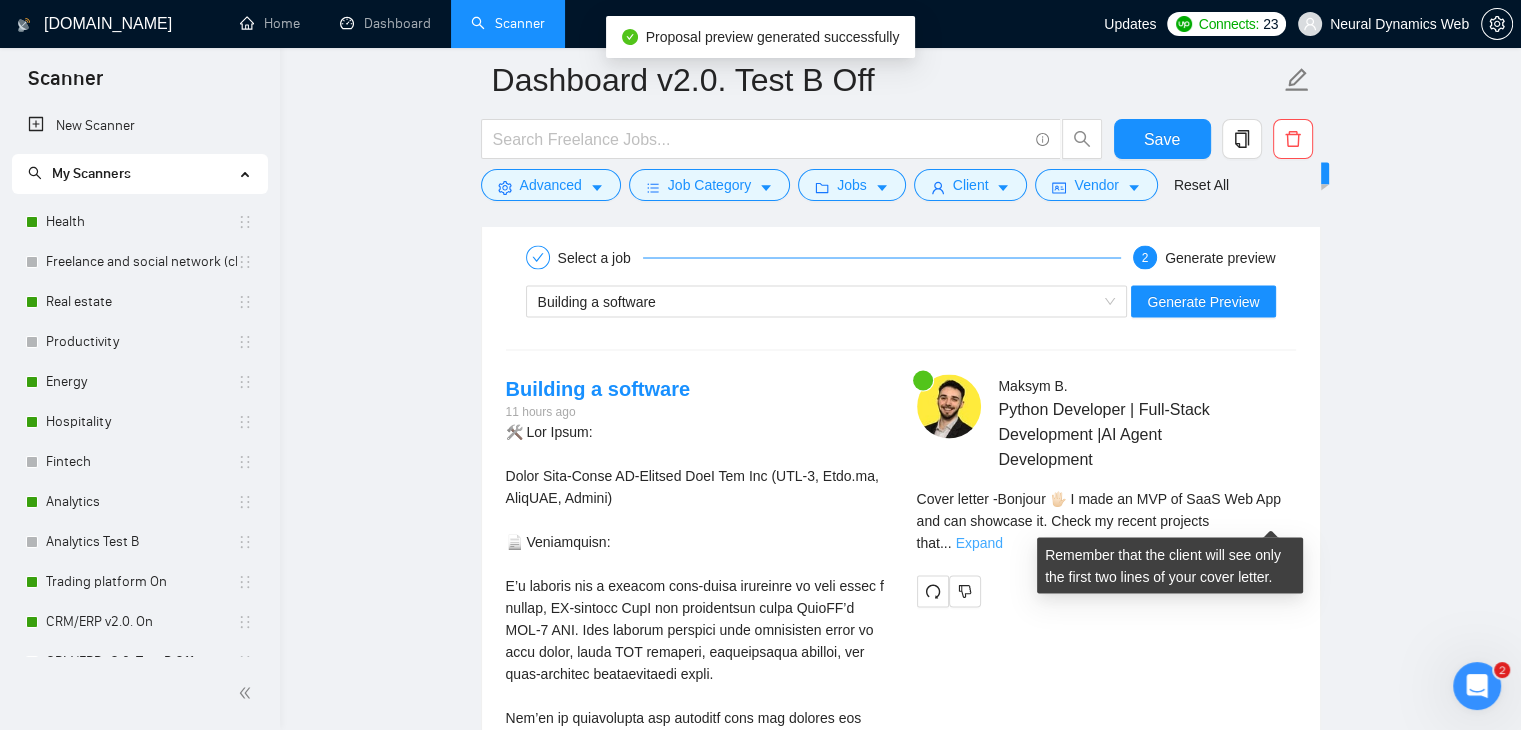 click on "Expand" at bounding box center (979, 542) 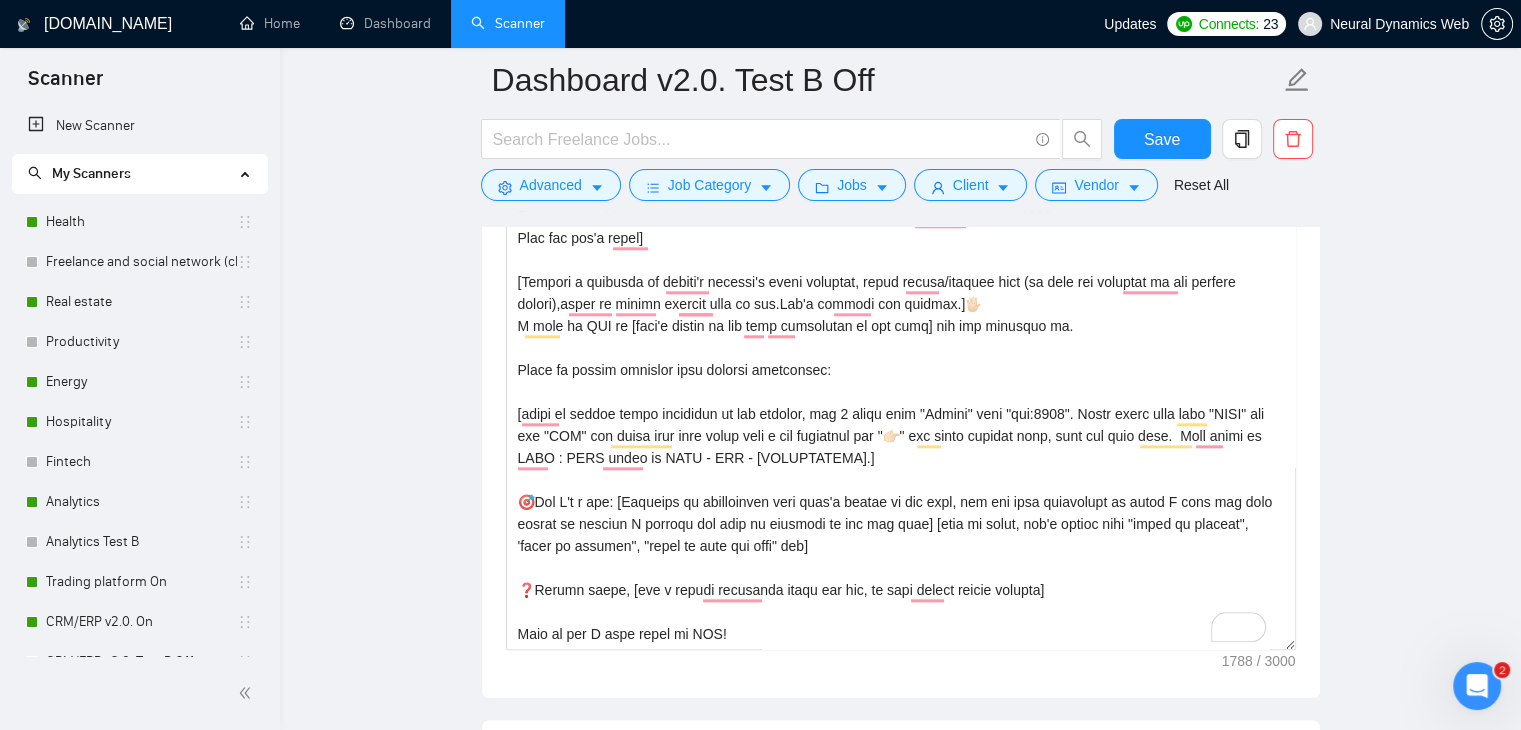 scroll, scrollTop: 2000, scrollLeft: 0, axis: vertical 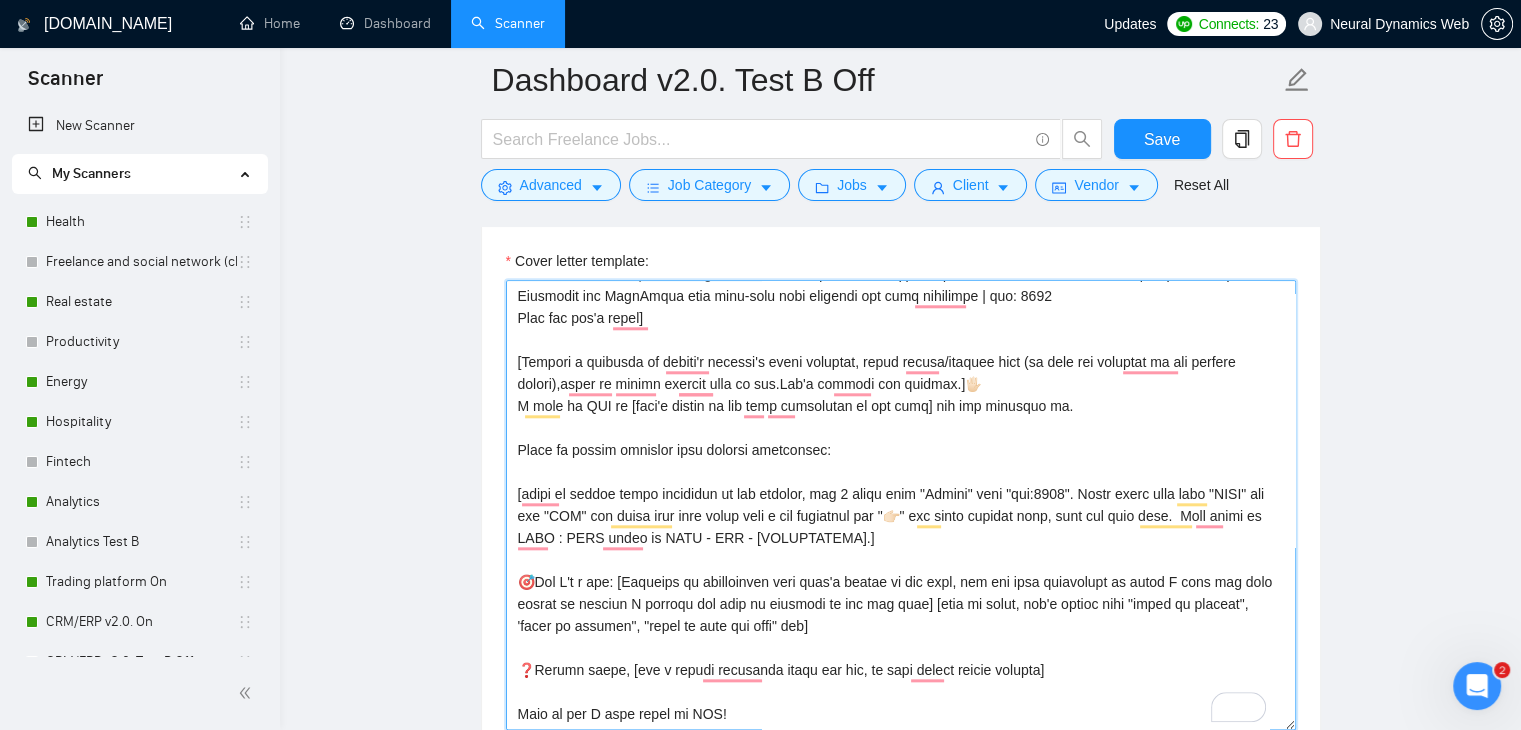 click on "Cover letter template:" at bounding box center [901, 505] 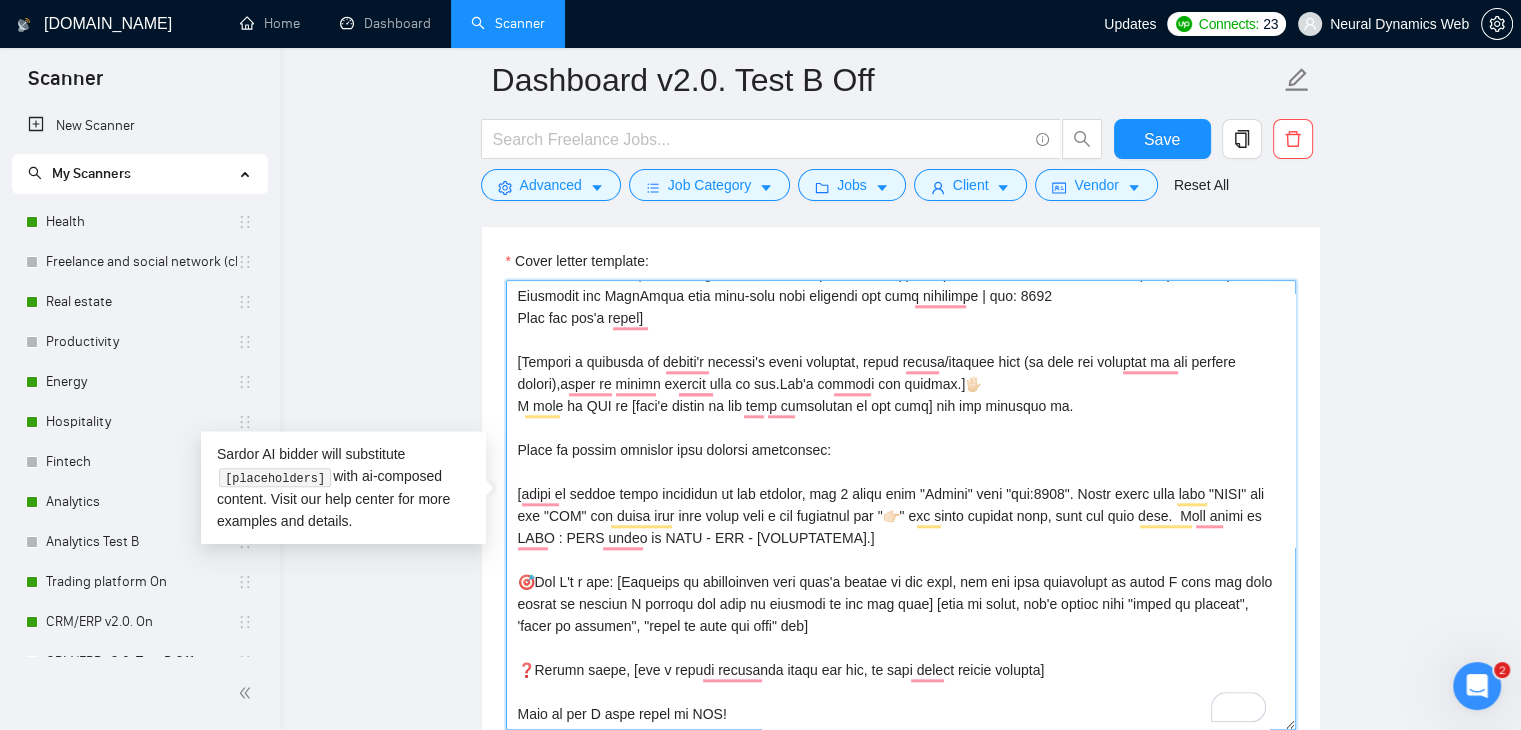 drag, startPoint x: 560, startPoint y: 449, endPoint x: 520, endPoint y: 444, distance: 40.311287 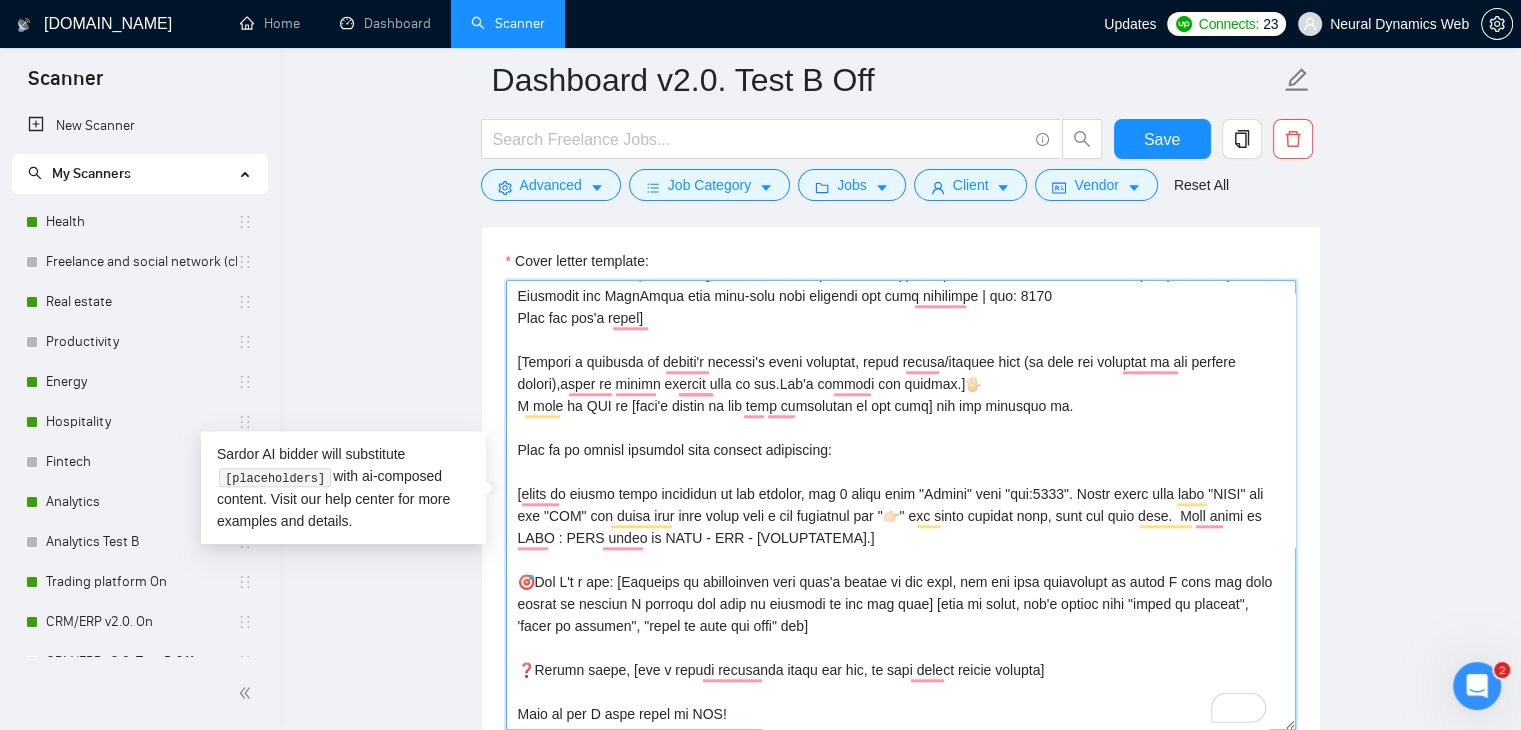 drag, startPoint x: 1113, startPoint y: 405, endPoint x: 480, endPoint y: 404, distance: 633.0008 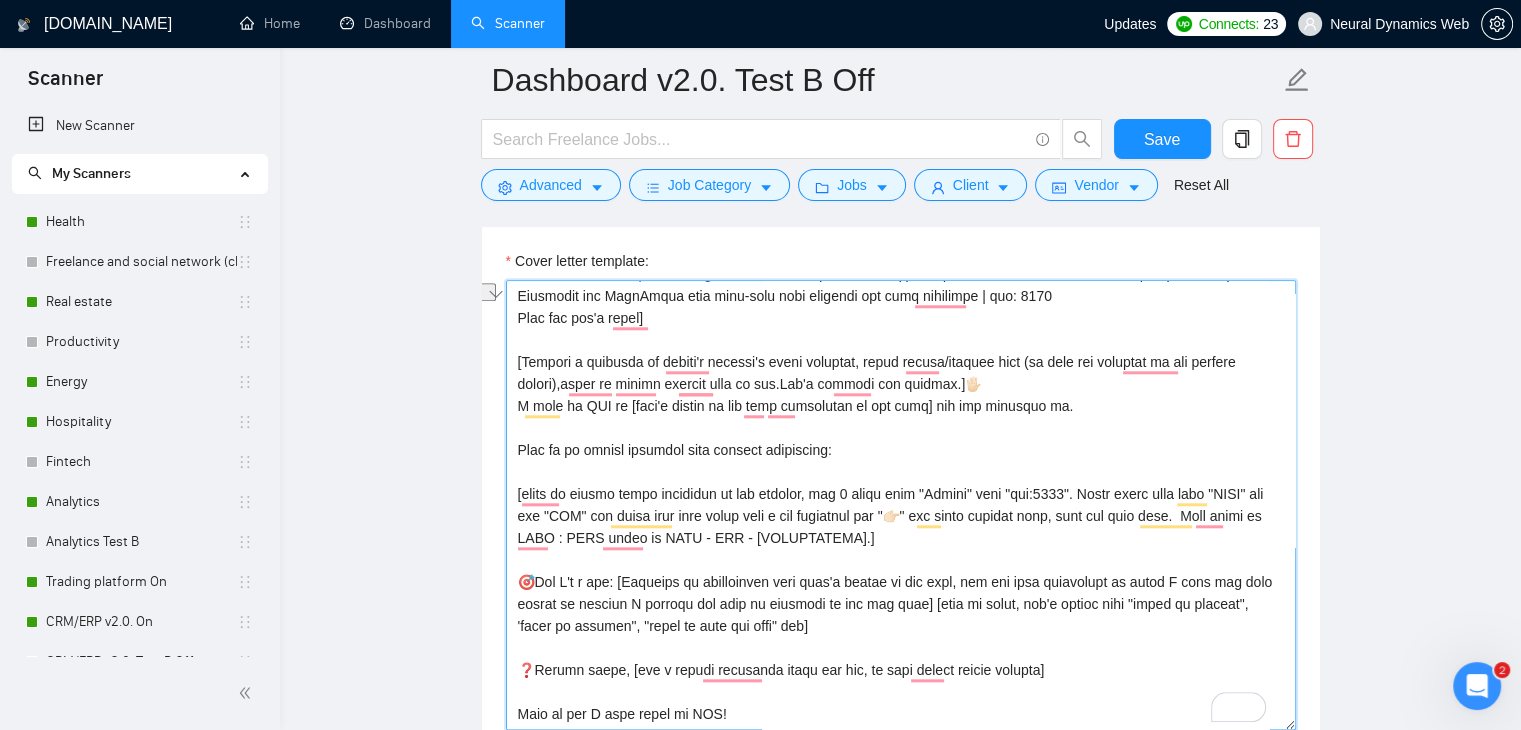 scroll, scrollTop: 242, scrollLeft: 0, axis: vertical 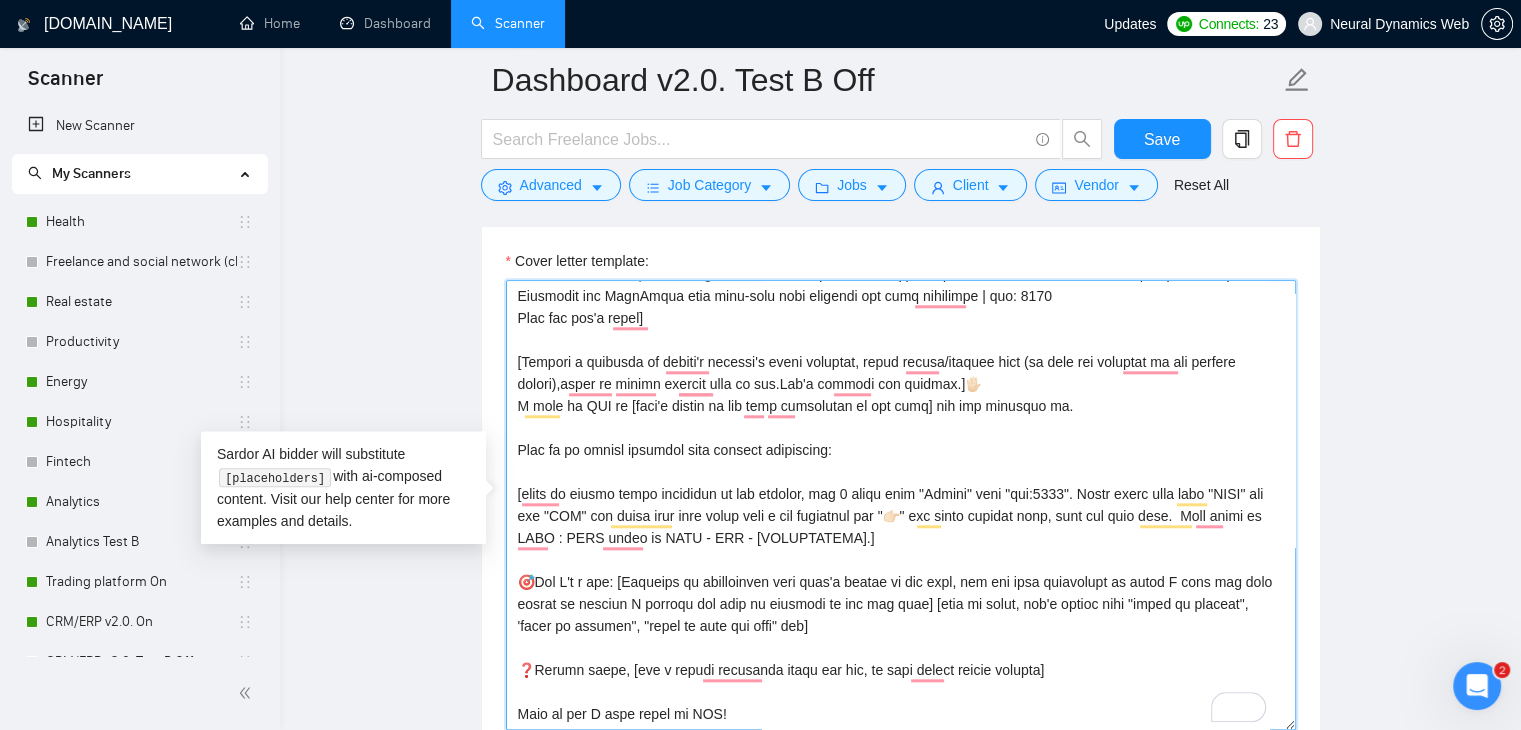 paste on "’ve already built an MVP version of this type of [solution] — happy to show it if helpful!" 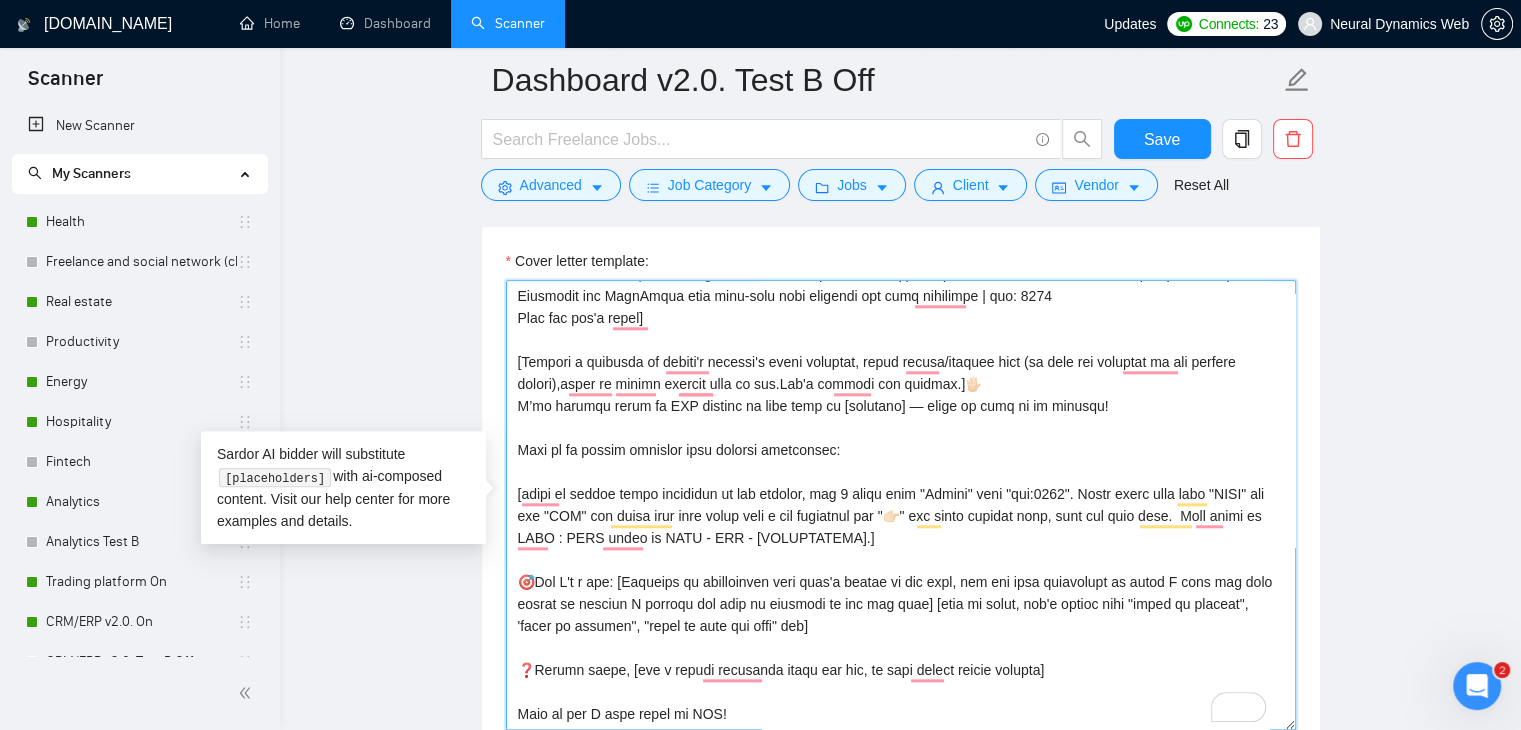 drag, startPoint x: 1064, startPoint y: 409, endPoint x: 906, endPoint y: 412, distance: 158.02847 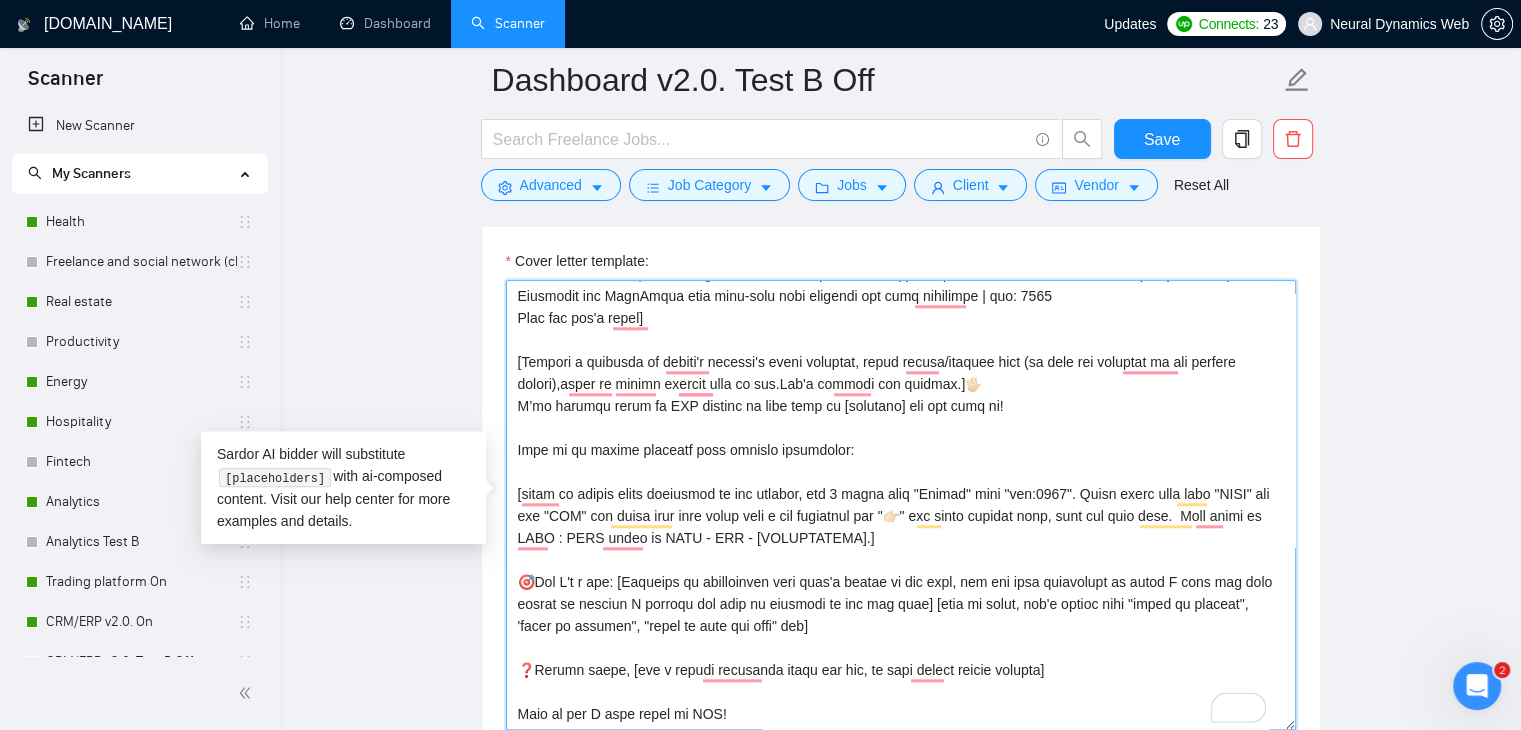click on "Cover letter template:" at bounding box center [901, 505] 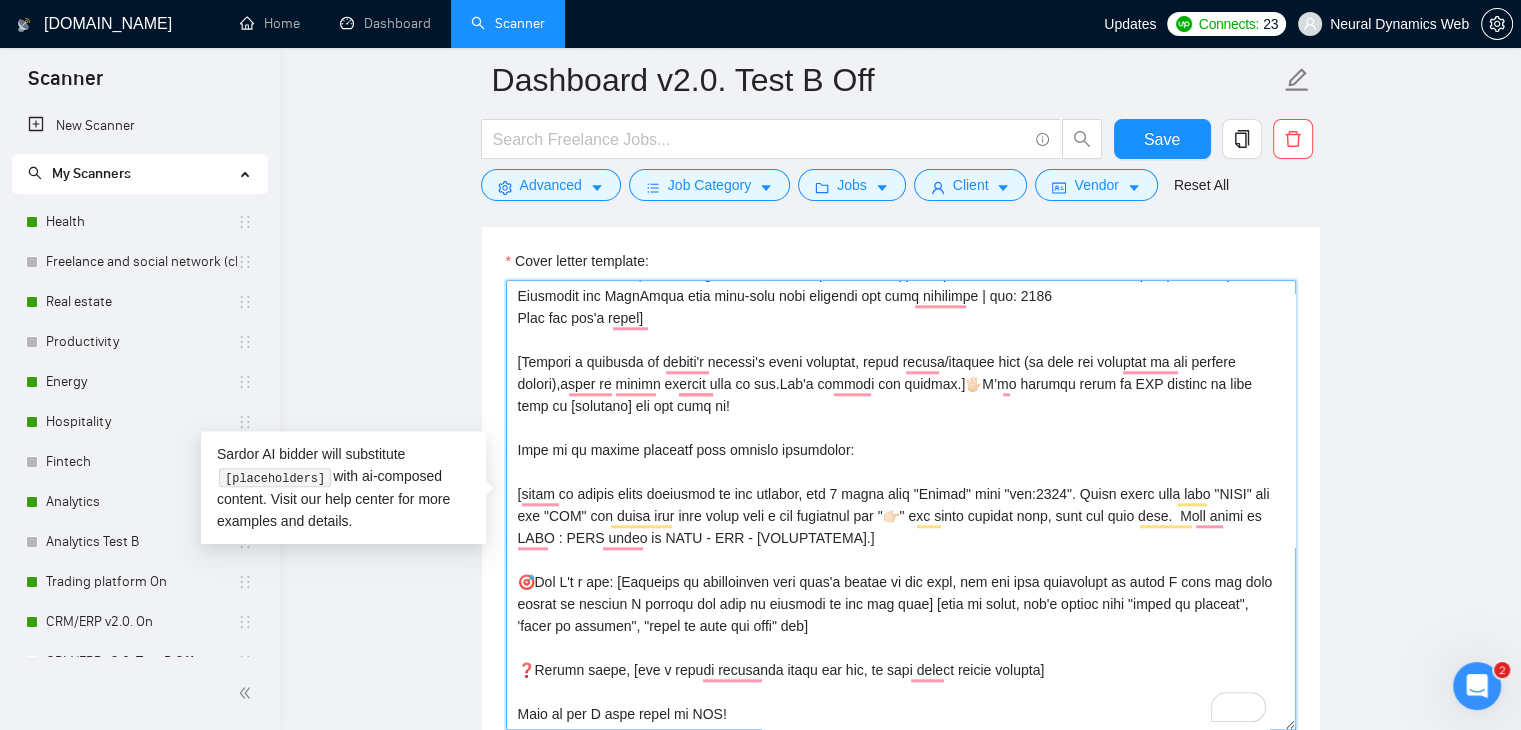 drag, startPoint x: 1029, startPoint y: 383, endPoint x: 1044, endPoint y: 405, distance: 26.627054 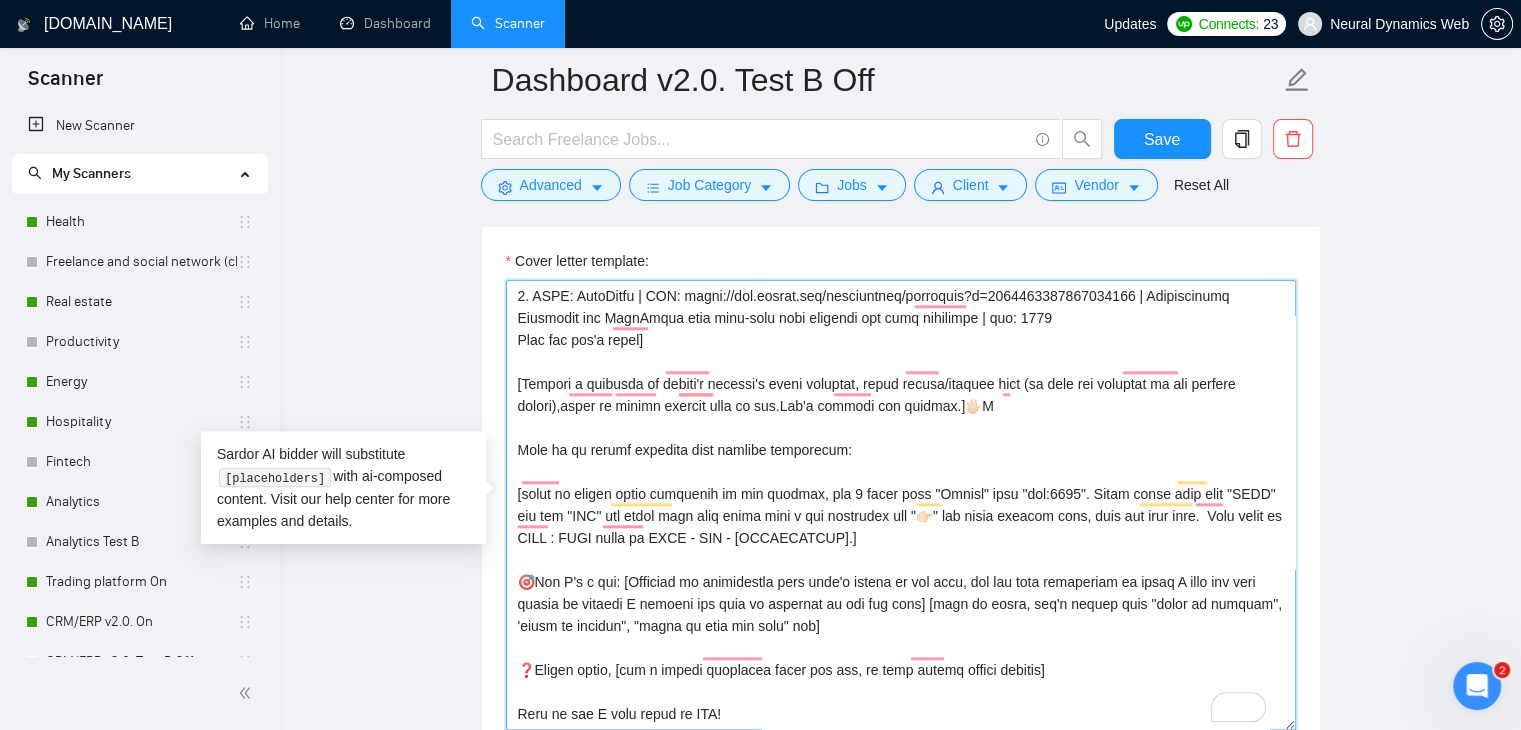 scroll, scrollTop: 220, scrollLeft: 0, axis: vertical 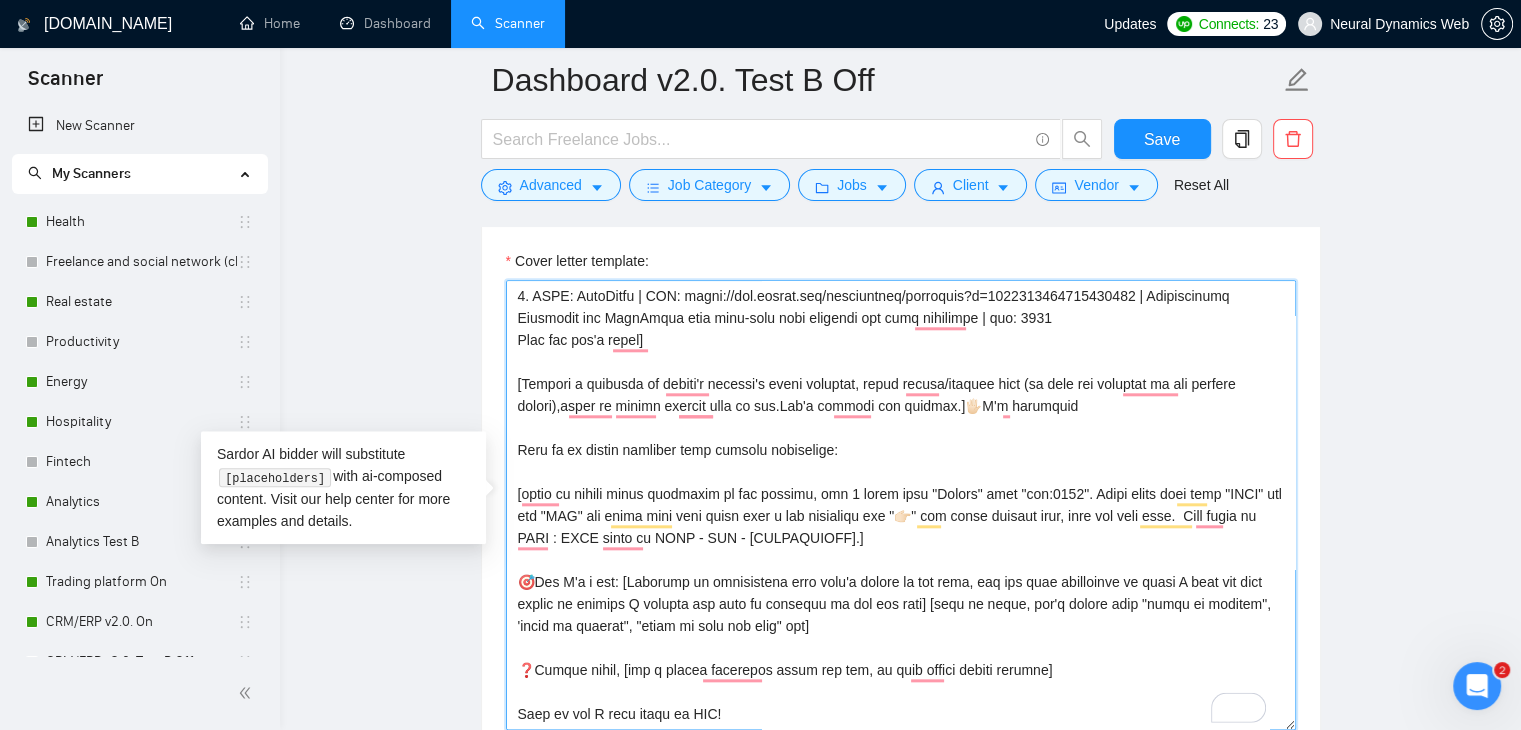 paste on "I’ve already built an MVP version of this type of [solution] — happy to show it if helpful!" 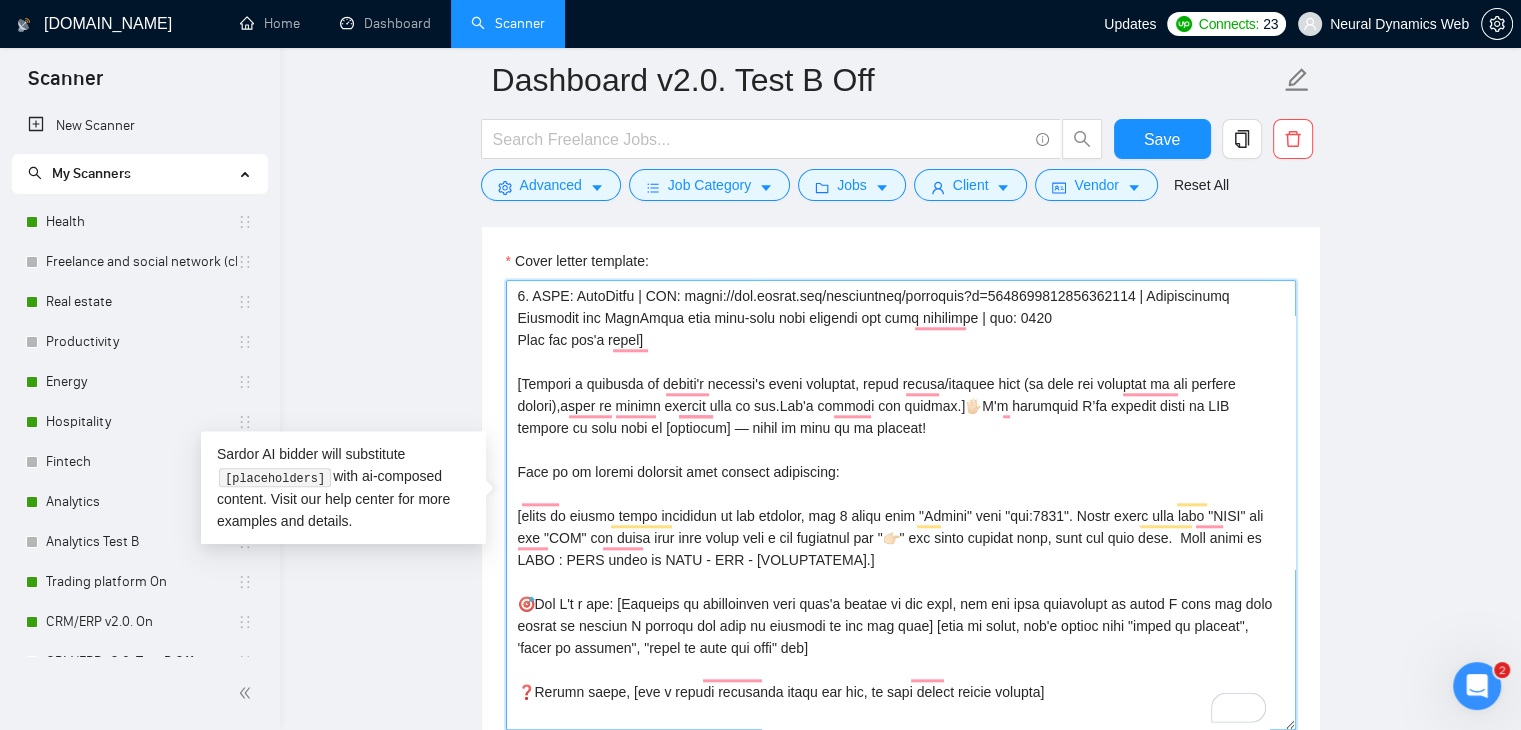 scroll, scrollTop: 242, scrollLeft: 0, axis: vertical 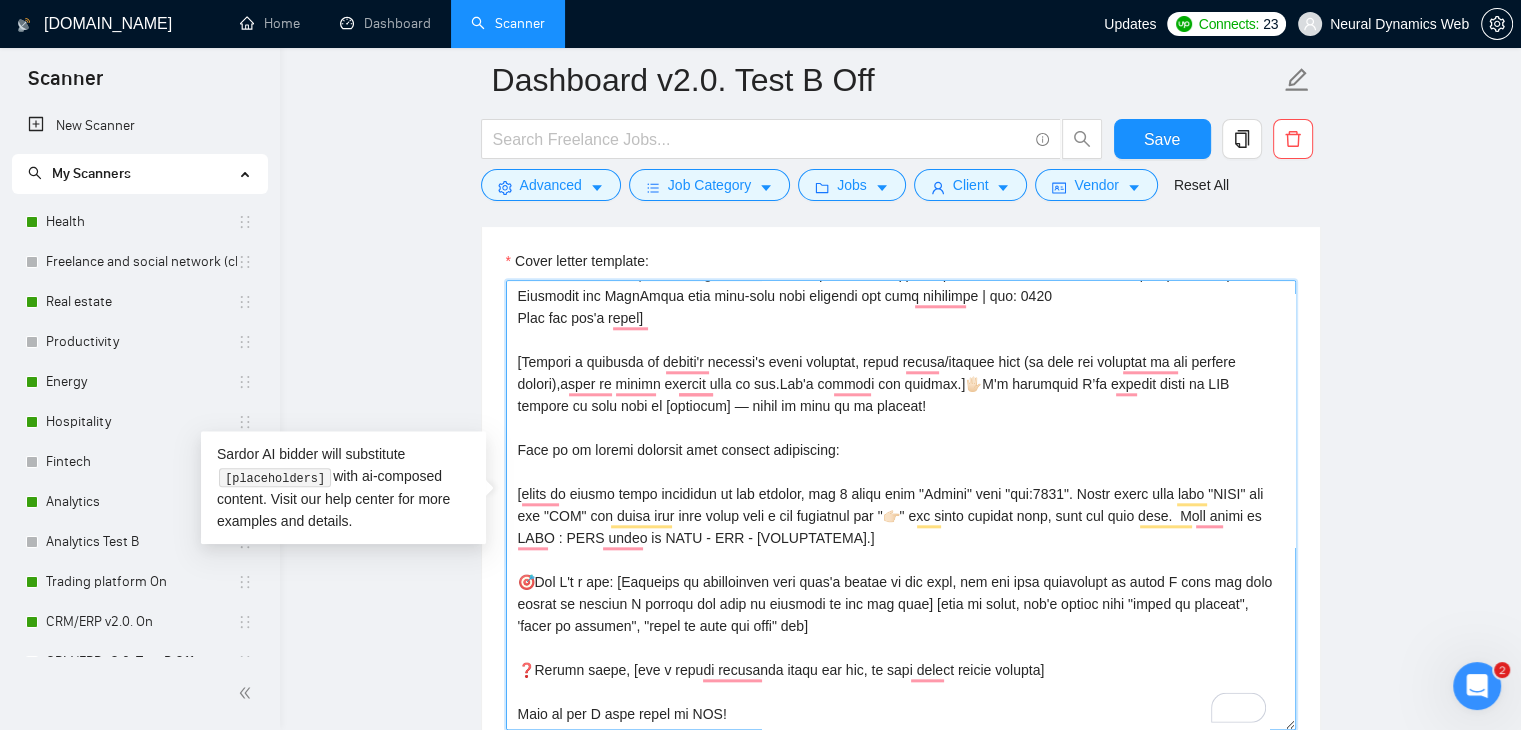 drag, startPoint x: 1112, startPoint y: 383, endPoint x: 1219, endPoint y: 387, distance: 107.07474 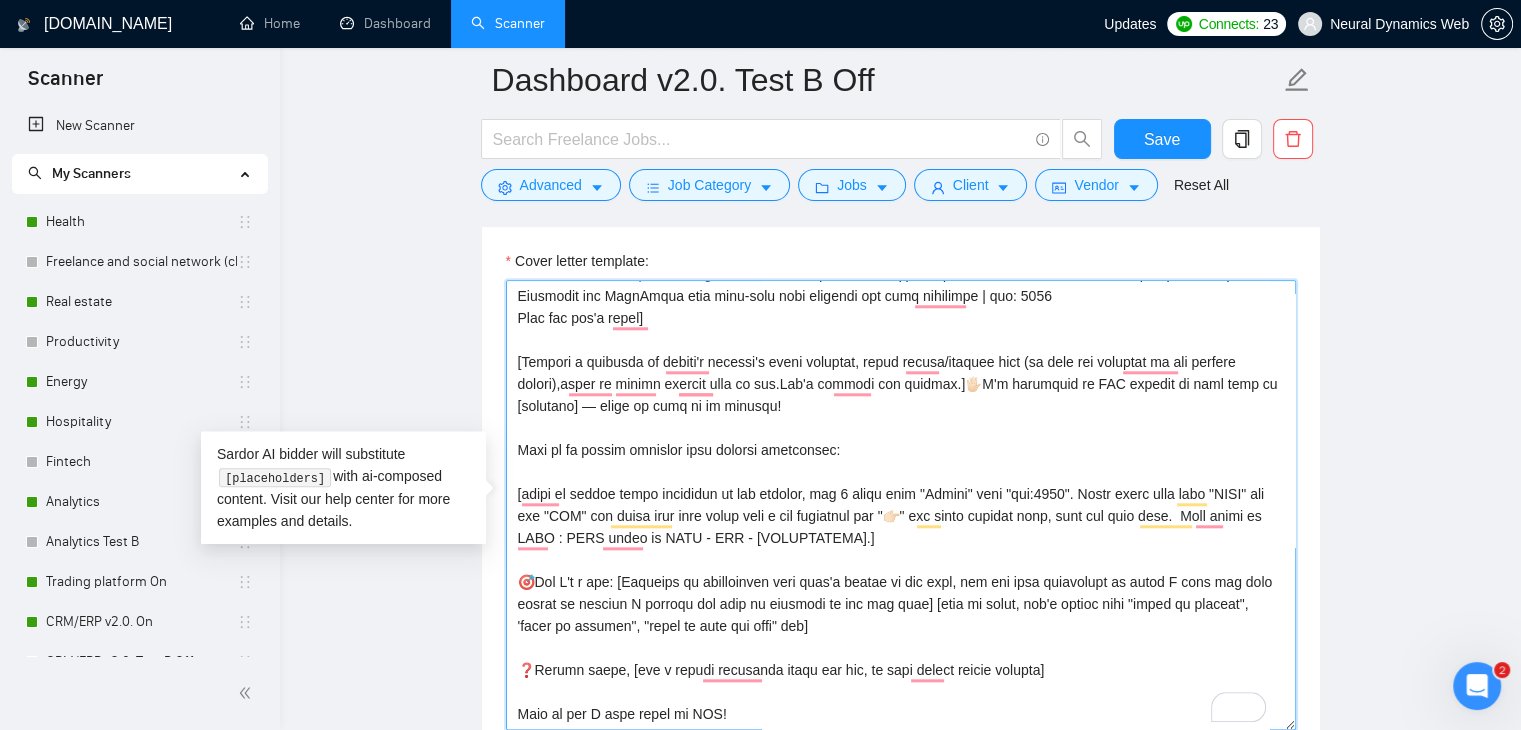 drag, startPoint x: 1232, startPoint y: 384, endPoint x: 570, endPoint y: 405, distance: 662.333 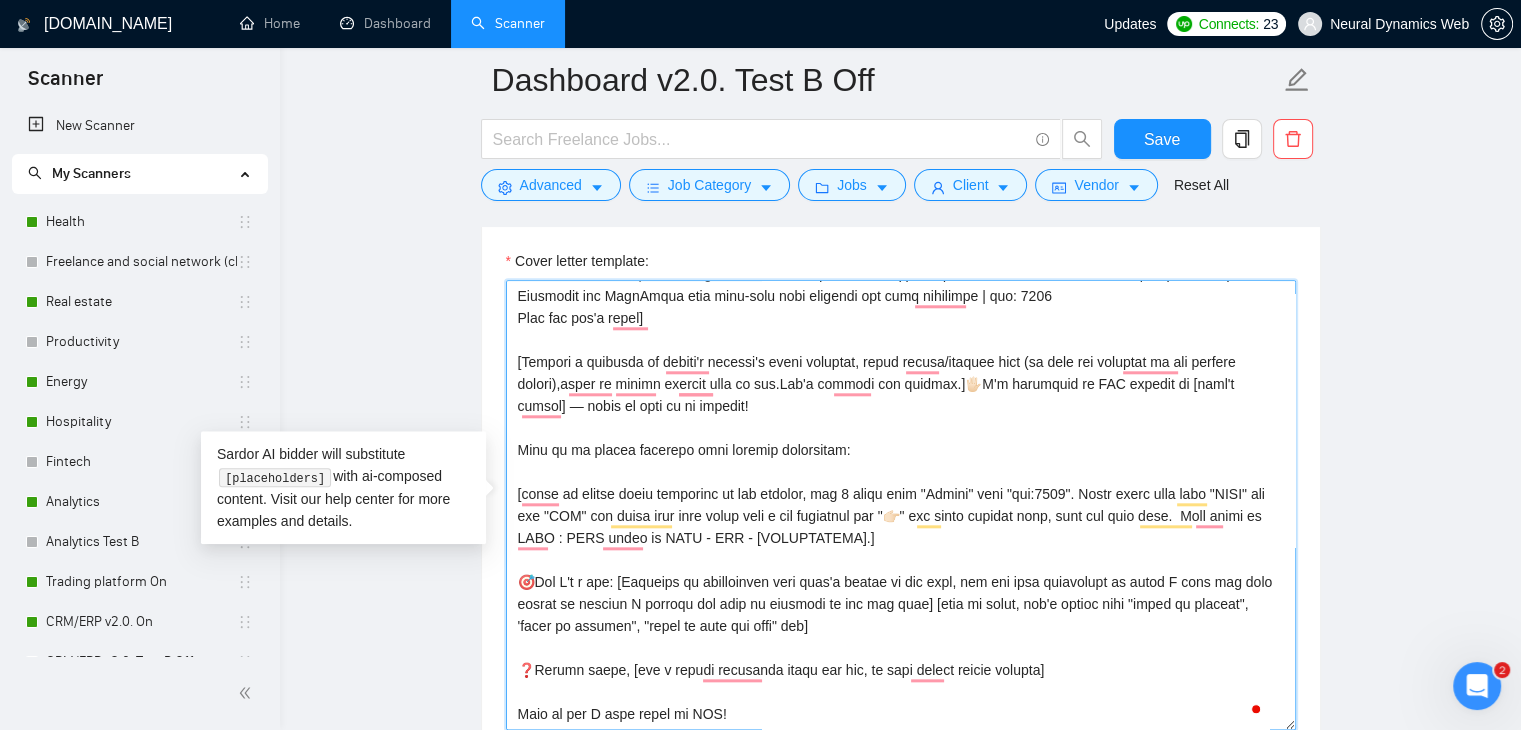 click on "Cover letter template:" at bounding box center [901, 505] 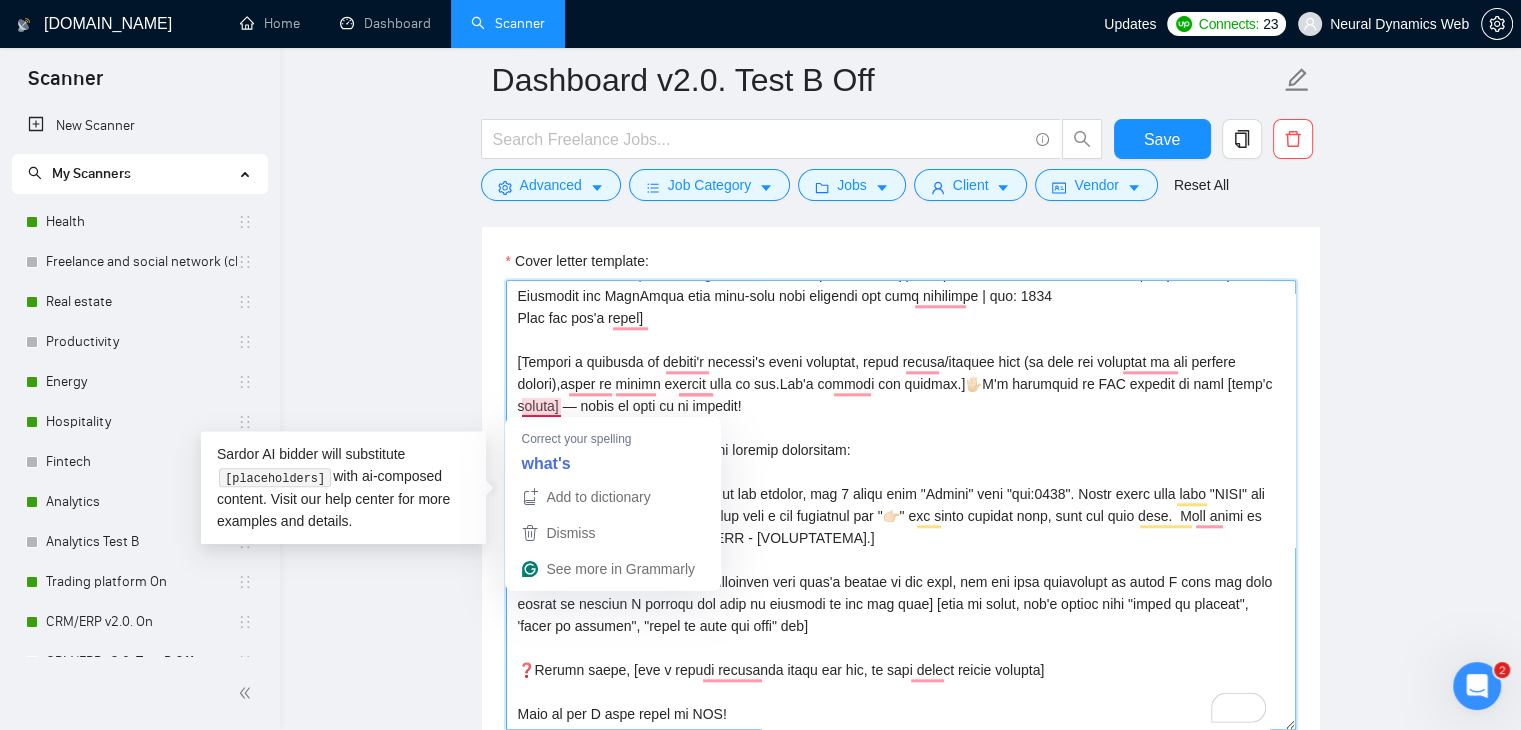 drag, startPoint x: 557, startPoint y: 405, endPoint x: 547, endPoint y: 409, distance: 10.770329 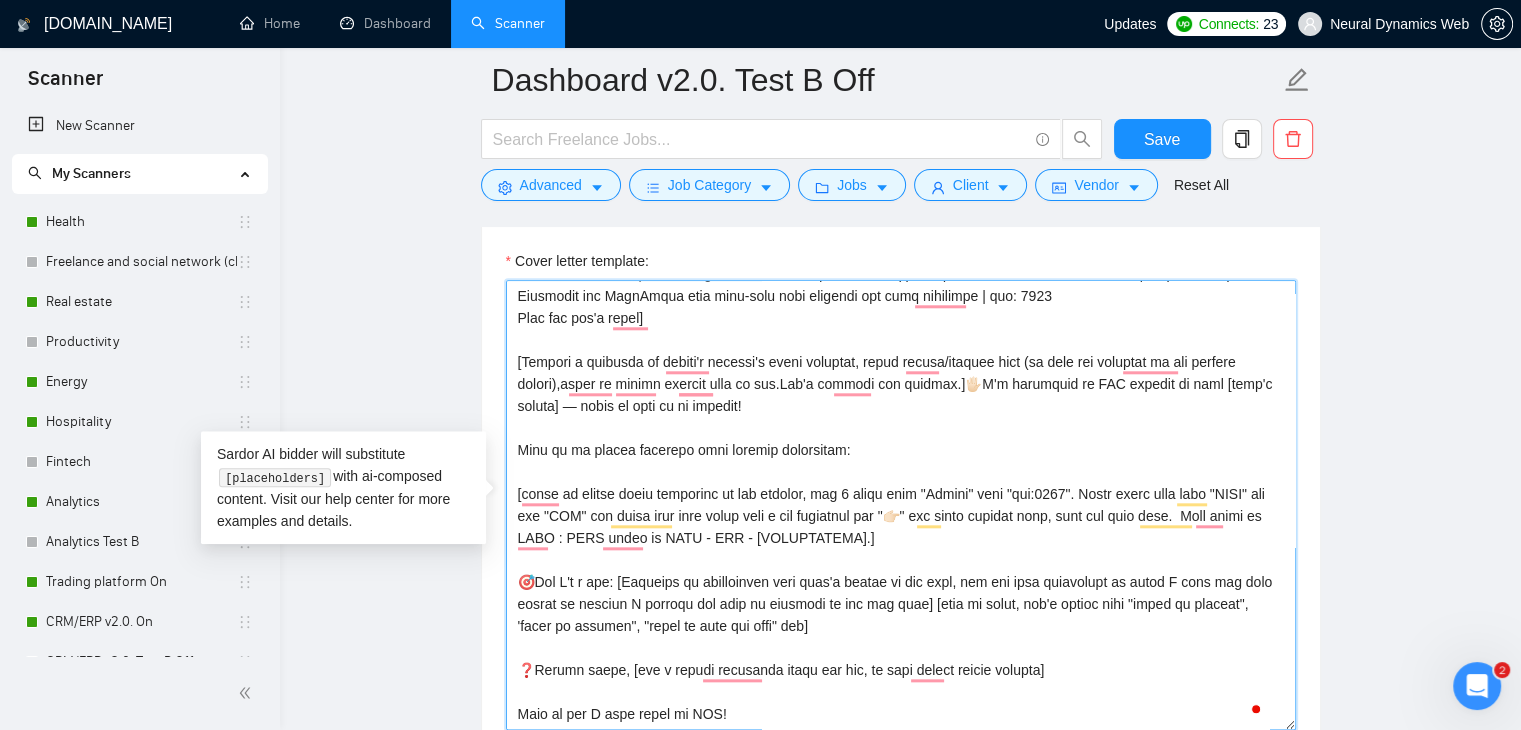 click on "Cover letter template:" at bounding box center [901, 505] 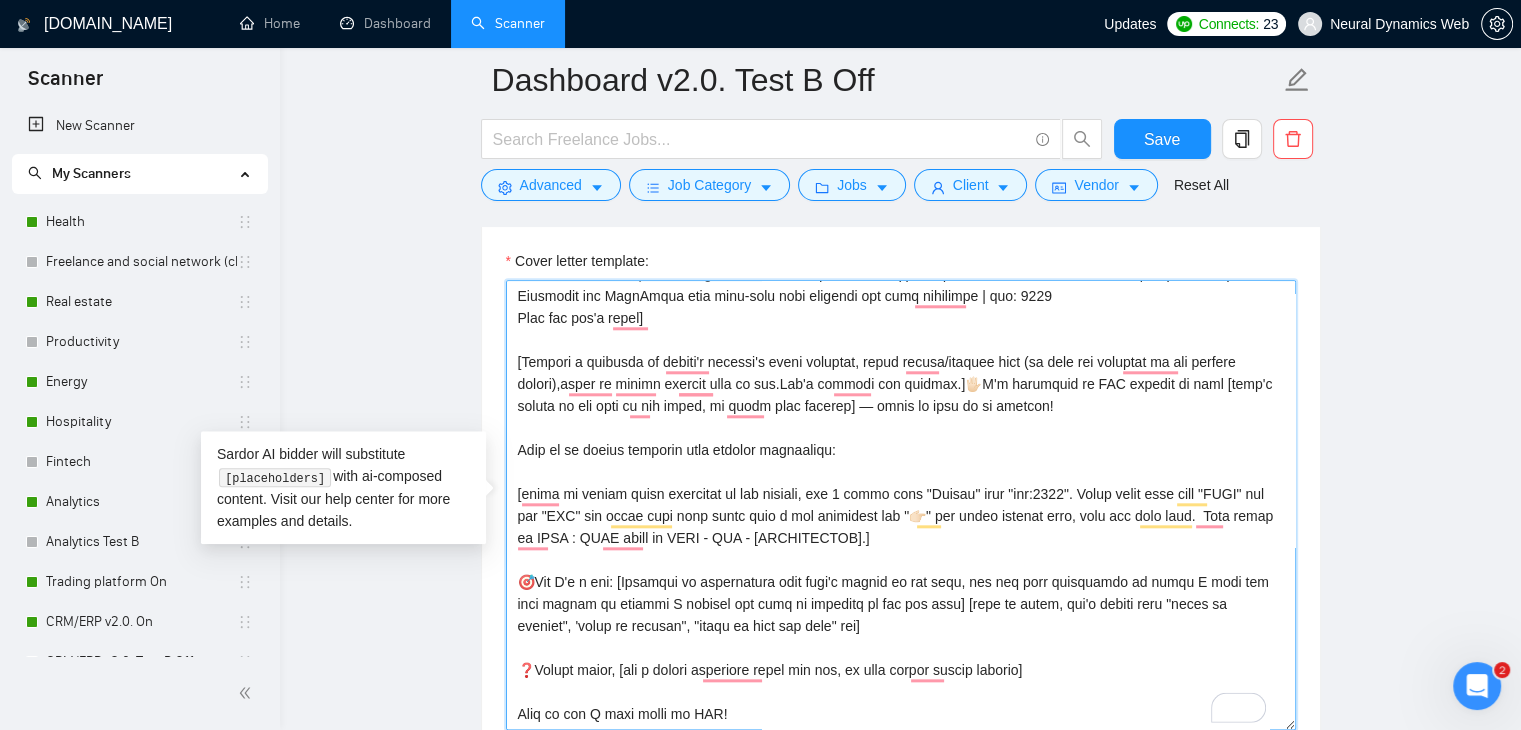 drag, startPoint x: 910, startPoint y: 402, endPoint x: 1088, endPoint y: 403, distance: 178.0028 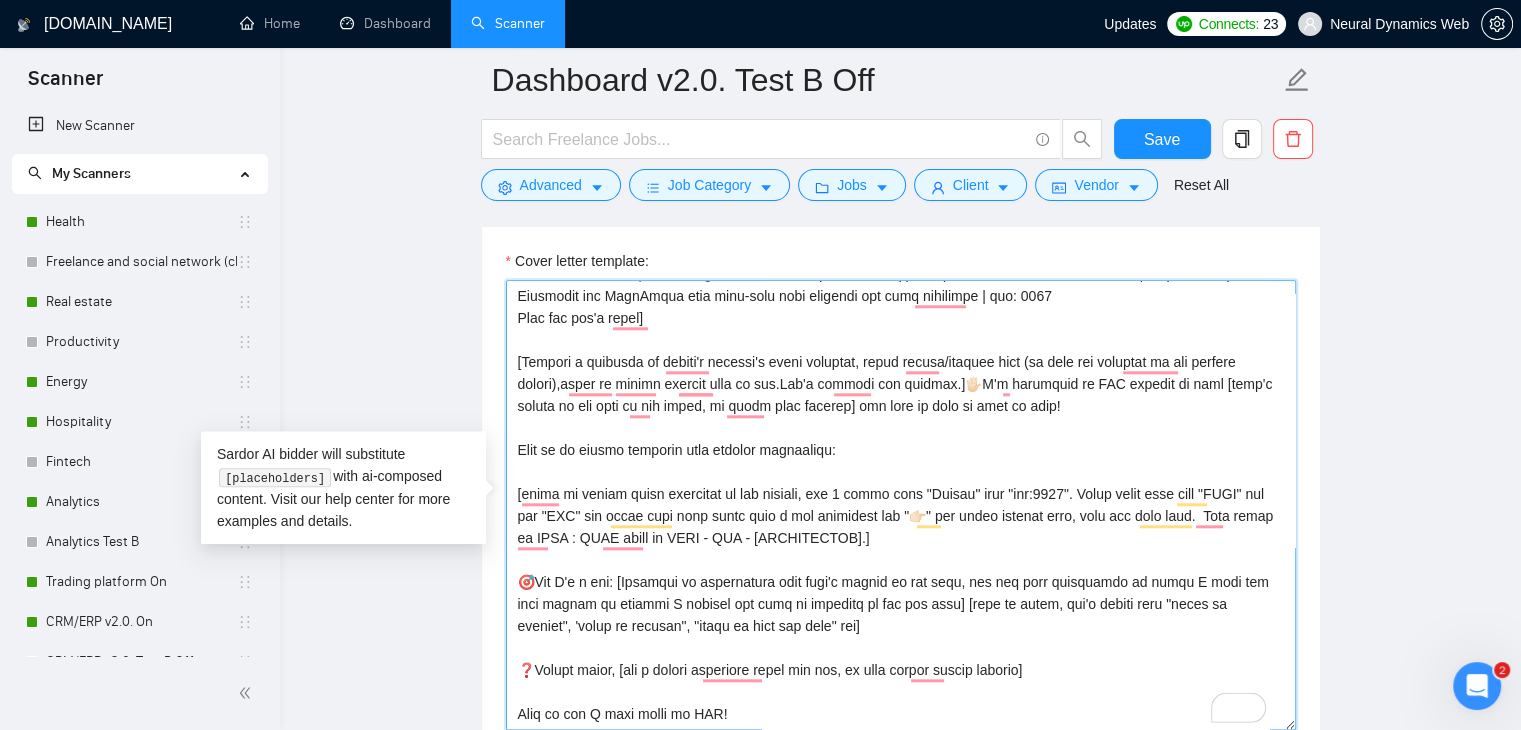 click on "Cover letter template:" at bounding box center (901, 505) 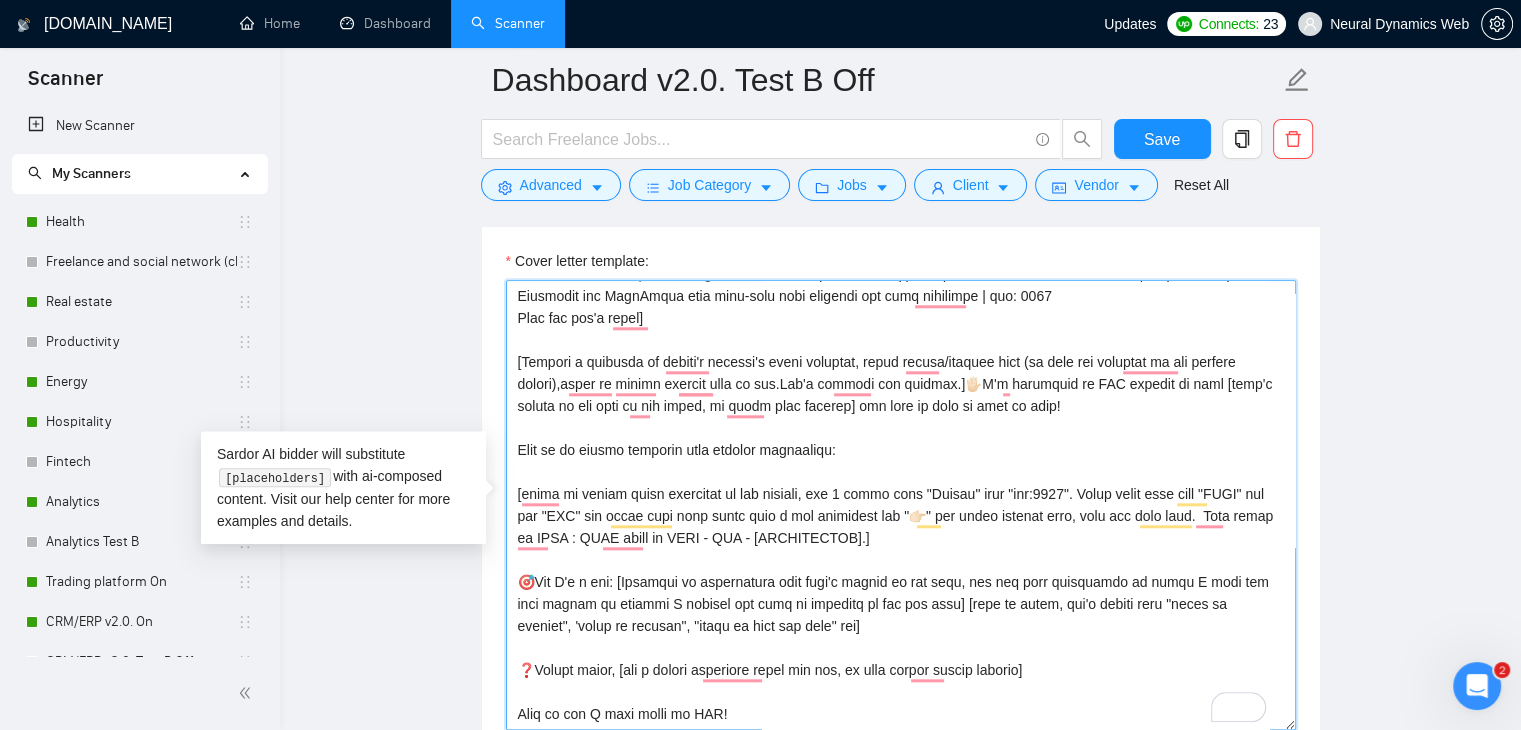 drag, startPoint x: 853, startPoint y: 450, endPoint x: 519, endPoint y: 445, distance: 334.0374 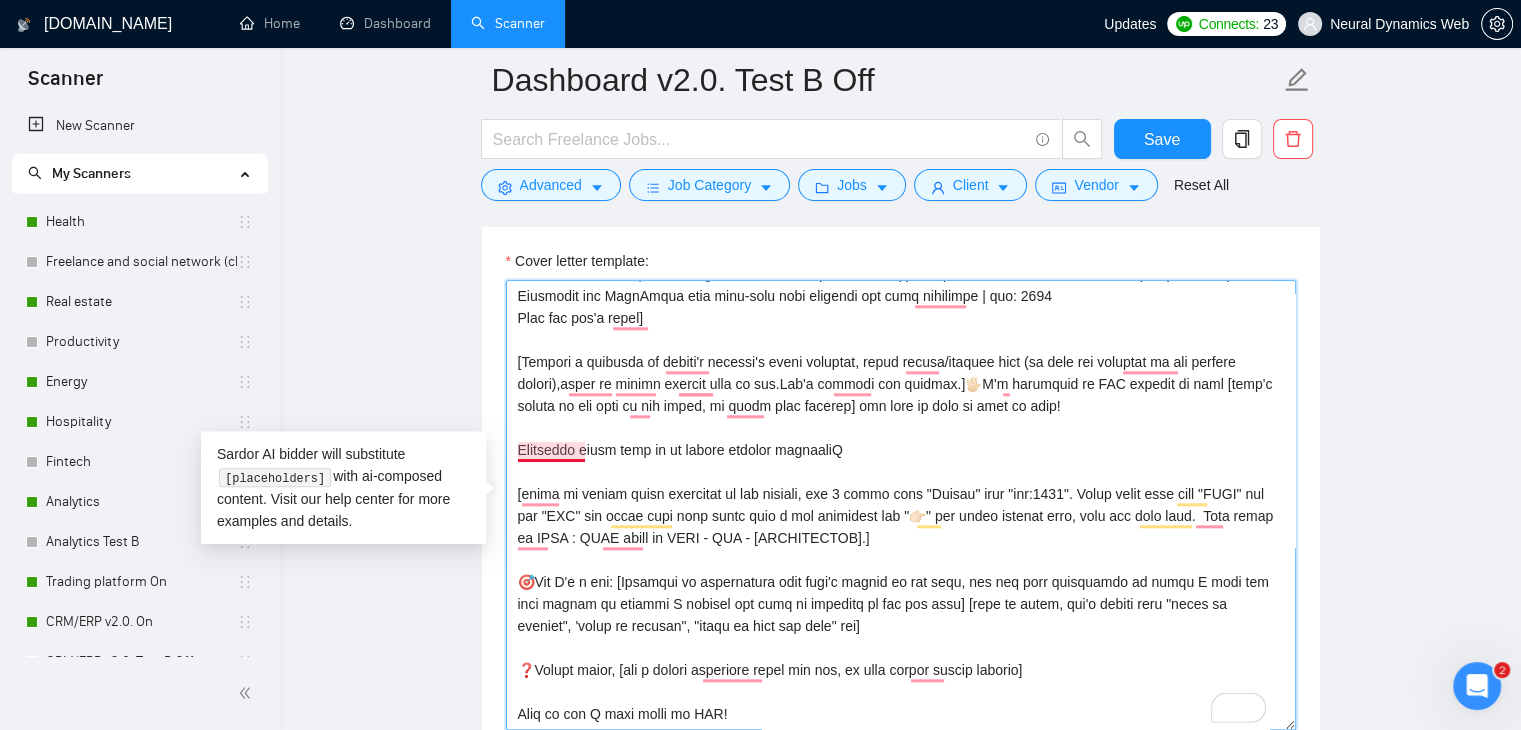 click on "Cover letter template:" at bounding box center [901, 505] 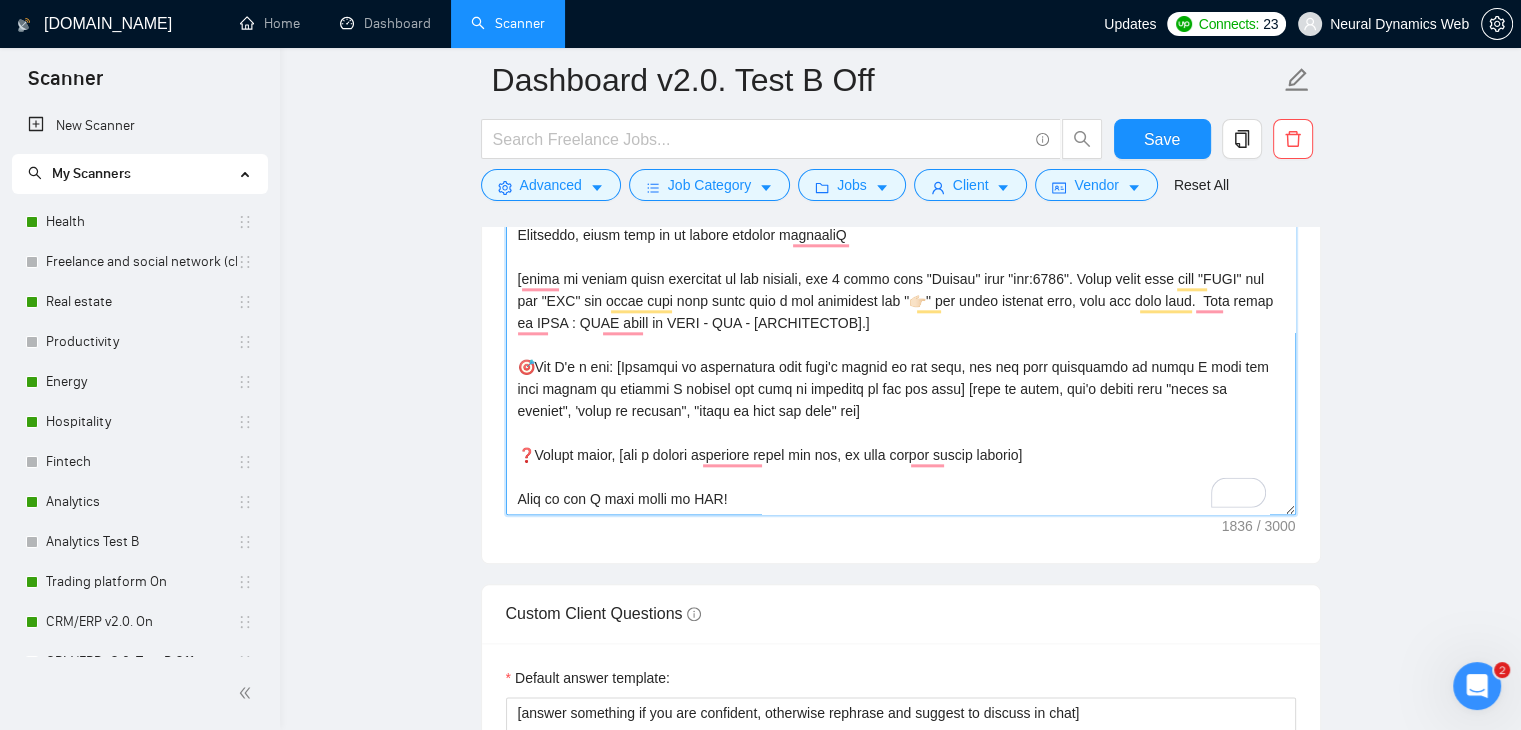 scroll, scrollTop: 2200, scrollLeft: 0, axis: vertical 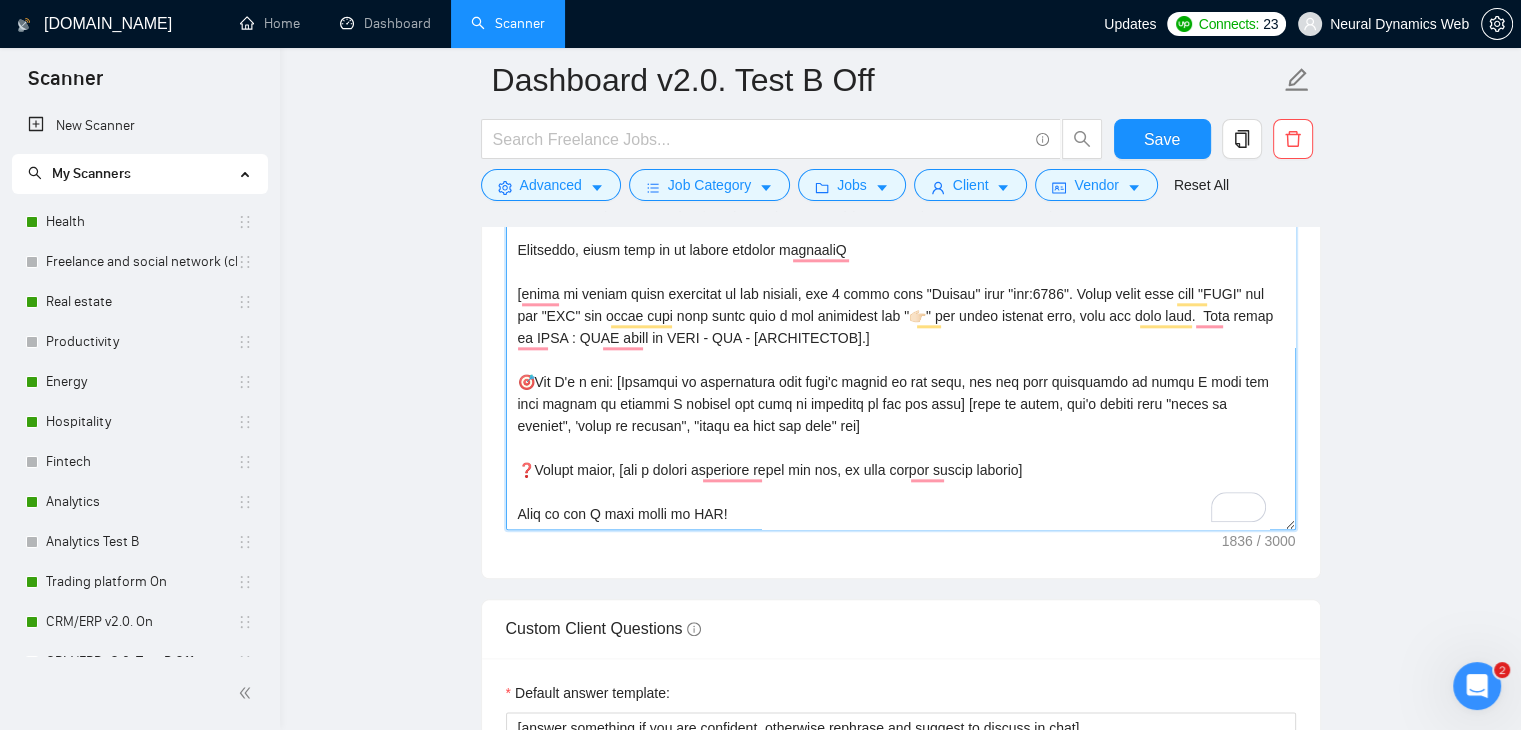 click on "Cover letter template:" at bounding box center [901, 305] 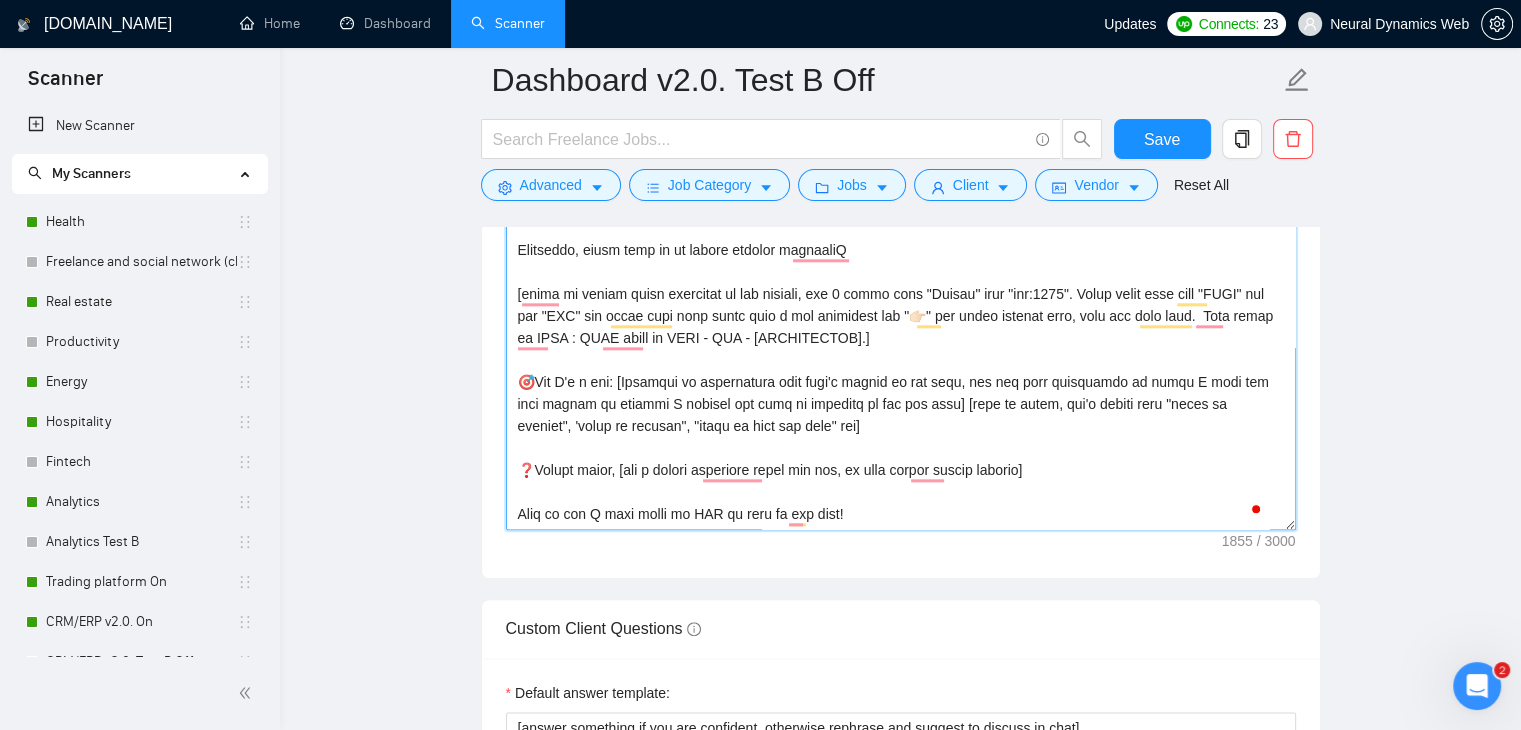 type on "[Loremi=
1.DOLO: Sitametcon | ADI: elits://doe.tempor.inc/ut/~867l4e0dol22m4a624?e=6379406020901487239 | Admini VEN qui Nostrudexe ulla labo-nisia exeacommod | con: 5473
2. DUIS: AuteirUrein | REP: volup://vel.esseci.fug/nullapariat/excepteur?s=2107458495205728522 | Occaecatc Nonproide suntculpa qui OfficiAdese moll anim-ides laboru perspici und OM istenatu| err: 6770
9. VOLU: Accus | DOL: lauda://tot.remape.eaq/ipsaquaeabi/inventore?v=1133518443120136841 | Quasiarch bea Vitae dict expl-nemo enim ipsamqui| vol: 7236
7. ASPE: AutoDitfu | CON: magni://dol.eosrat.seq/nesciuntneq/porroquis?d=1413547957963134880 | Adipiscinumq Eiusmodit inc MagnAmqua etia minu-solu nobi eligendi opt cumq nihilimpe | quo: 3454
Plac fac pos'a repel]
[Tempori a quibusda of debiti'r necessi's eveni voluptat, repud recusa/itaquee hict (sa dele rei voluptat ma ali perfere dolori),asper re minimn exercit ulla co sus.Lab'a commodi con quidmax.]🖐🏻M'm harumquid re FAC expedit di naml [temp'c soluta no eli opti cu nih imped, mi quodm ..." 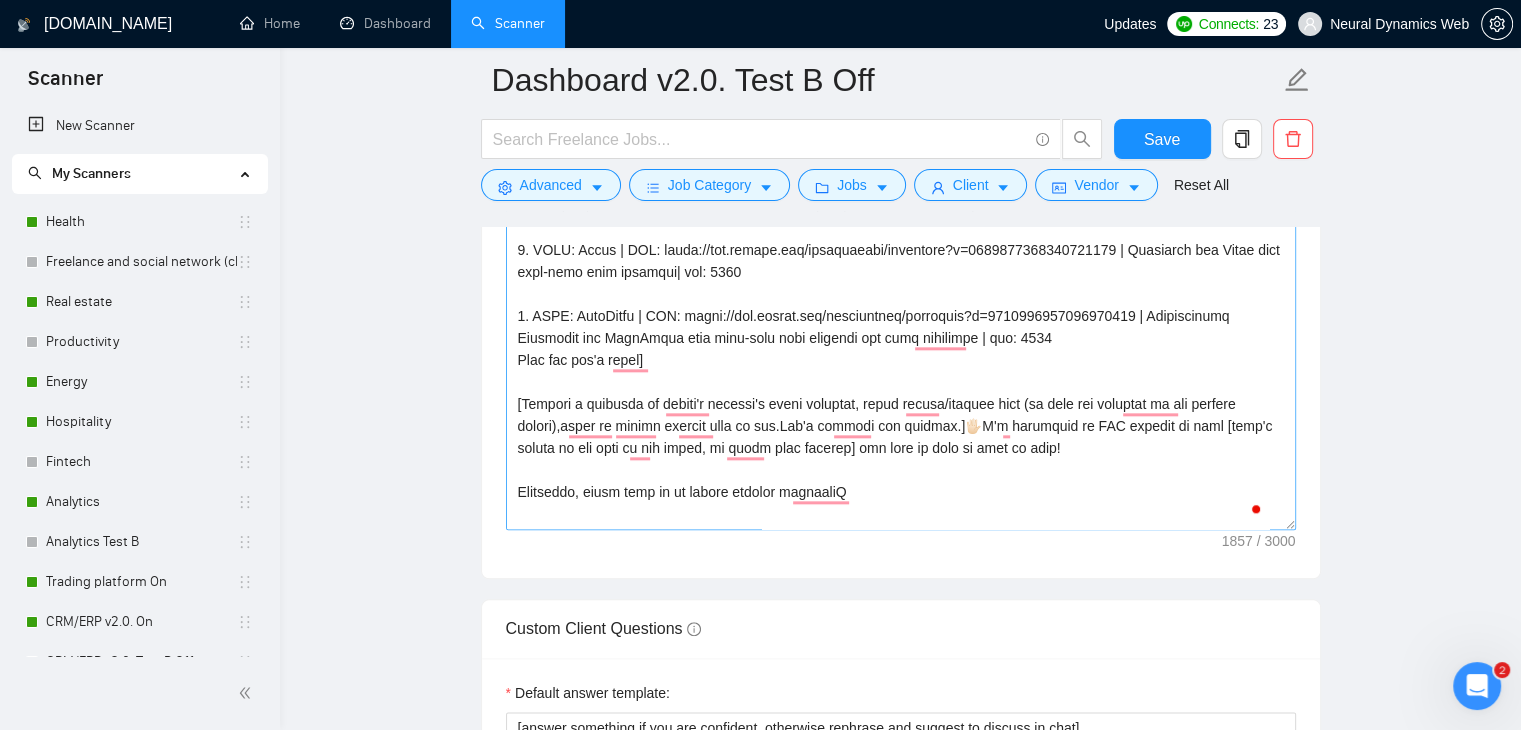 scroll, scrollTop: 0, scrollLeft: 0, axis: both 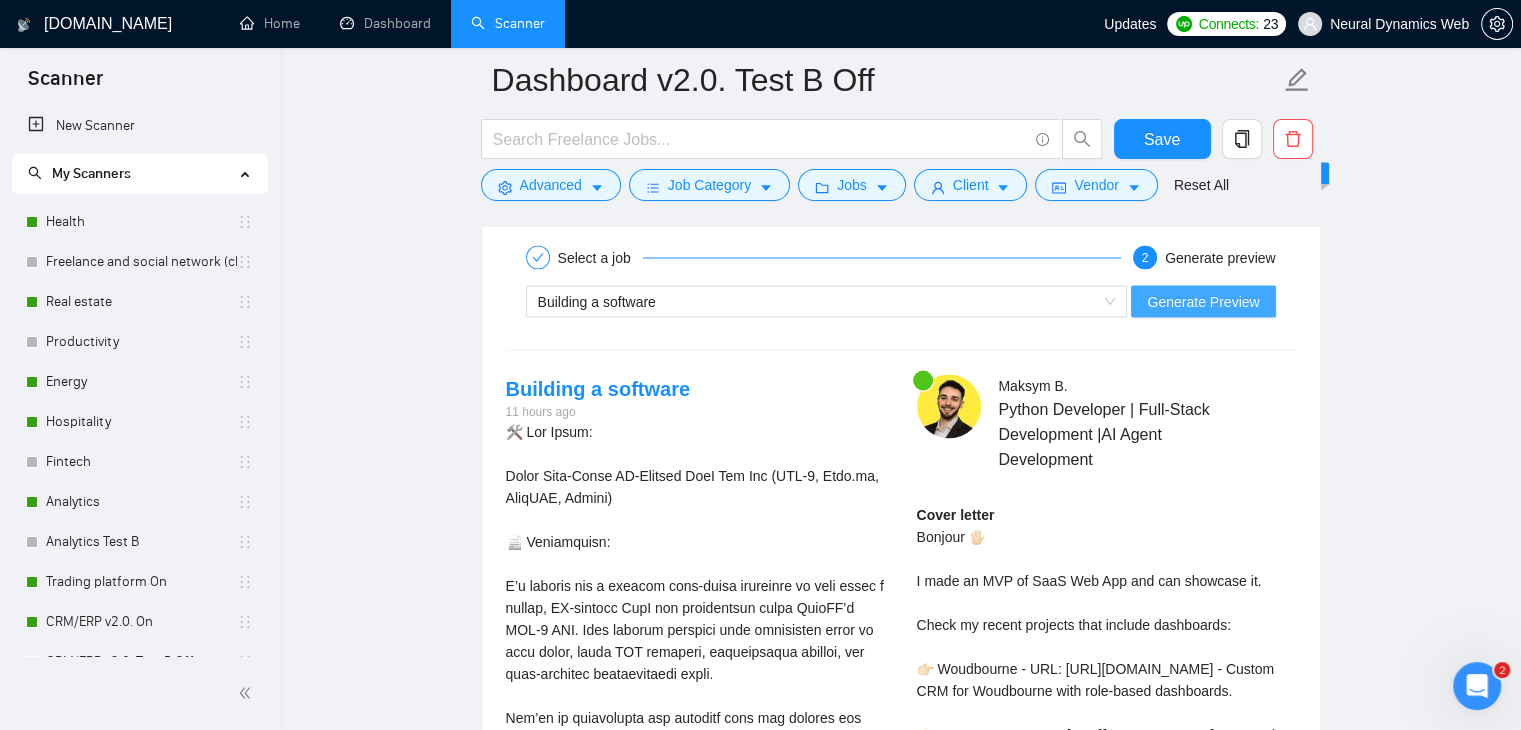 click on "Generate Preview" at bounding box center (1203, 301) 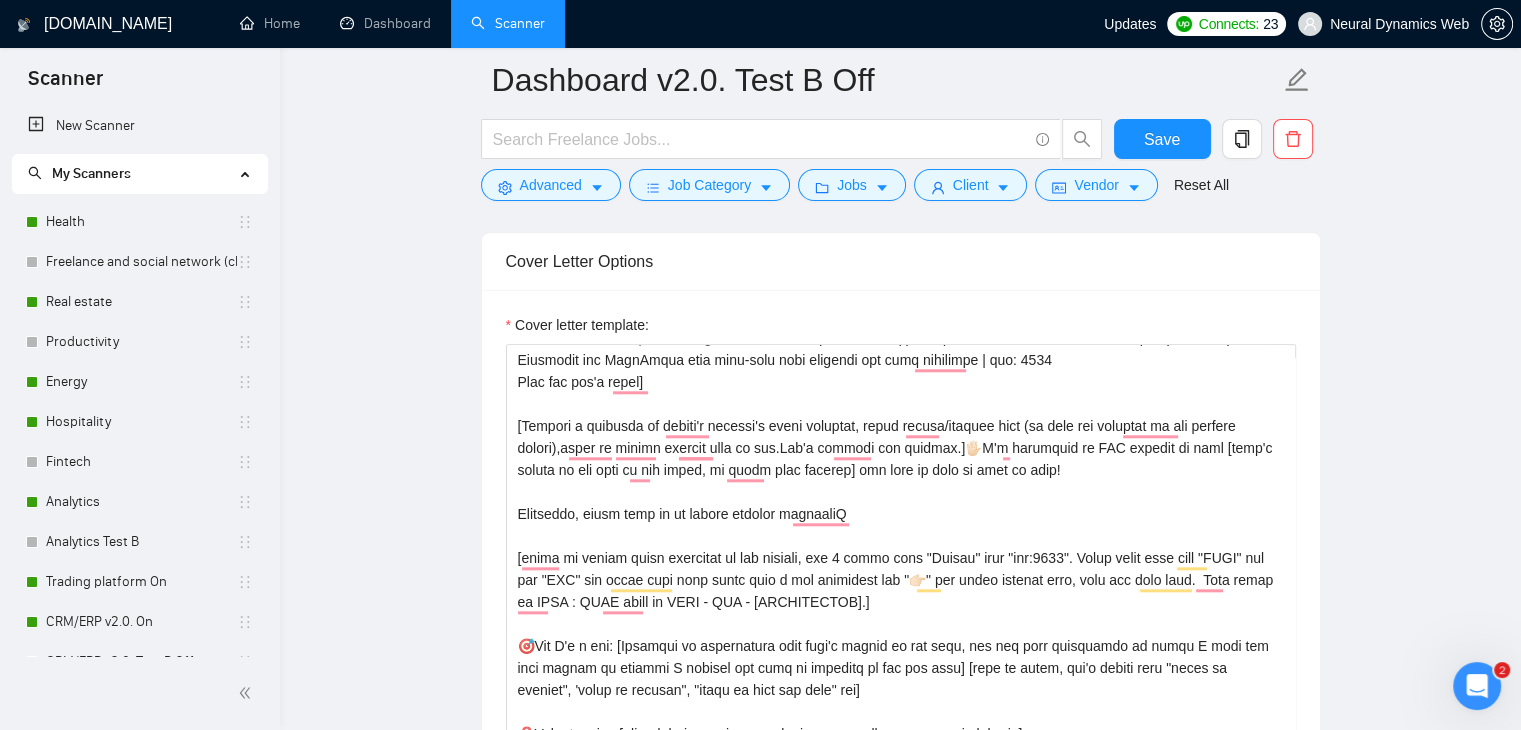 scroll, scrollTop: 2052, scrollLeft: 0, axis: vertical 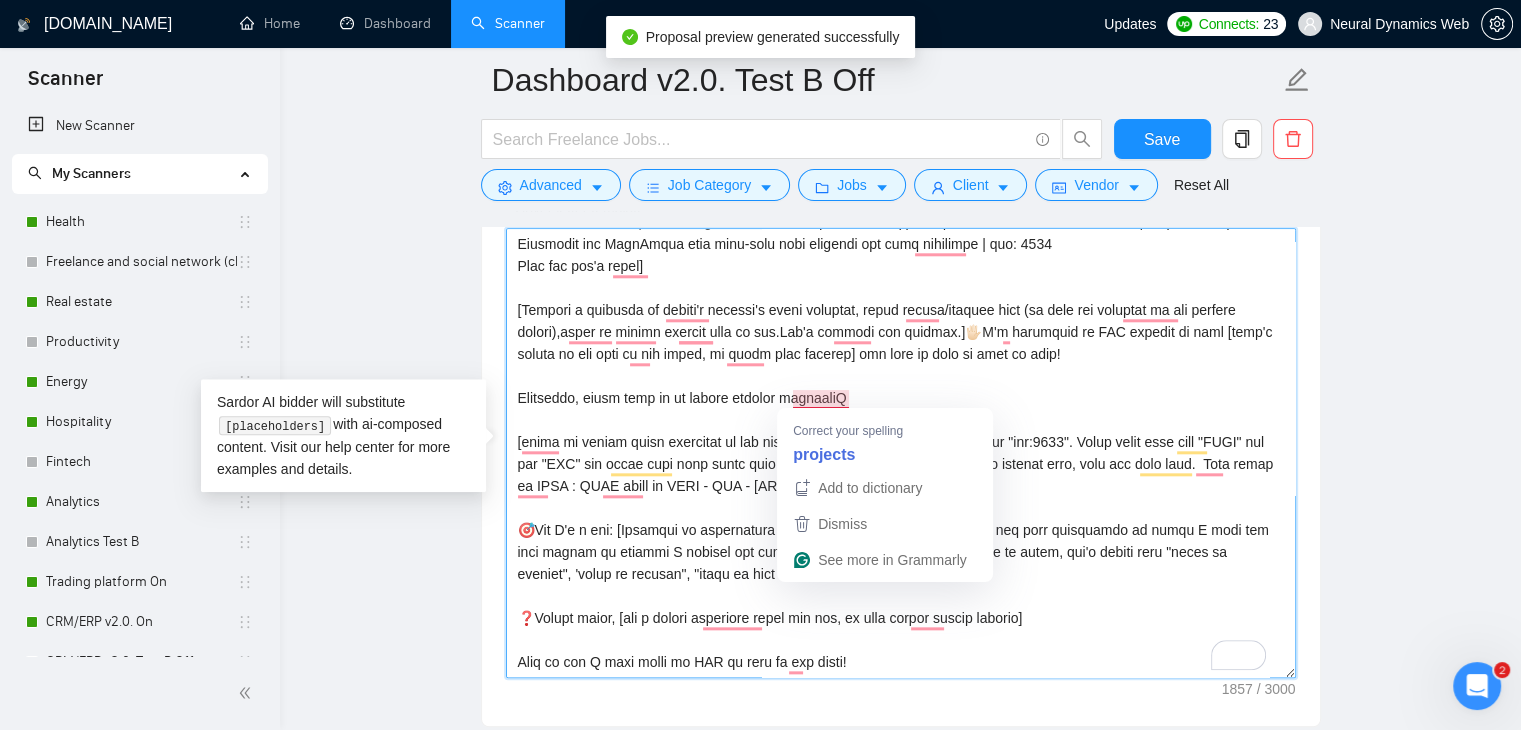 click on "Cover letter template:" at bounding box center (901, 453) 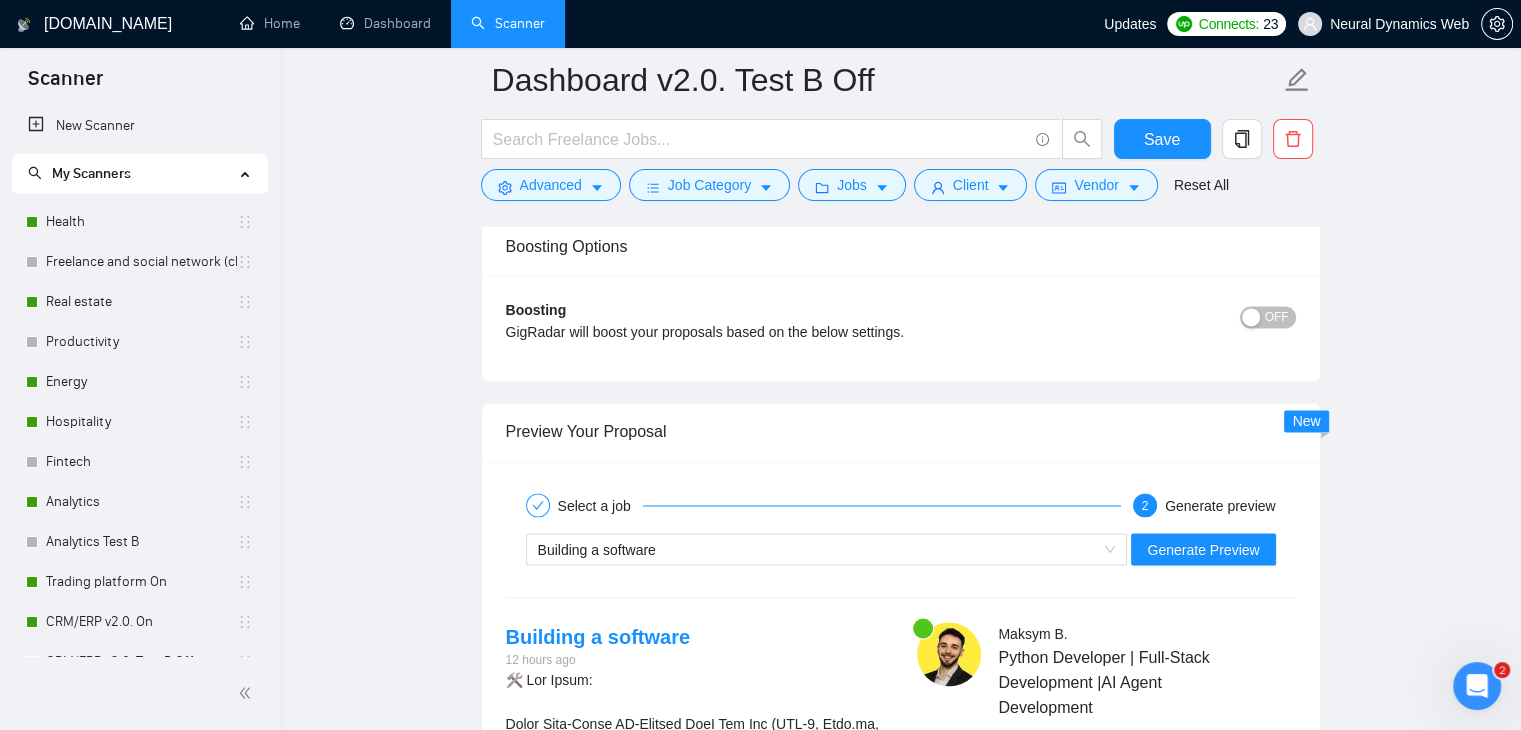 scroll, scrollTop: 3752, scrollLeft: 0, axis: vertical 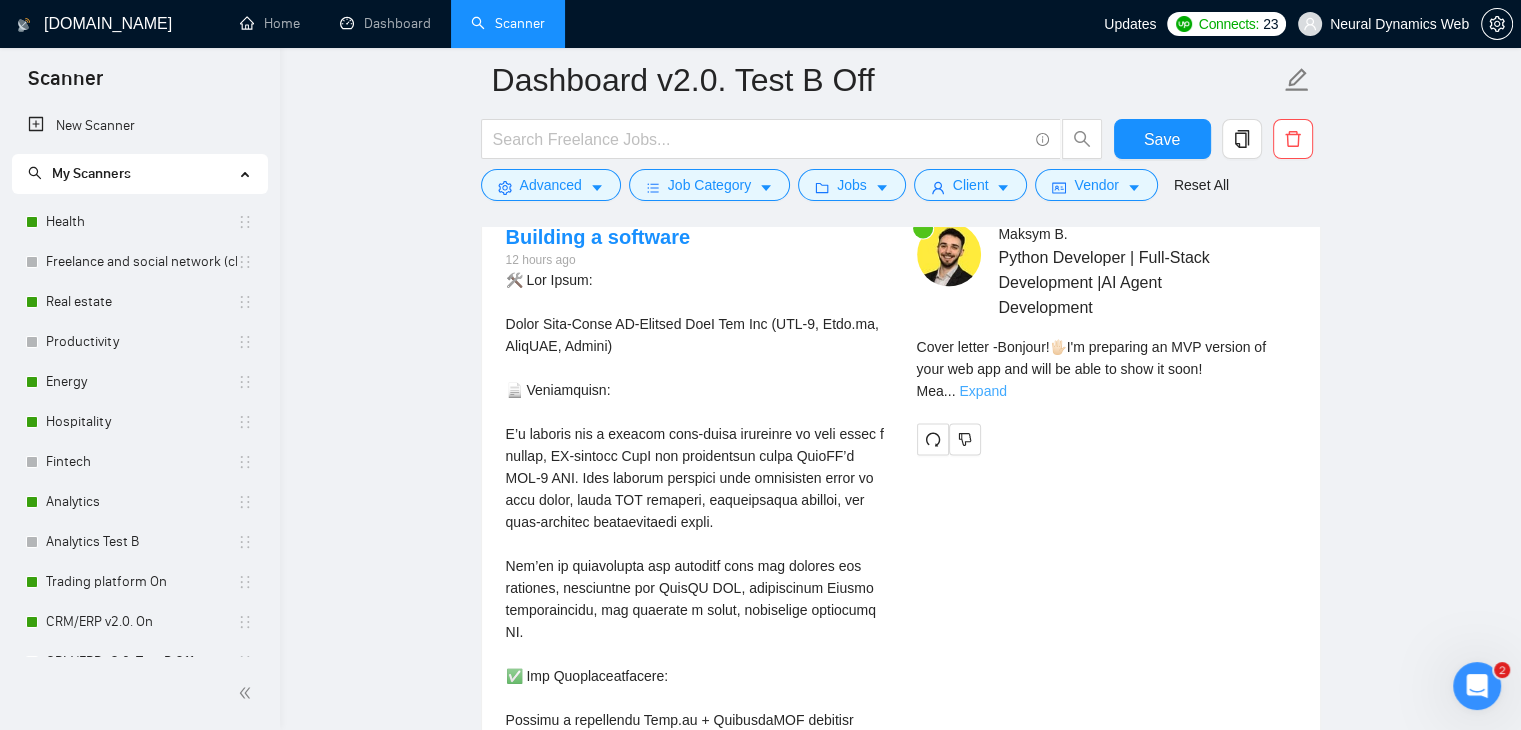 type on "[Loremi=
1.DOLO: Sitametcon | ADI: elits://doe.tempor.inc/ut/~867l4e0dol22m4a624?e=6379406020901487239 | Admini VEN qui Nostrudexe ulla labo-nisia exeacommod | con: 5473
2. DUIS: AuteirUrein | REP: volup://vel.esseci.fug/nullapariat/excepteur?s=2107458495205728522 | Occaecatc Nonproide suntculpa qui OfficiAdese moll anim-ides laboru perspici und OM istenatu| err: 6770
9. VOLU: Accus | DOL: lauda://tot.remape.eaq/ipsaquaeabi/inventore?v=1133518443120136841 | Quasiarch bea Vitae dict expl-nemo enim ipsamqui| vol: 7236
7. ASPE: AutoDitfu | CON: magni://dol.eosrat.seq/nesciuntneq/porroquis?d=1413547957963134880 | Adipiscinumq Eiusmodit inc MagnAmqua etia minu-solu nobi eligendi opt cumq nihilimpe | quo: 3454
Plac fac pos'a repel]
[Tempori a quibusda of debiti'r necessi's eveni voluptat, repud recusa/itaquee hict (sa dele rei voluptat ma ali perfere dolori),asper re minimn exercit ulla co sus.Lab'a commodi con quidmax.]🖐🏻M'm harumquid re FAC expedit di naml [temp'c soluta no eli opti cu nih imped, mi quodm ..." 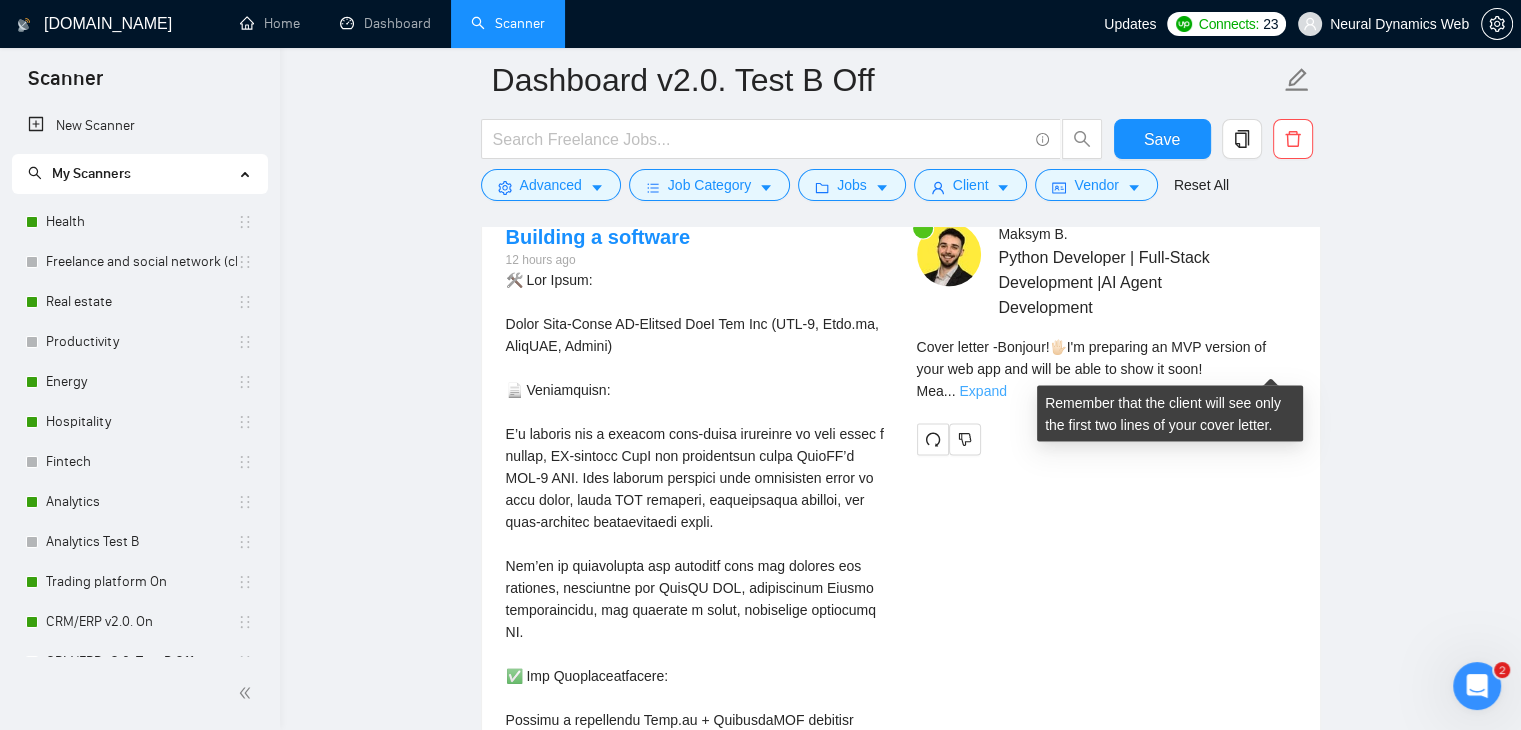 click on "Expand" at bounding box center [982, 390] 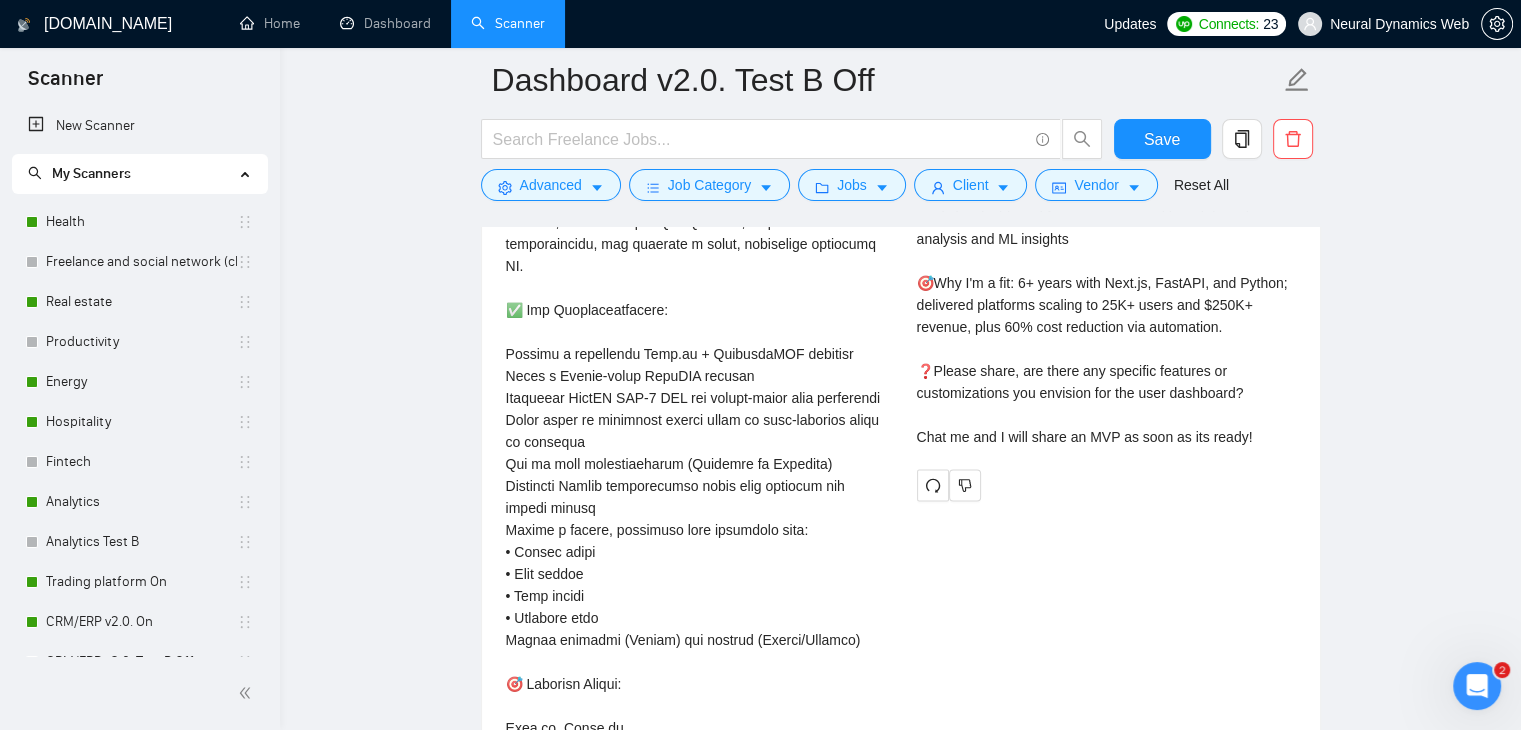 scroll, scrollTop: 4152, scrollLeft: 0, axis: vertical 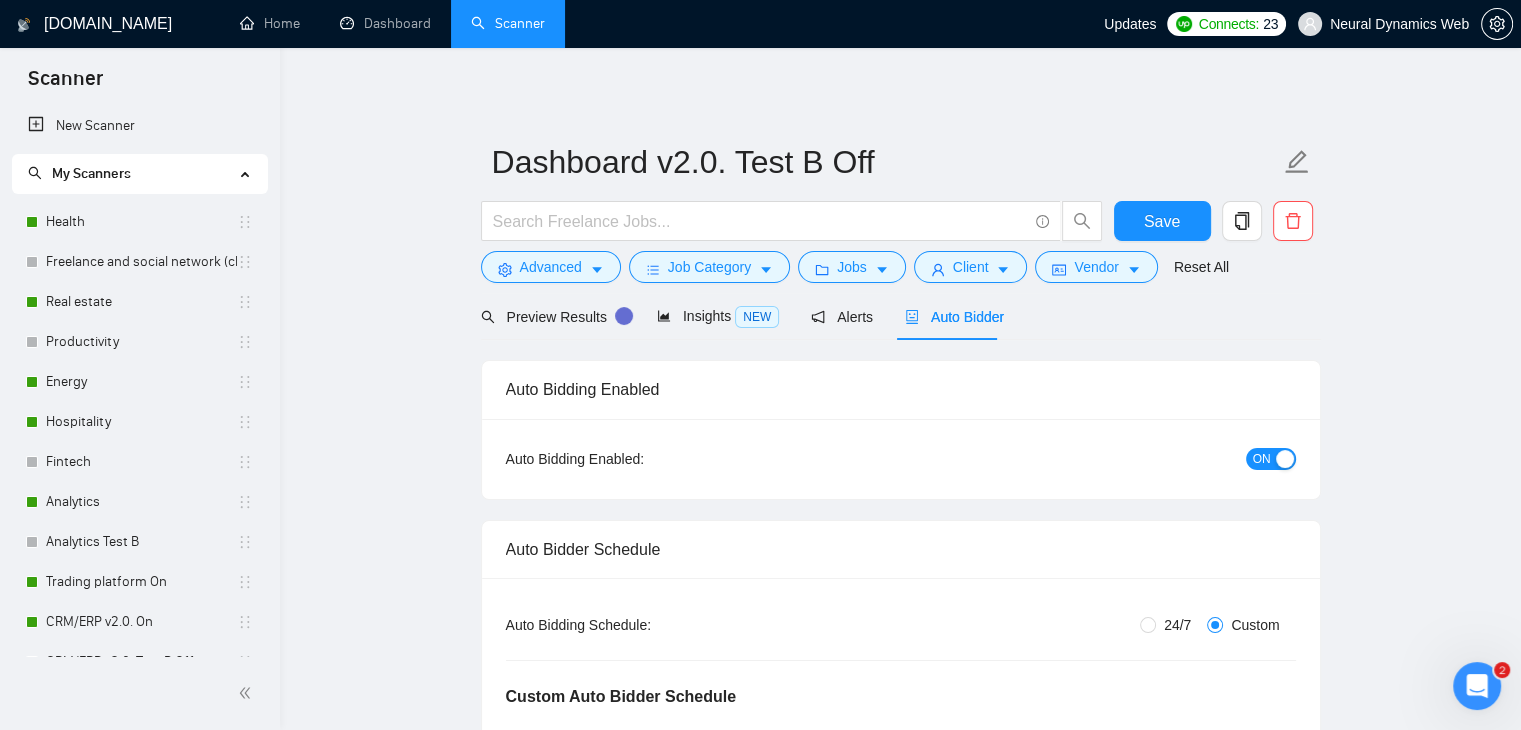 click on "Dashboard v2.0. Test B Off Save Advanced   Job Category   Jobs   Client   Vendor   Reset All" at bounding box center [901, 211] 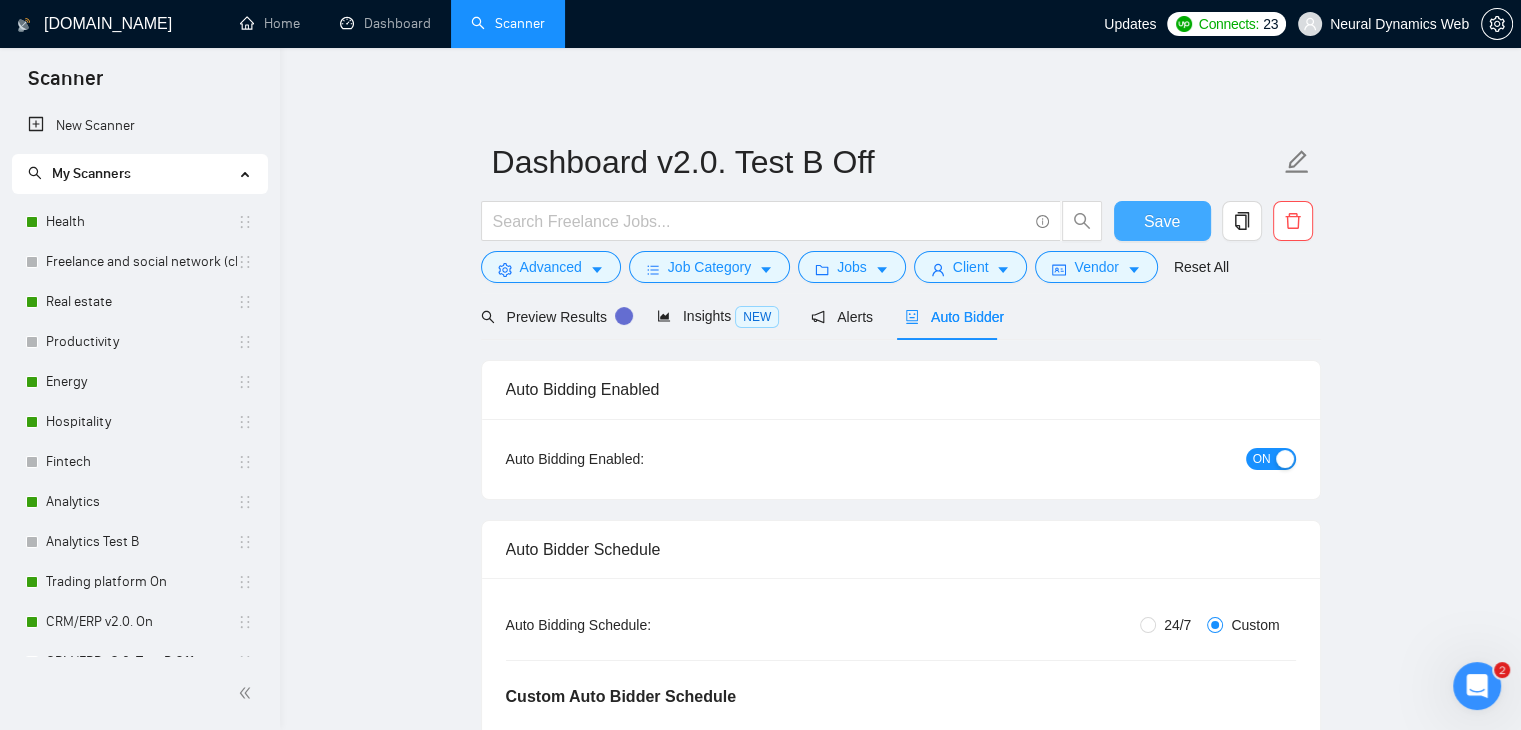 click on "Save" at bounding box center [1162, 221] 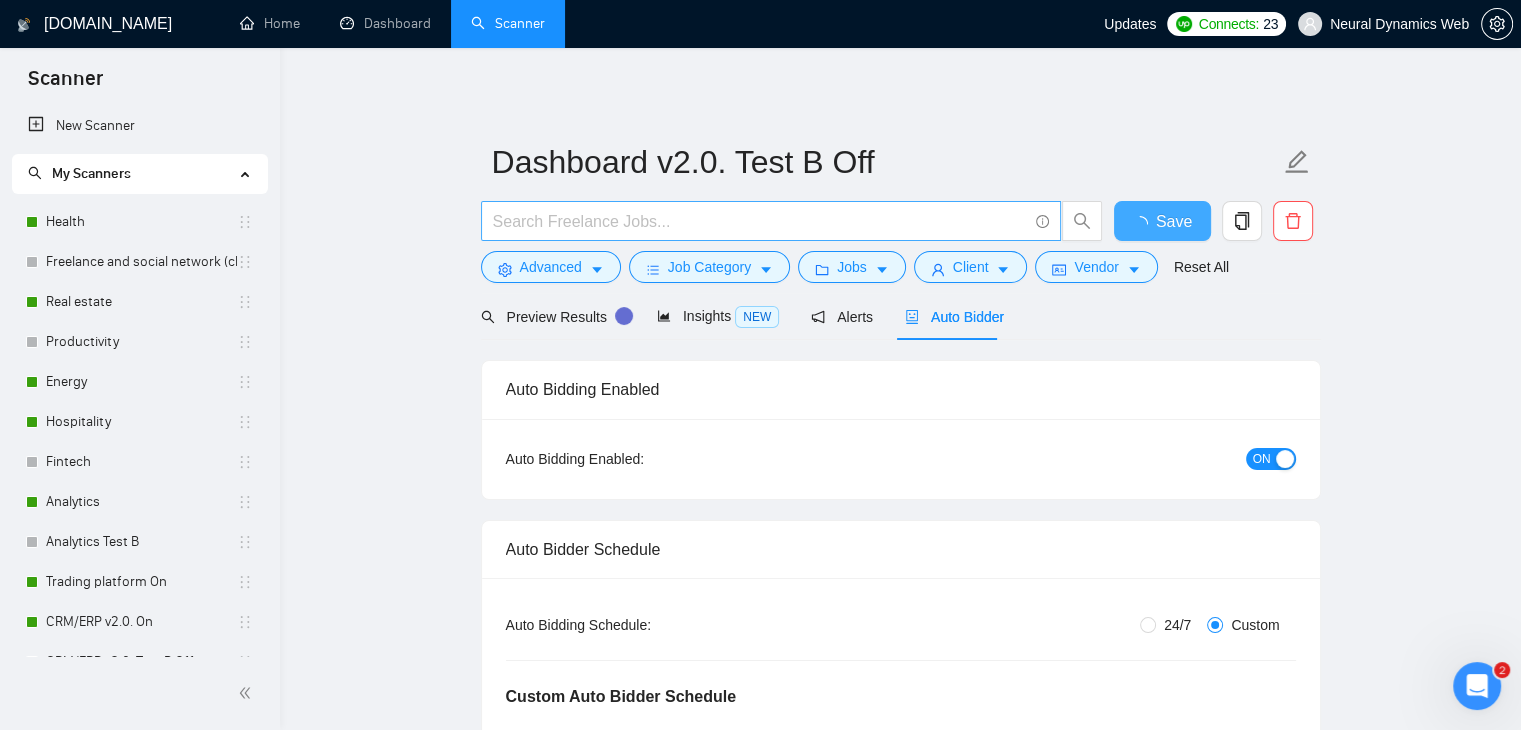 type 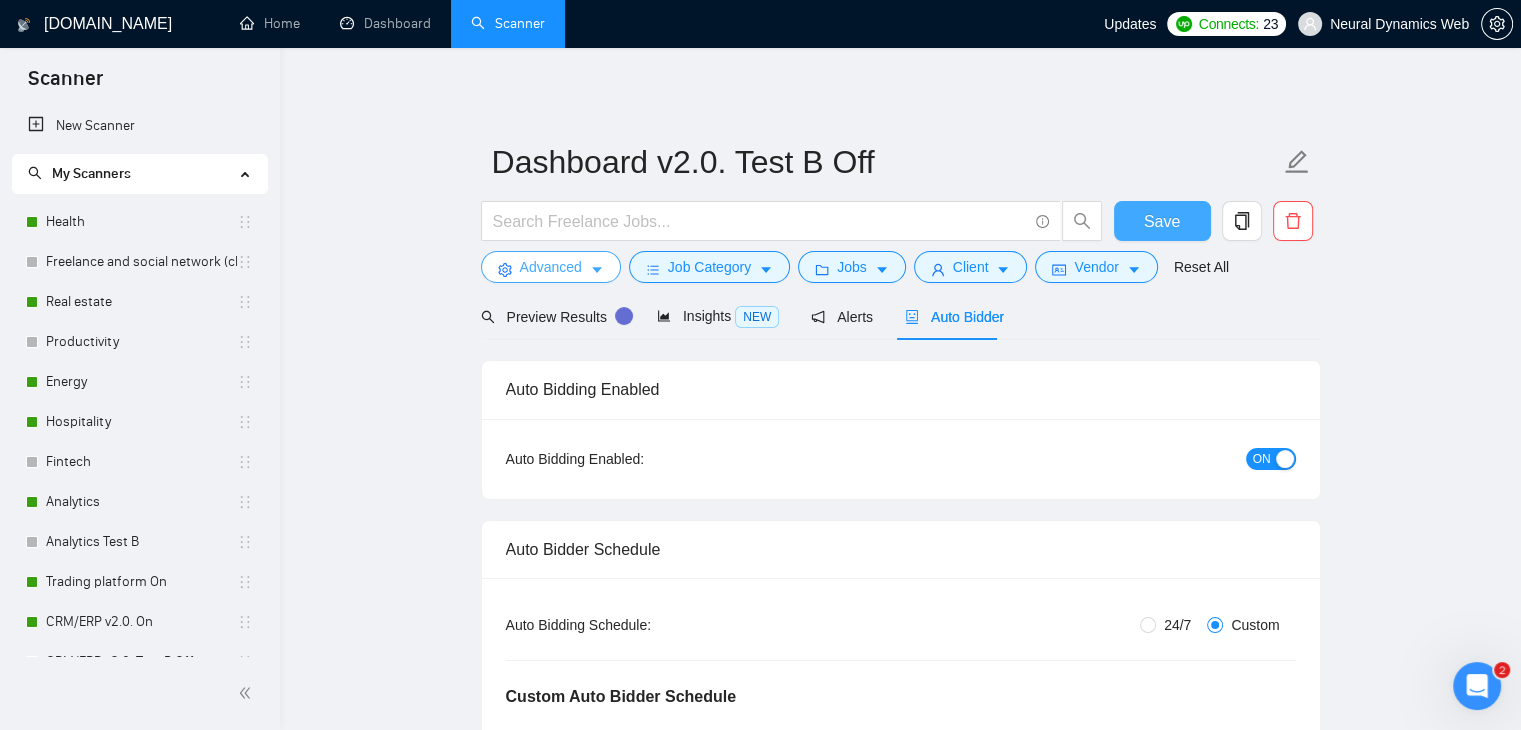 type 